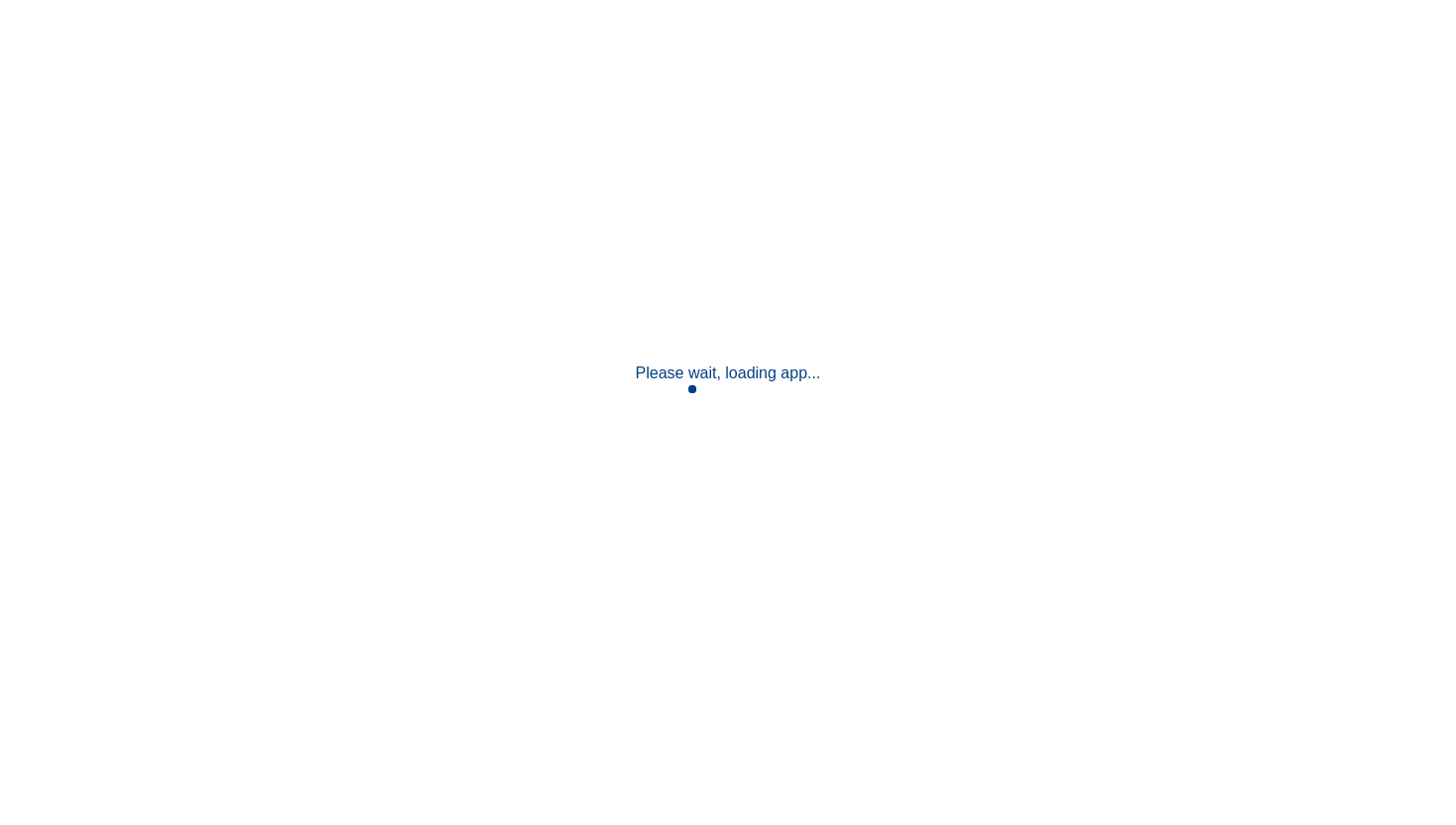 scroll, scrollTop: 0, scrollLeft: 0, axis: both 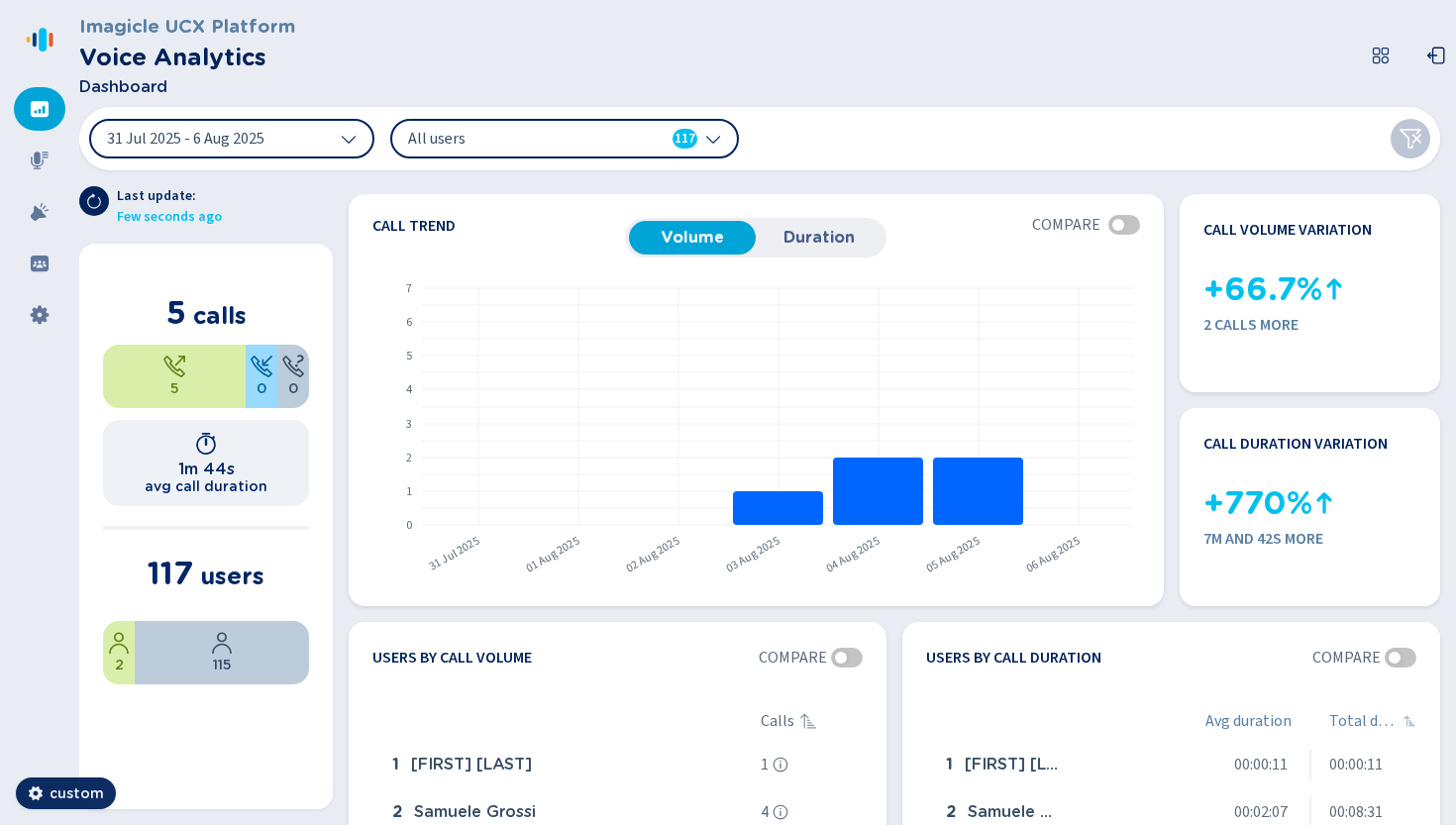 click on "Imagicle UCX Platform Voice Analytics Dashboard" at bounding box center [768, 55] 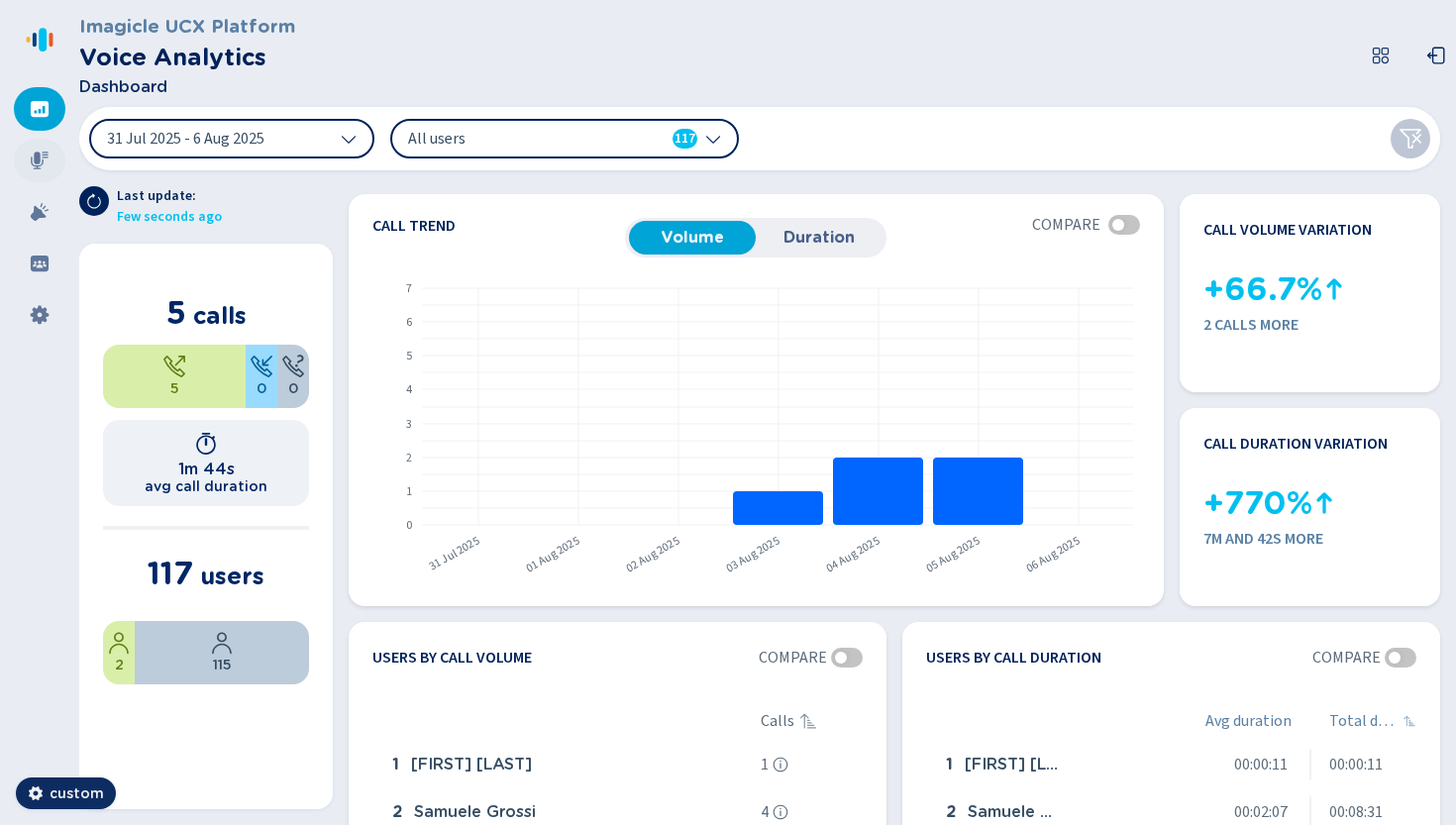 click at bounding box center (40, 160) 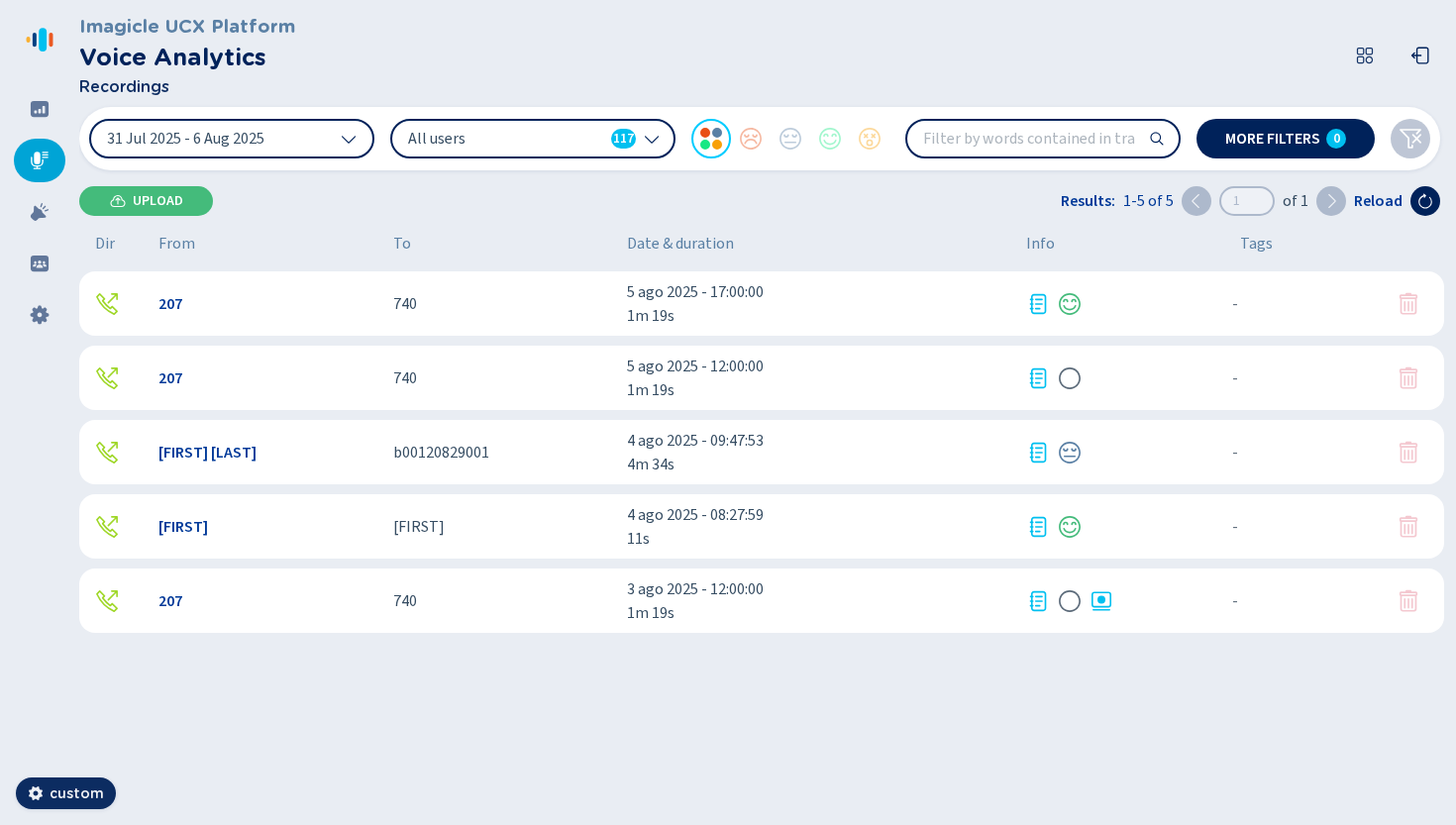 click on "740" at bounding box center [405, 304] 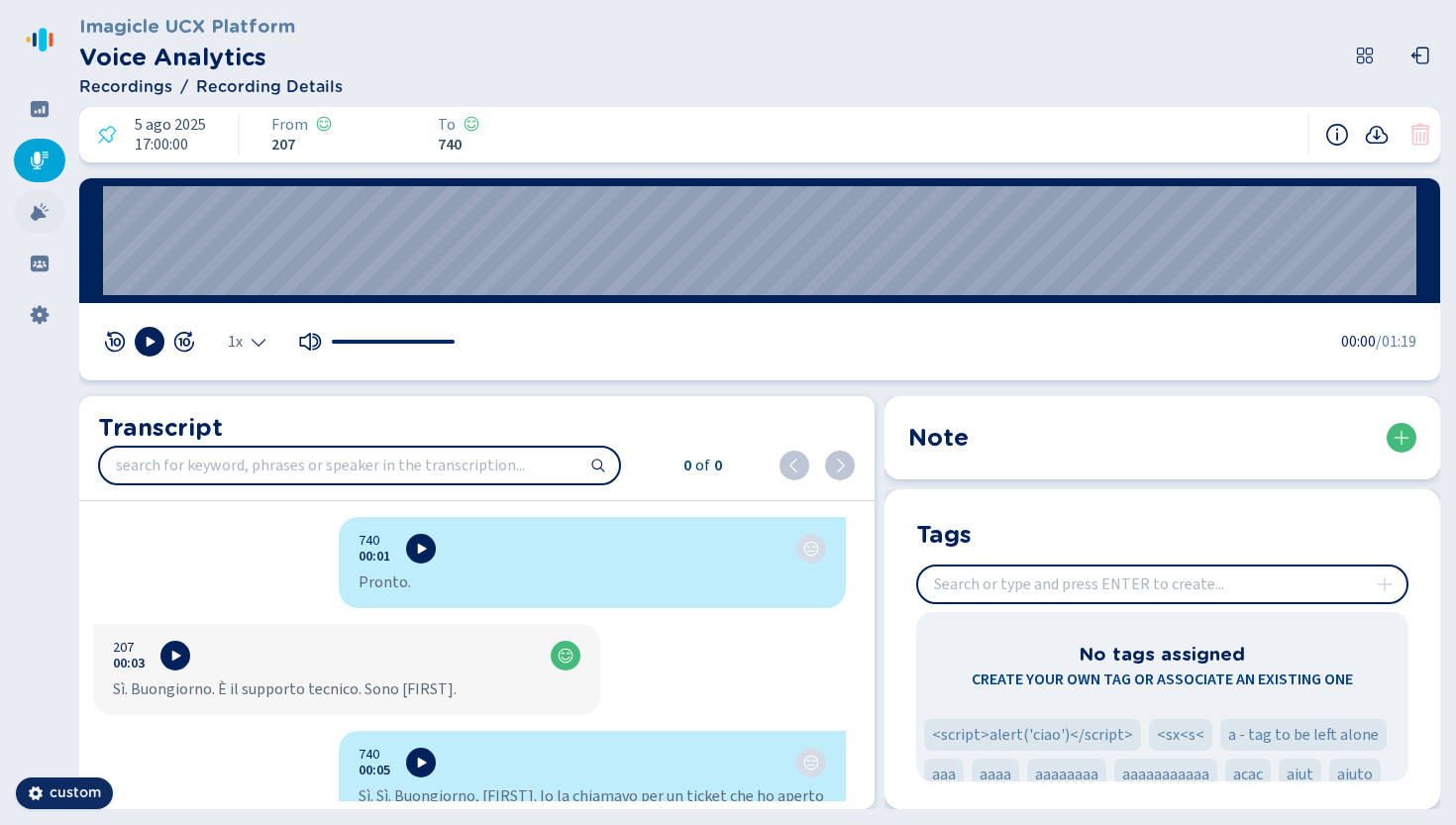 click 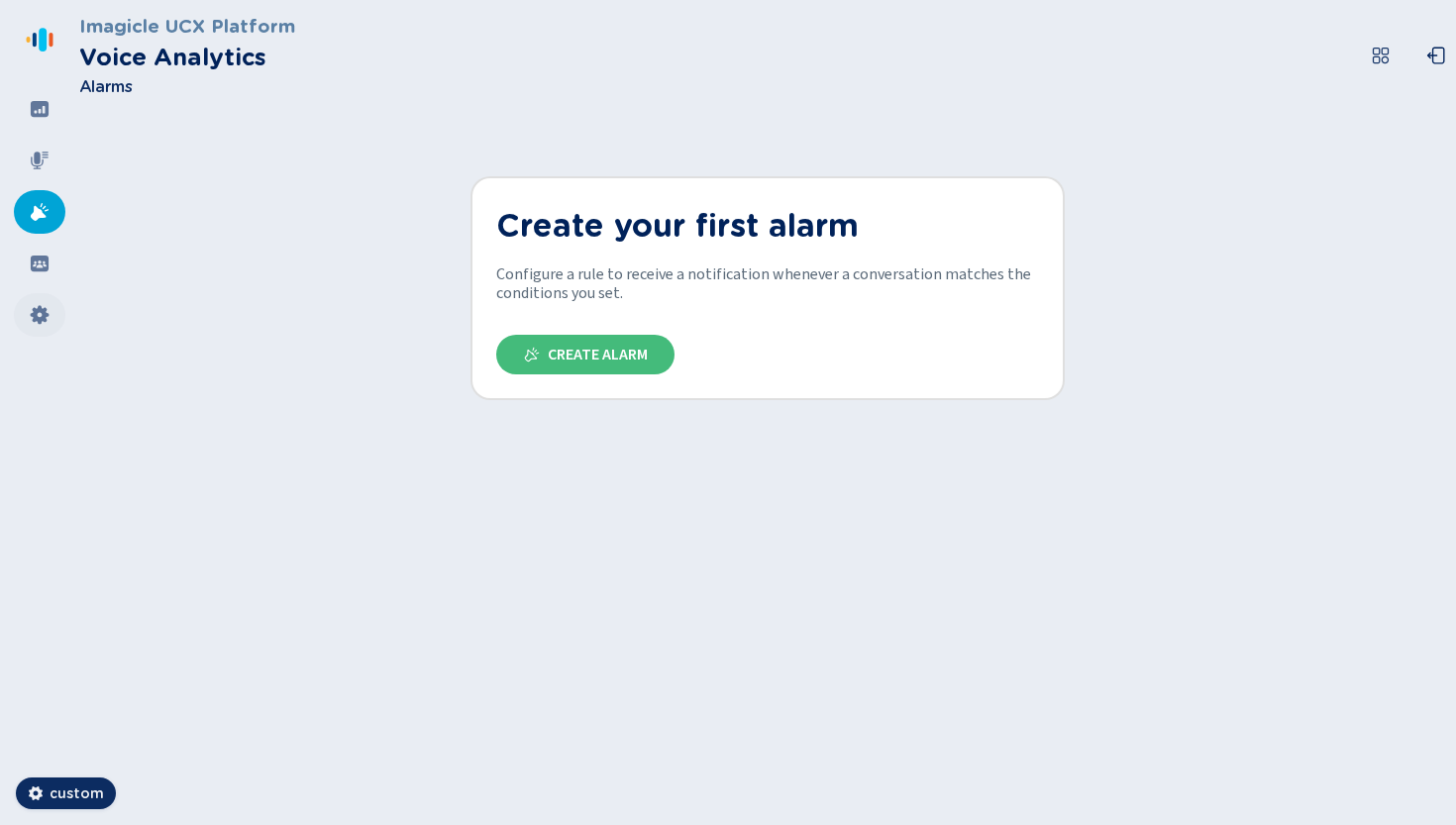 click 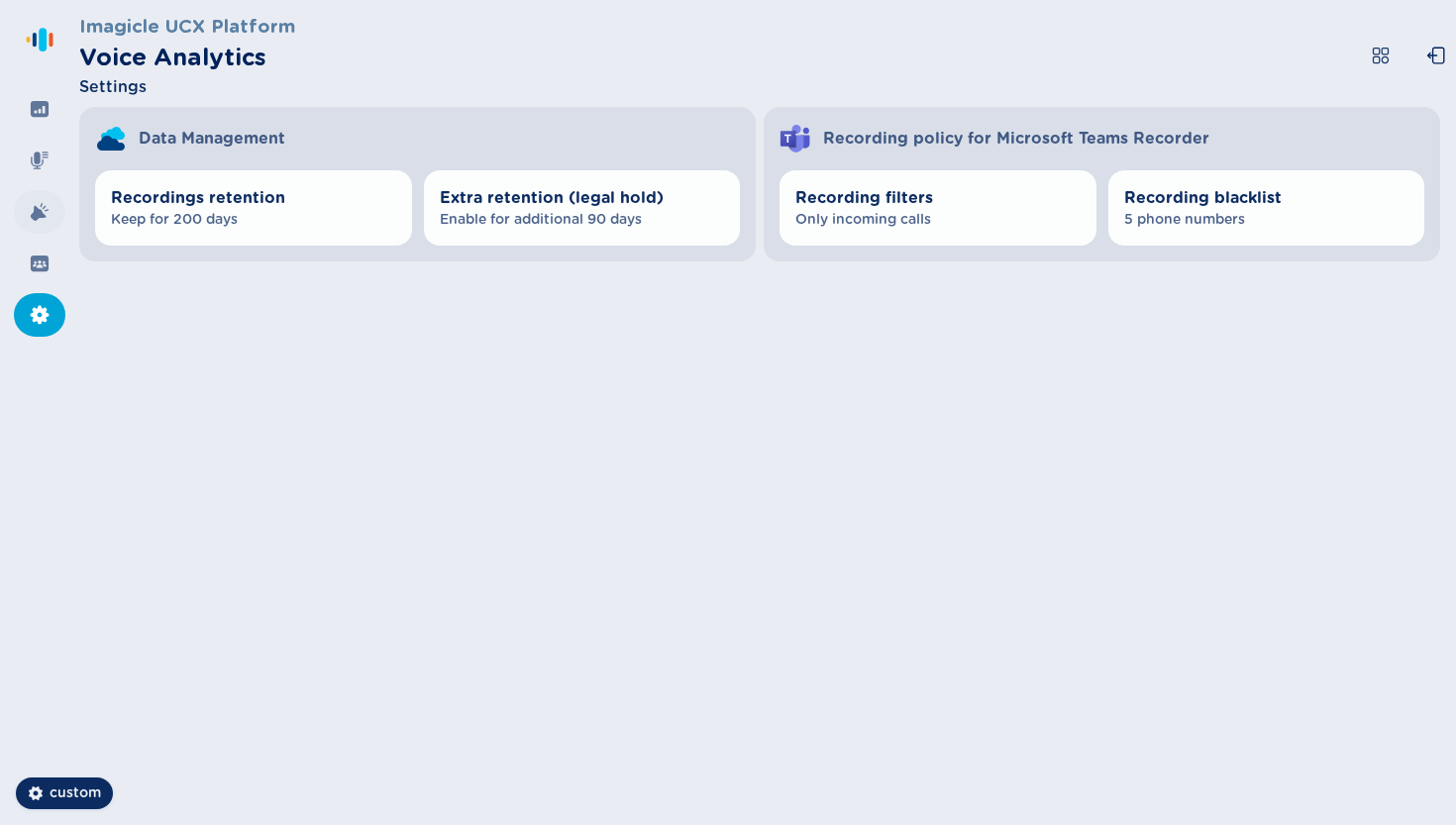 click 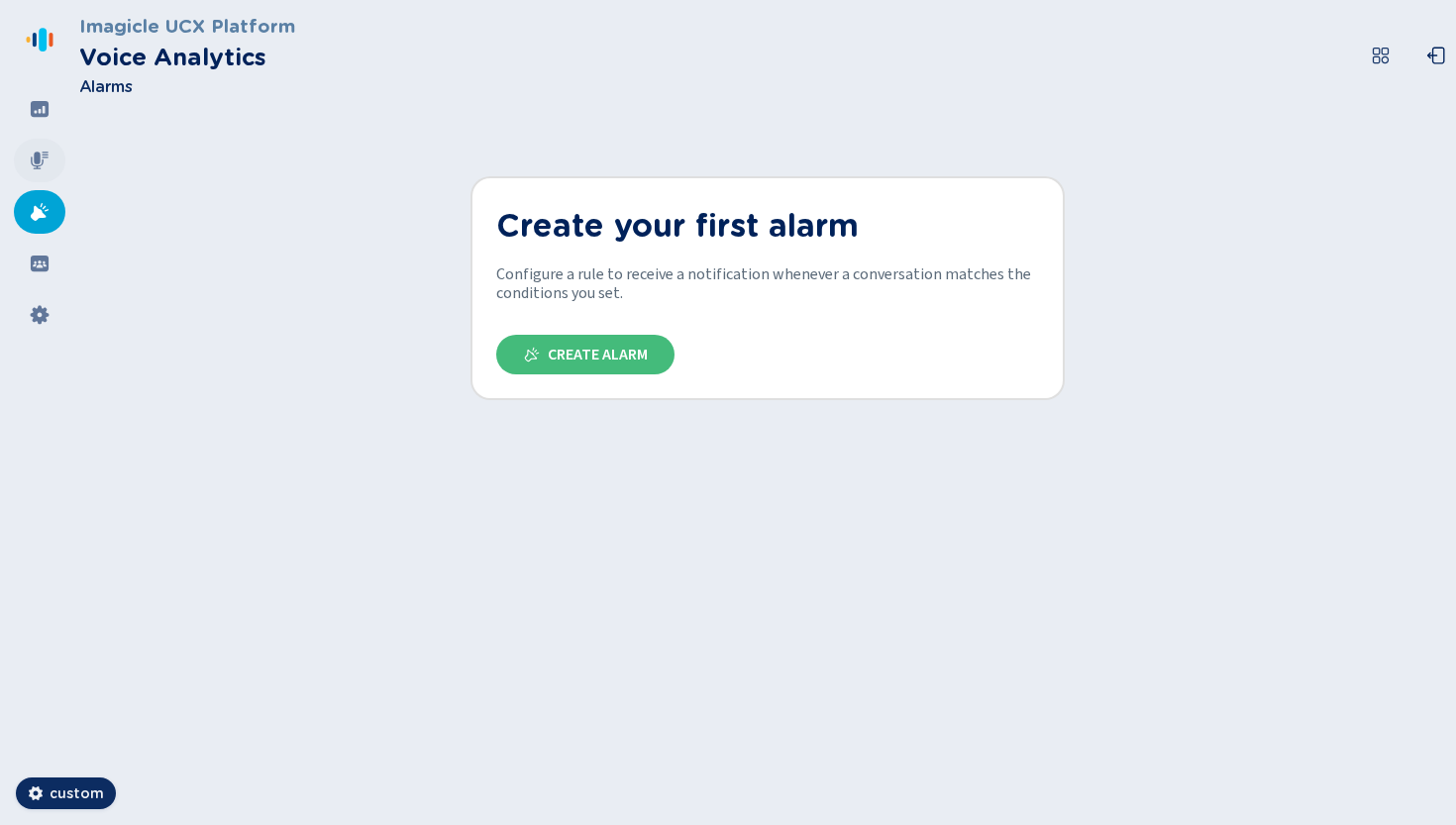 click 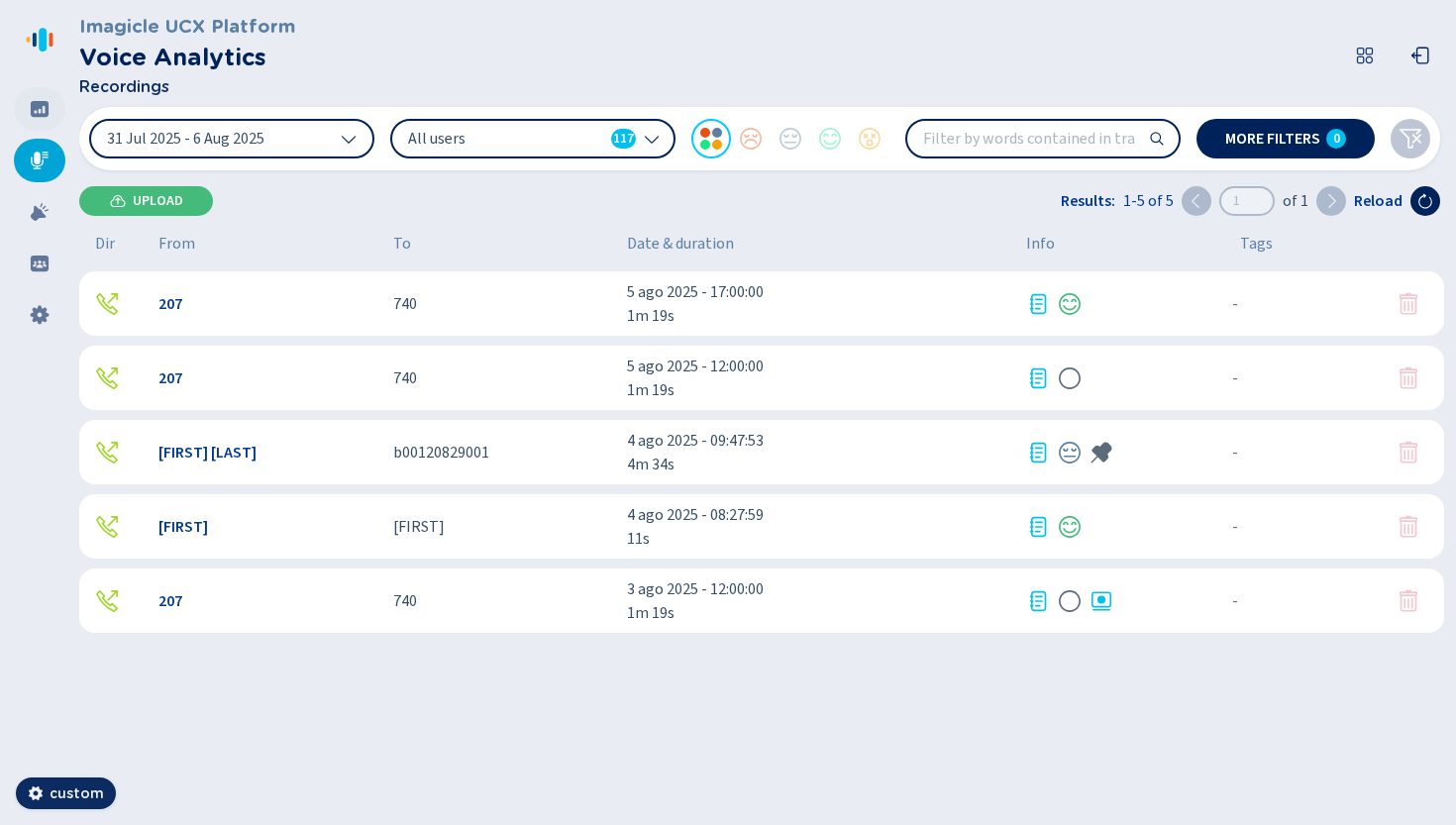 click 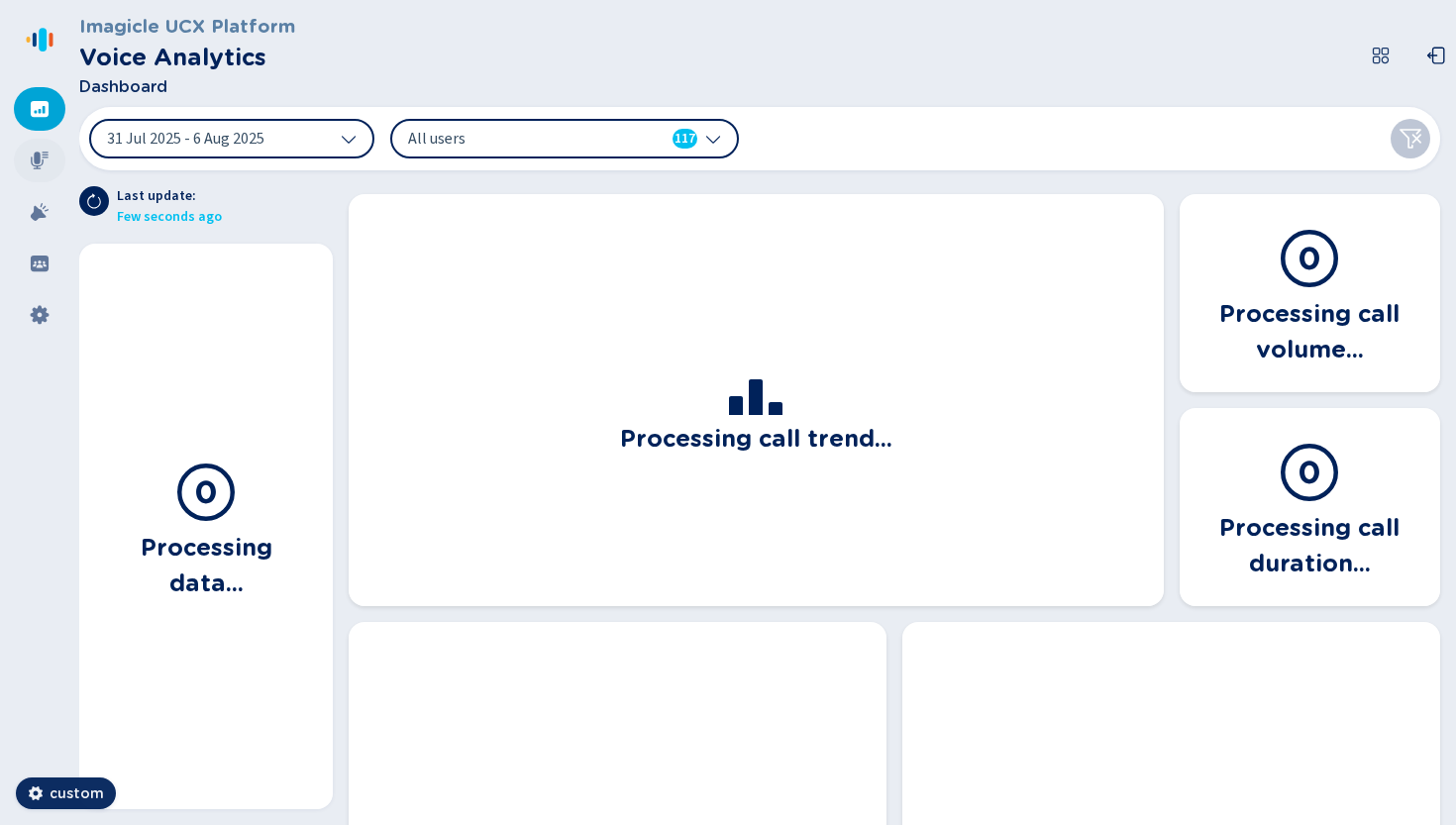 click at bounding box center [40, 160] 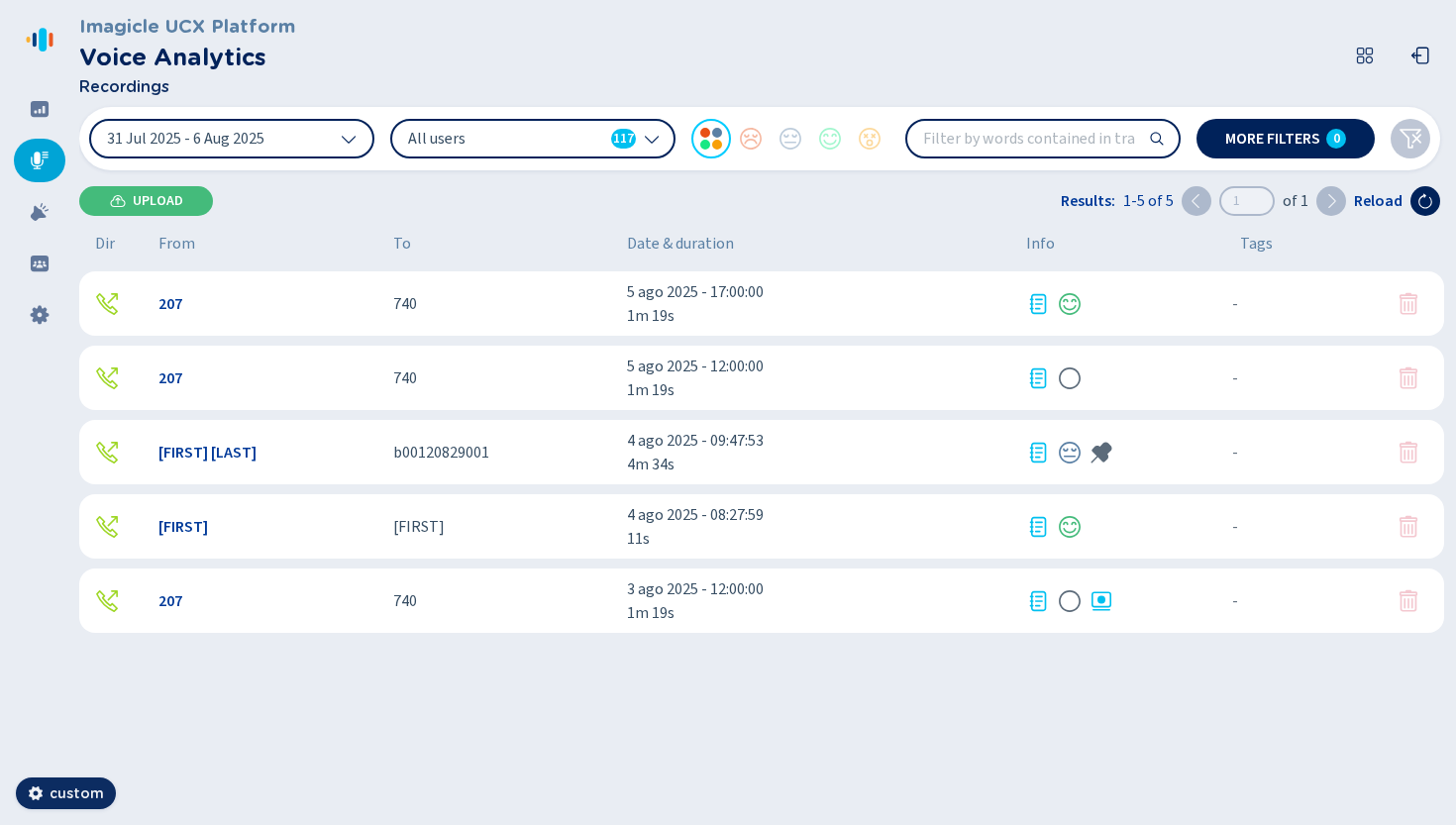 click on "207" at bounding box center [267, 304] 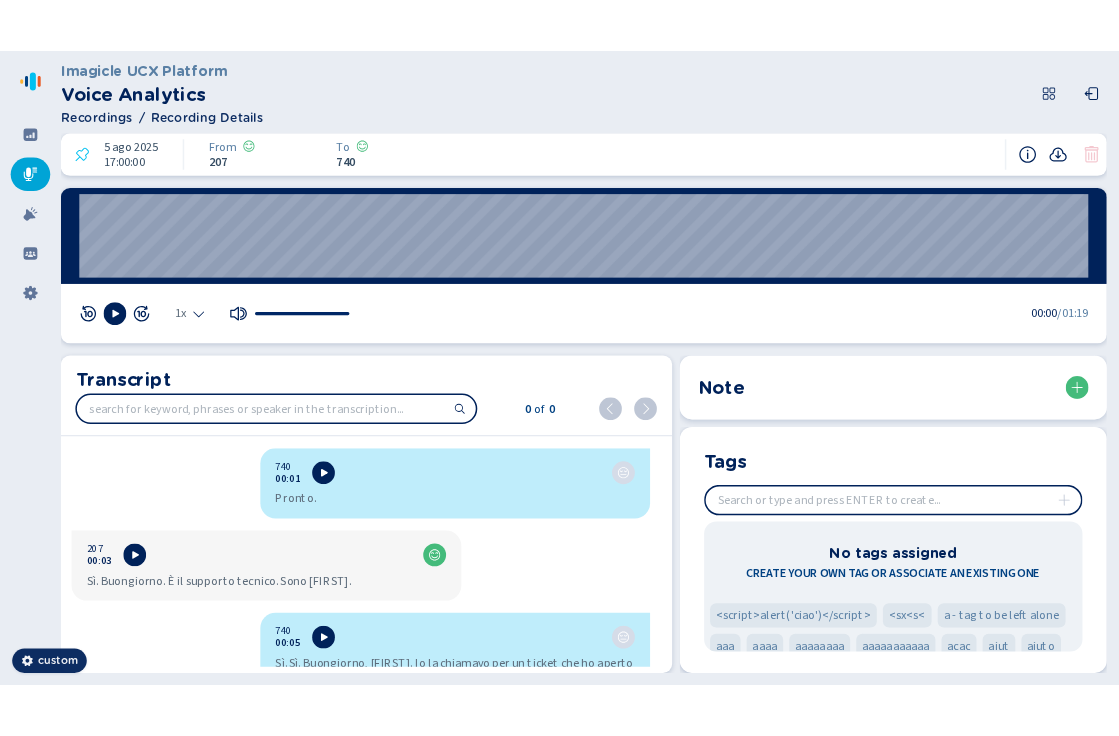 scroll, scrollTop: 0, scrollLeft: 0, axis: both 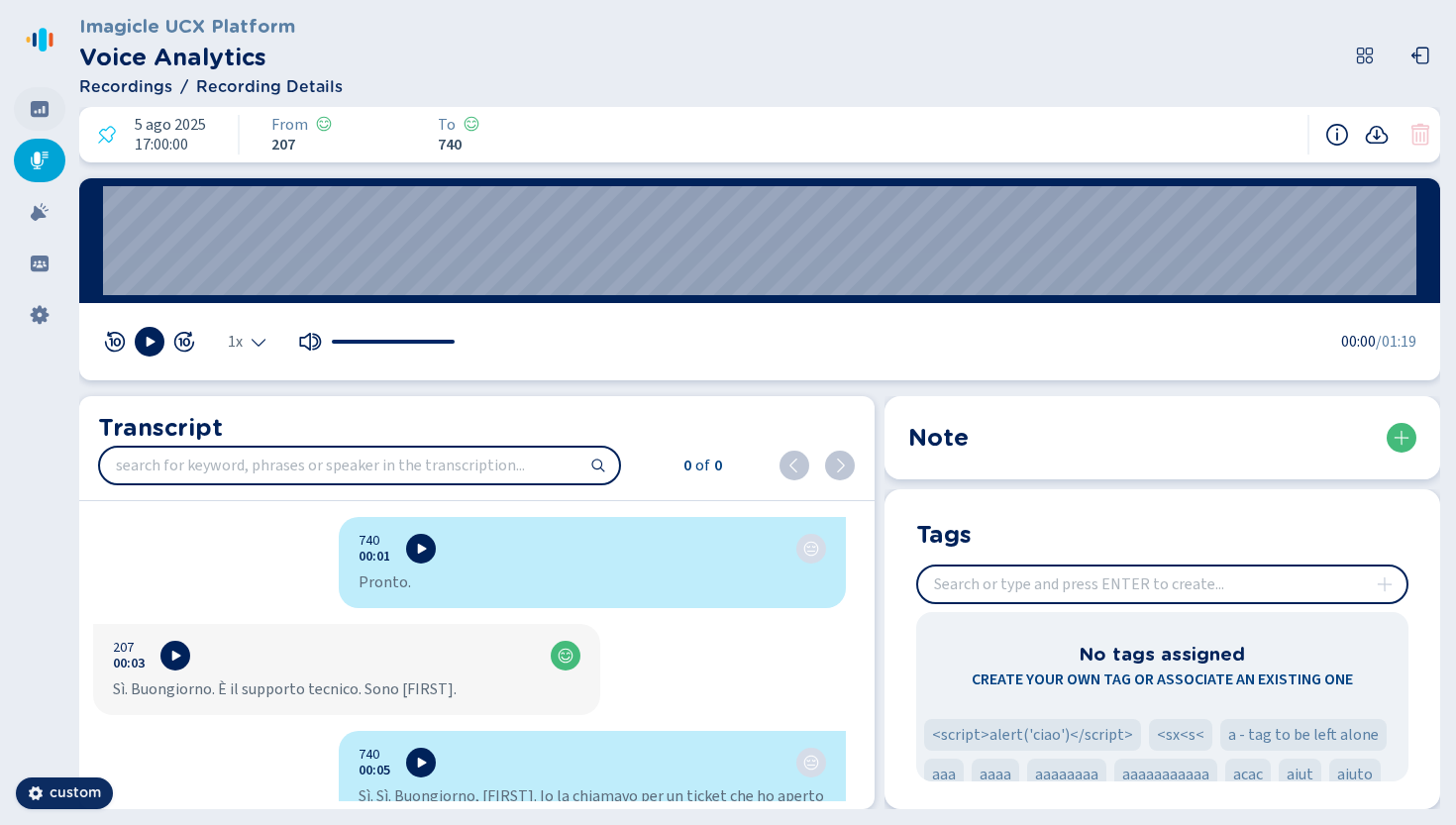 click at bounding box center (40, 109) 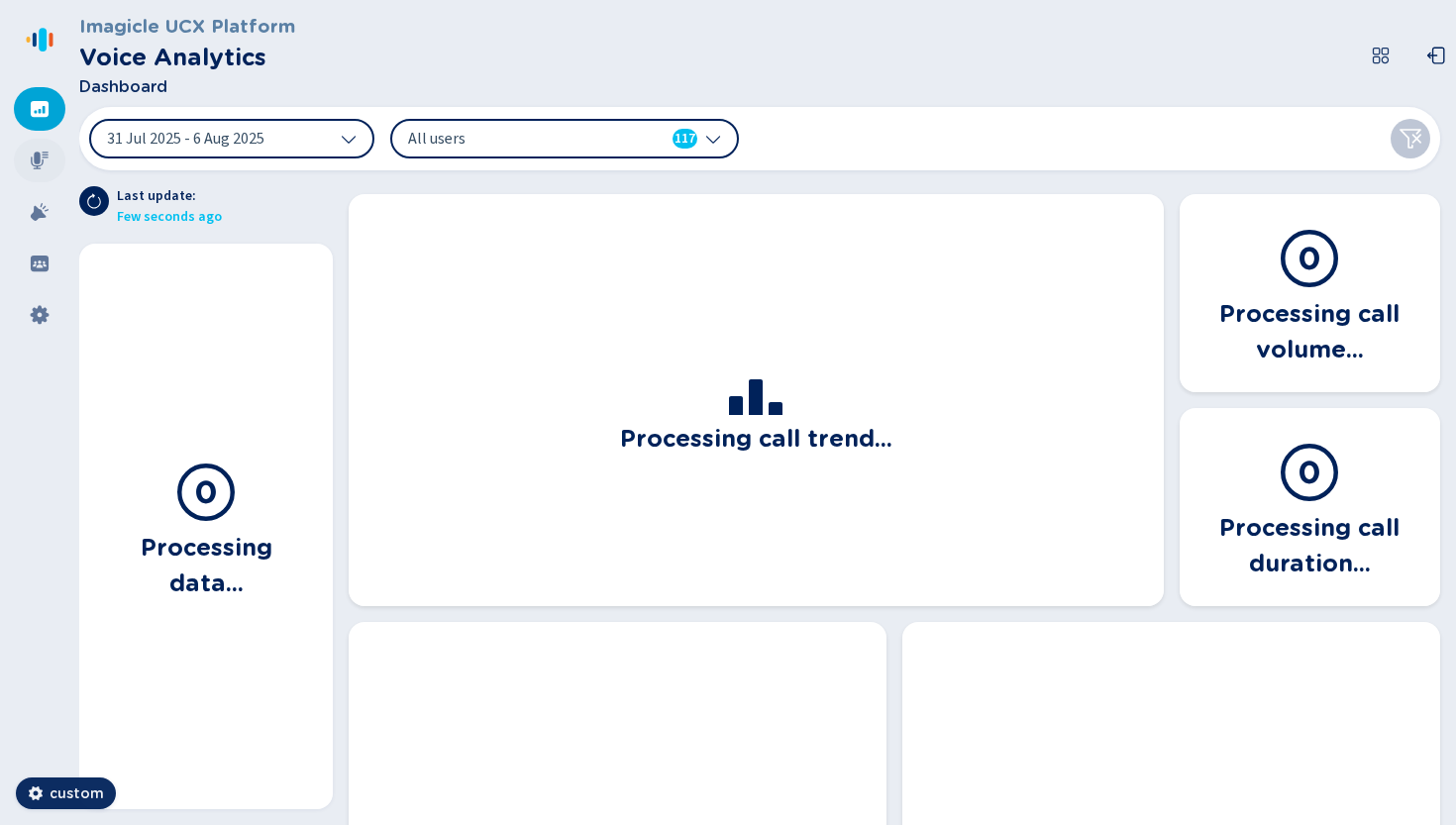 click 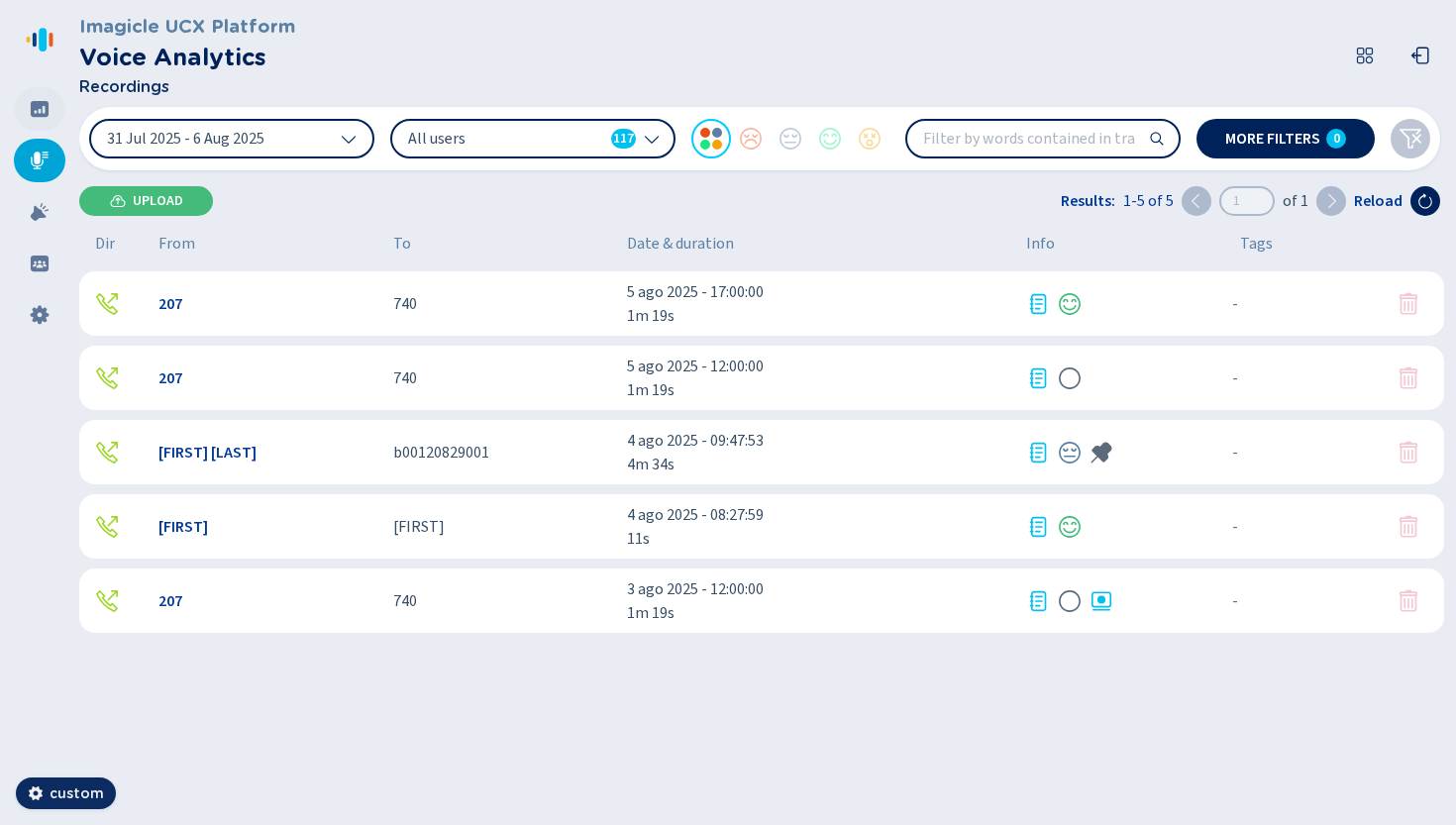 click 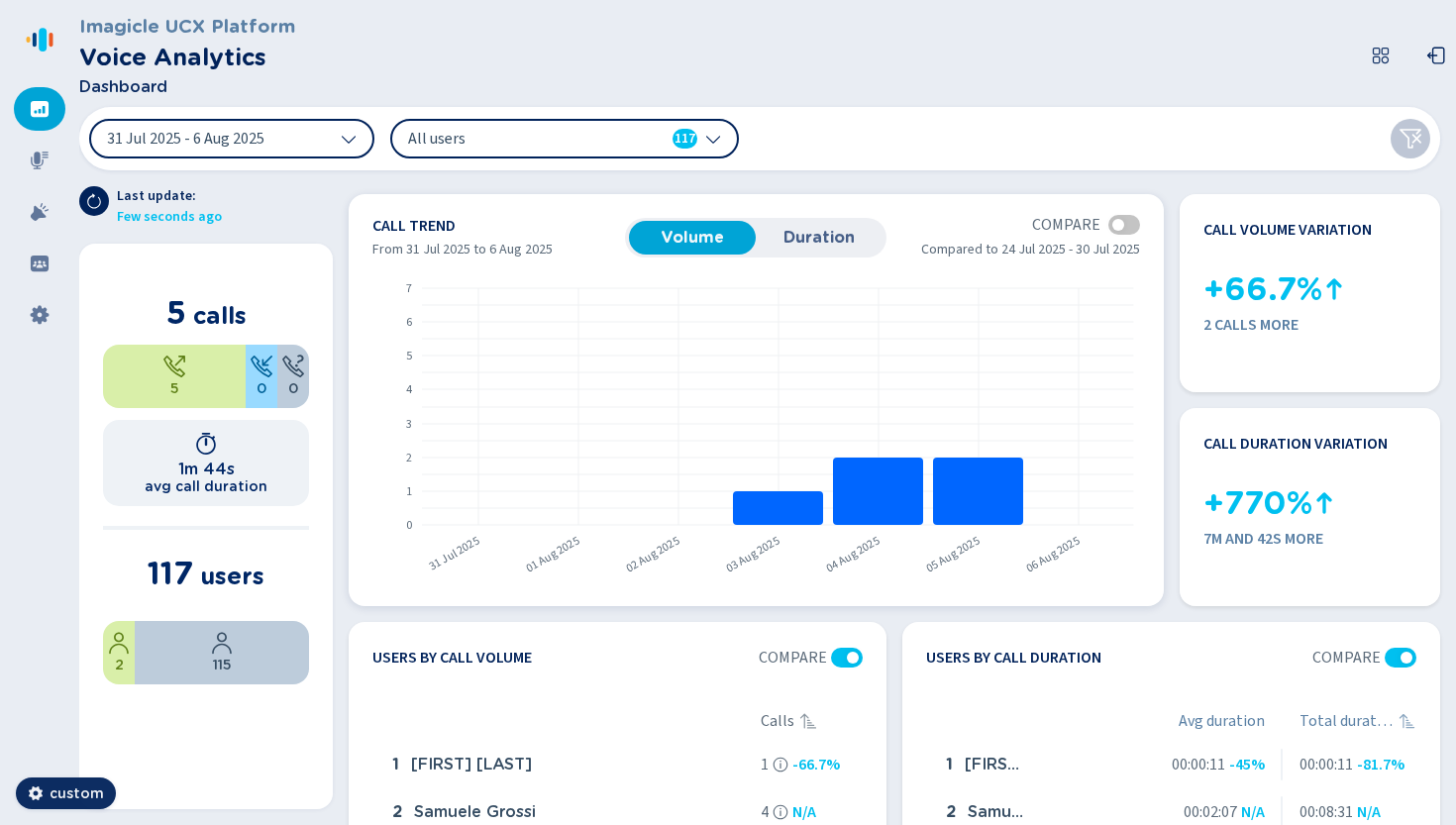 click on "Duration" at bounding box center (819, 238) 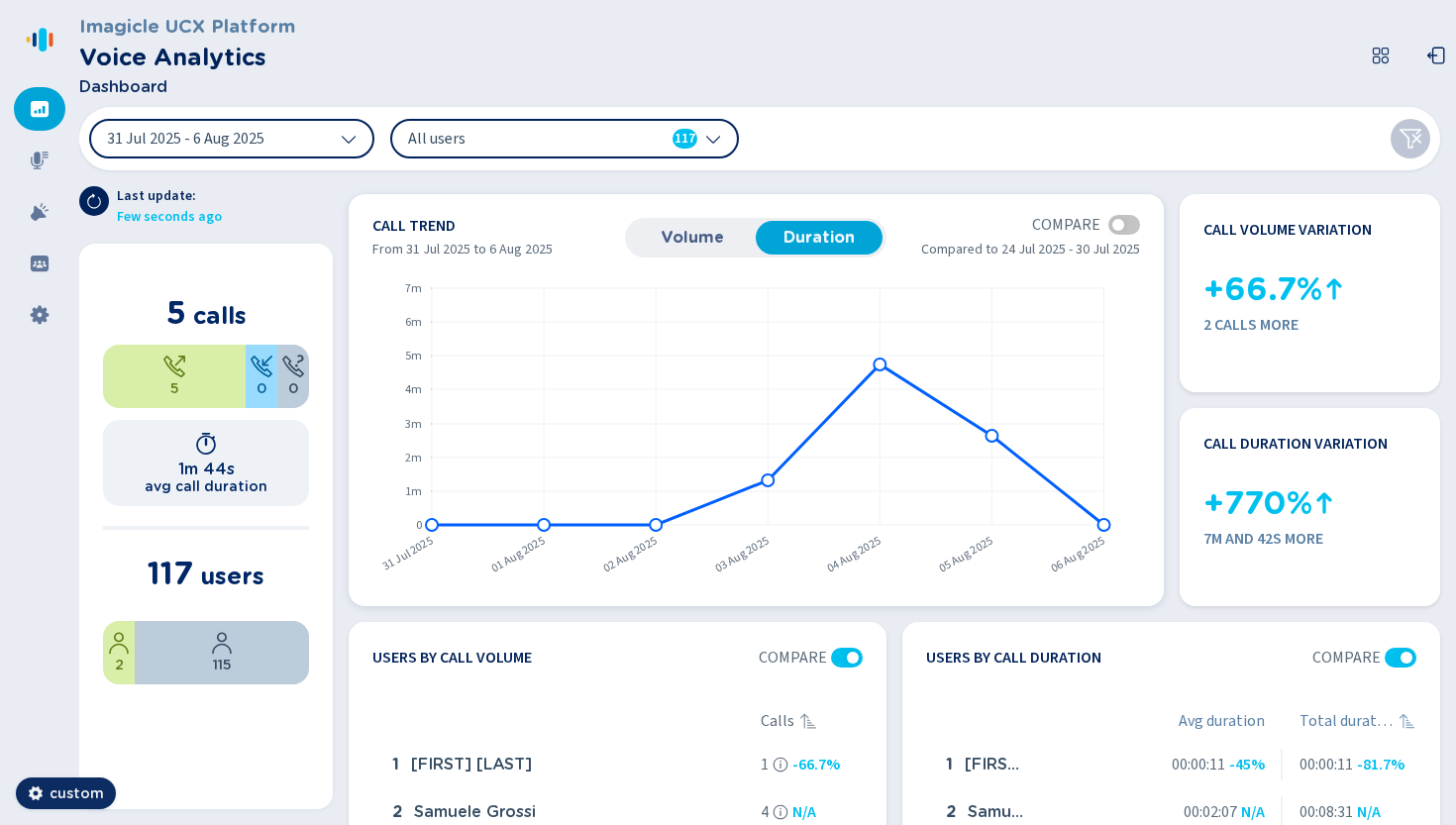 click on "Volume" at bounding box center (692, 238) 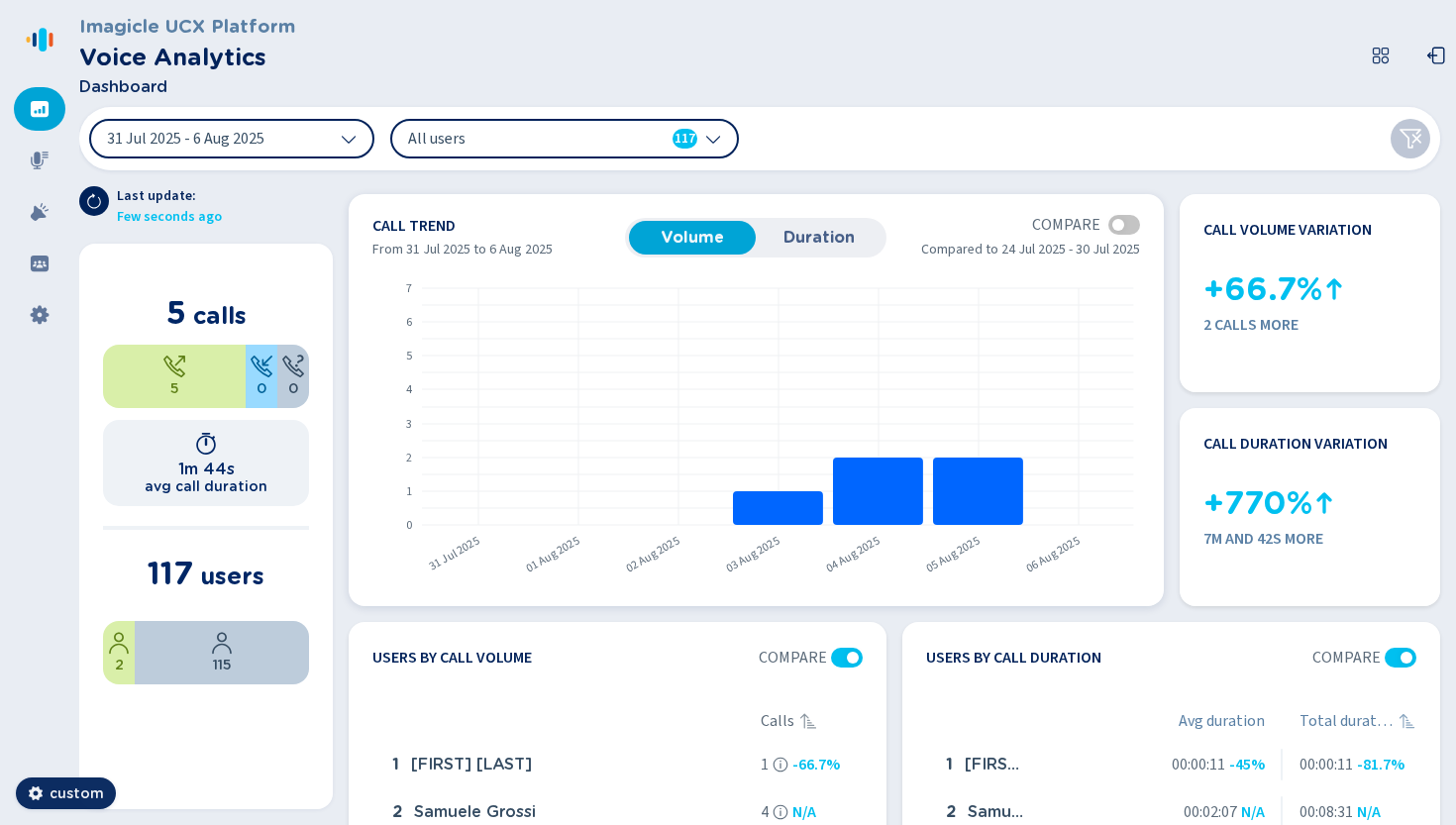 click on "Duration" at bounding box center (819, 238) 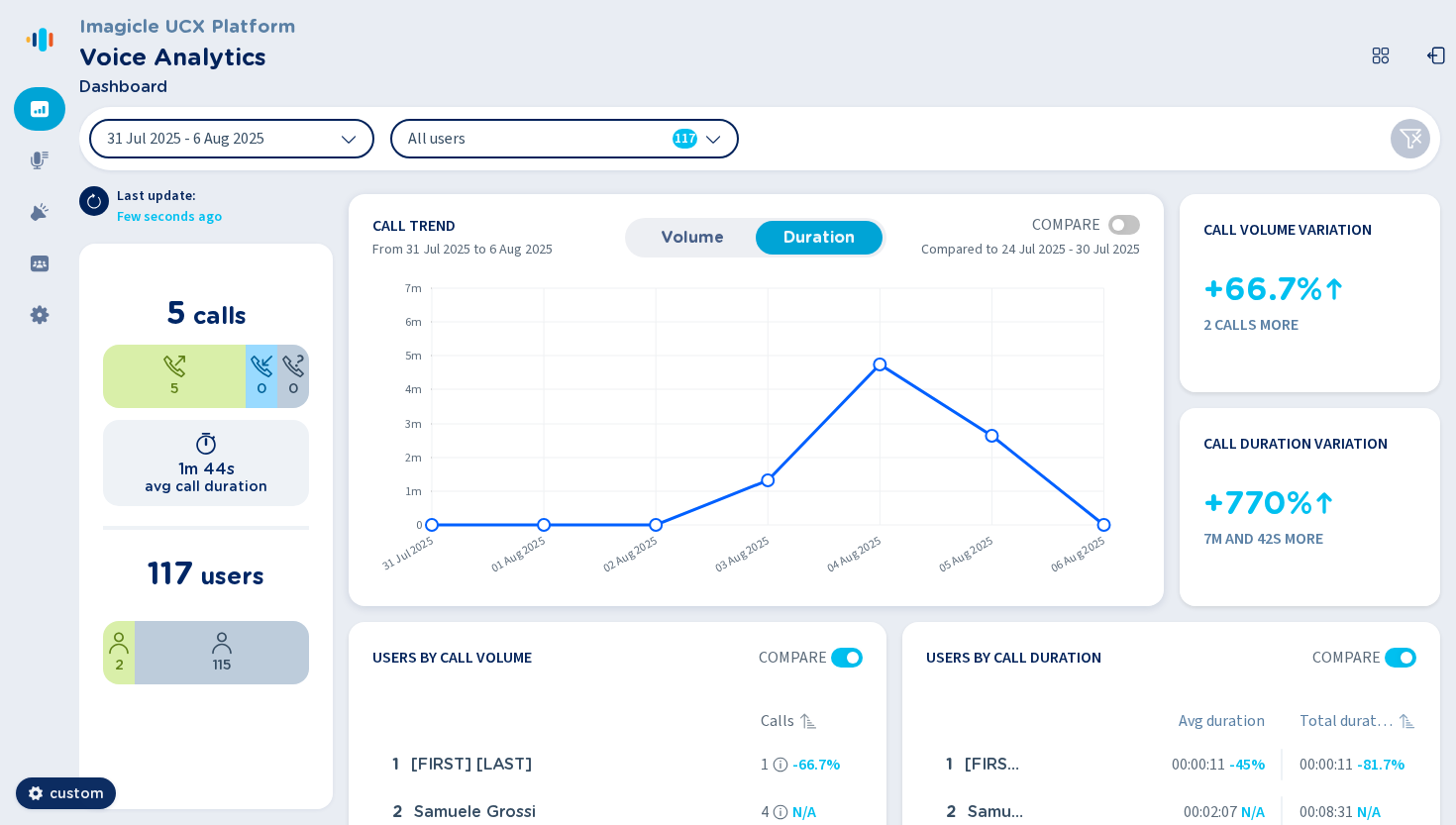 click on "Volume" at bounding box center (692, 238) 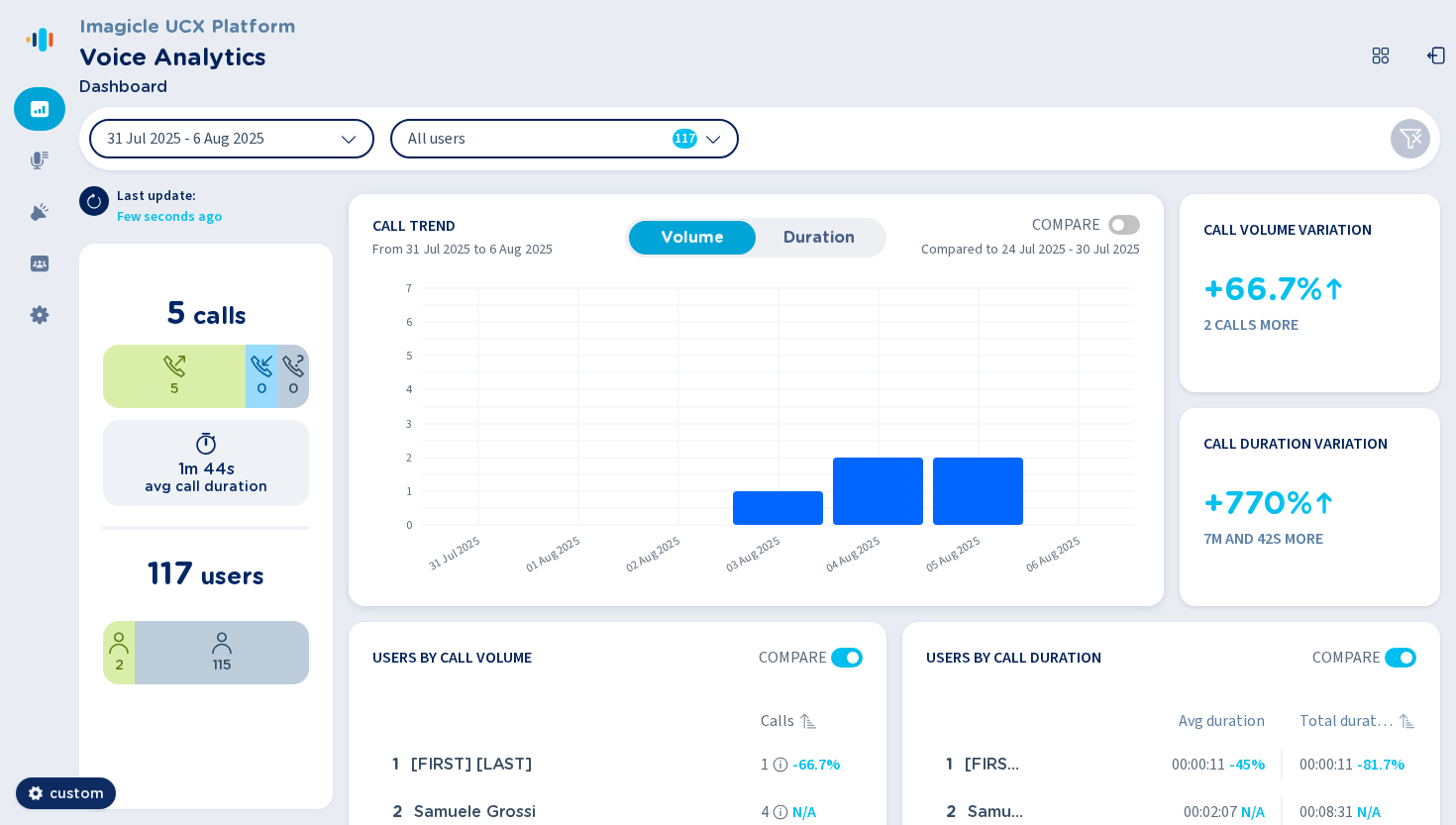 click on "Duration" at bounding box center (819, 238) 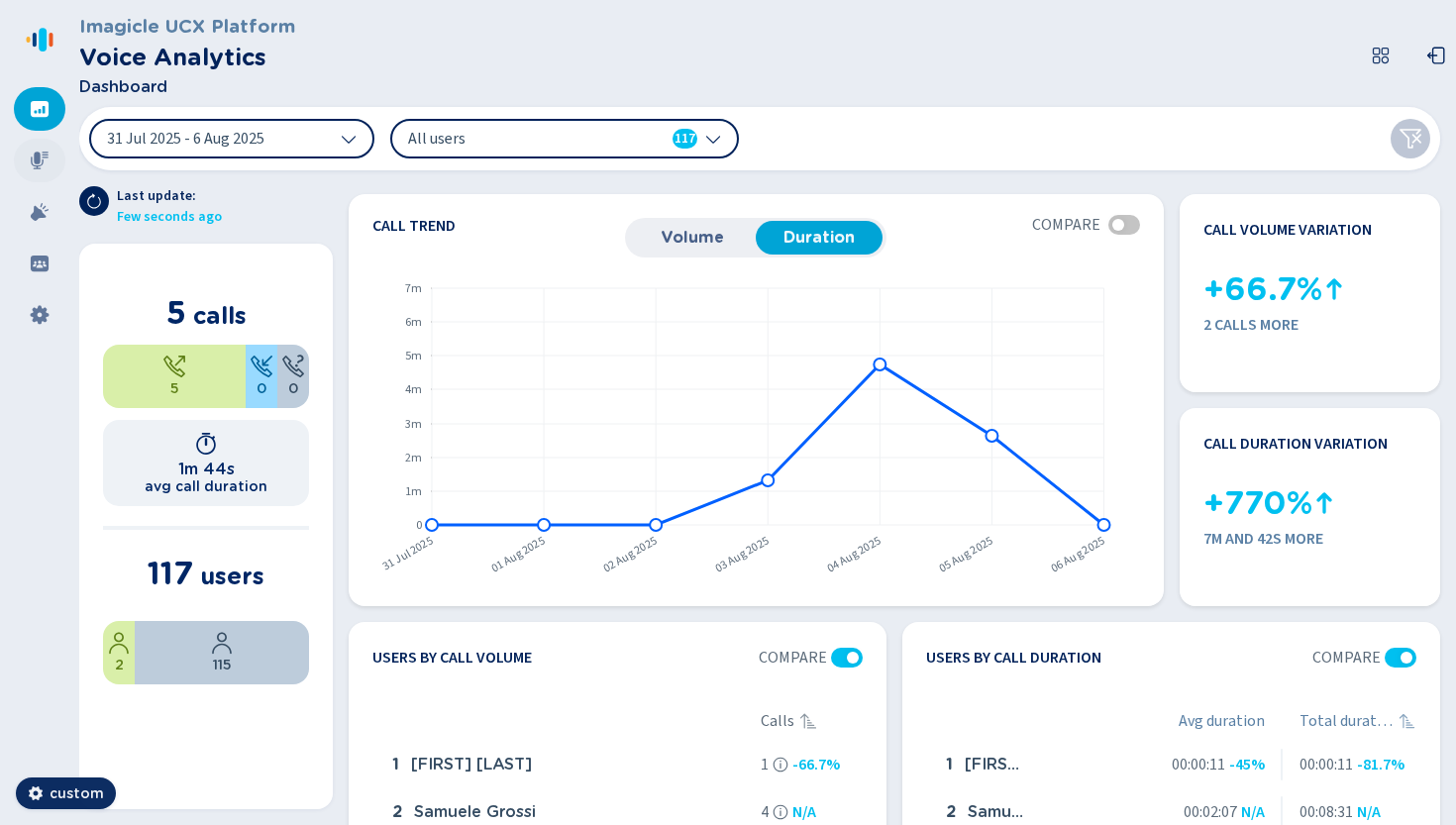 click at bounding box center (40, 160) 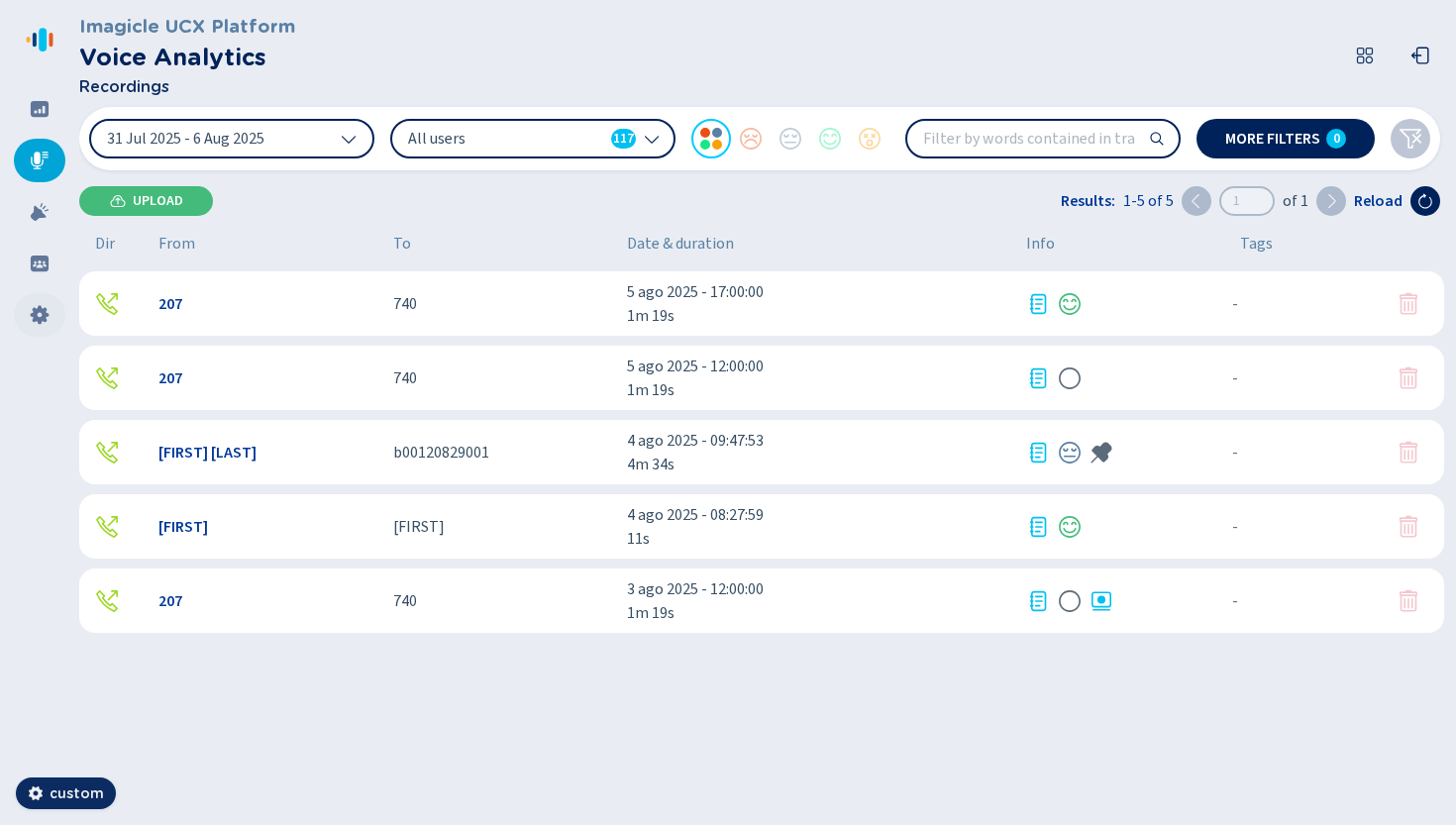 click 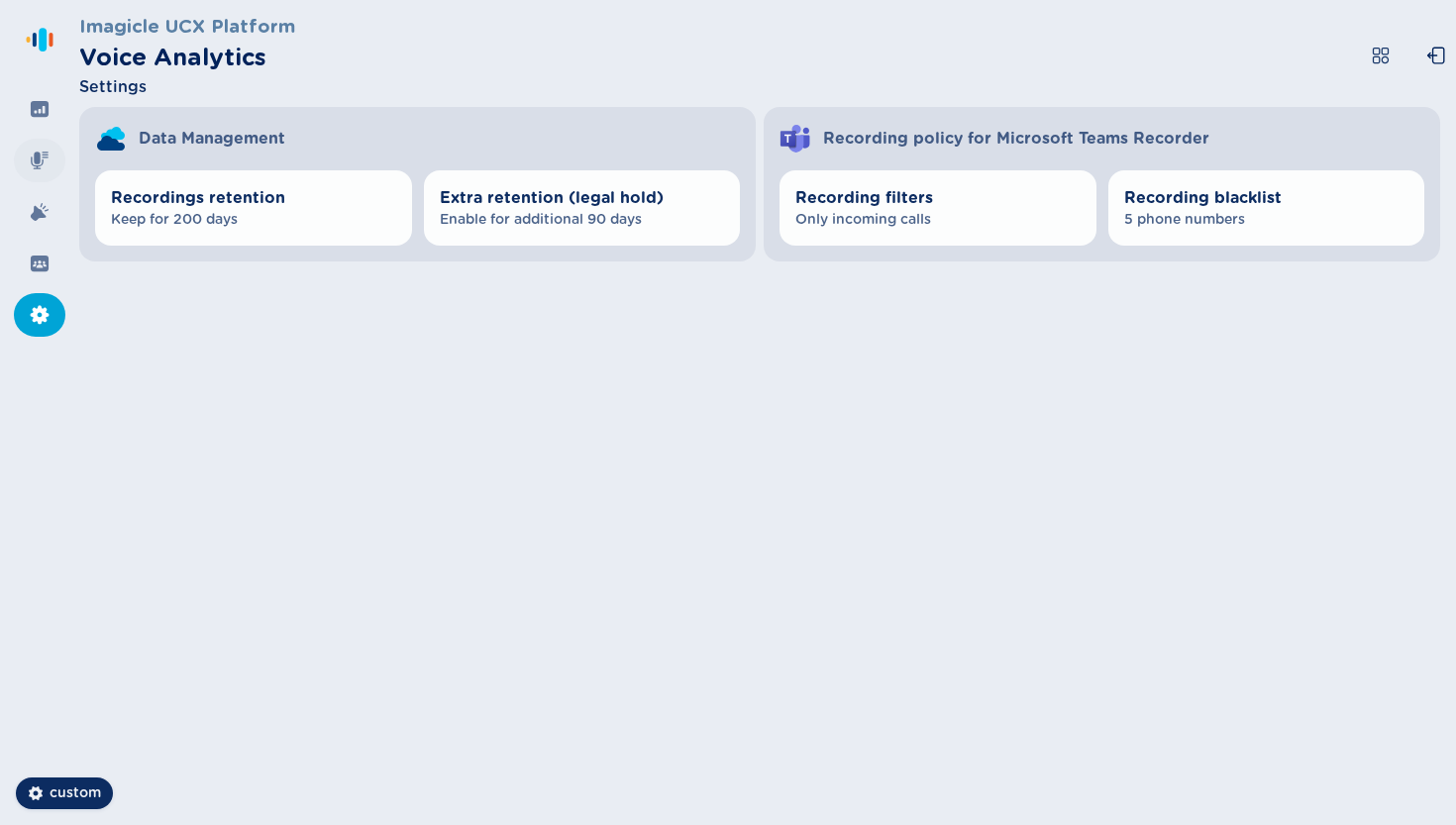 click 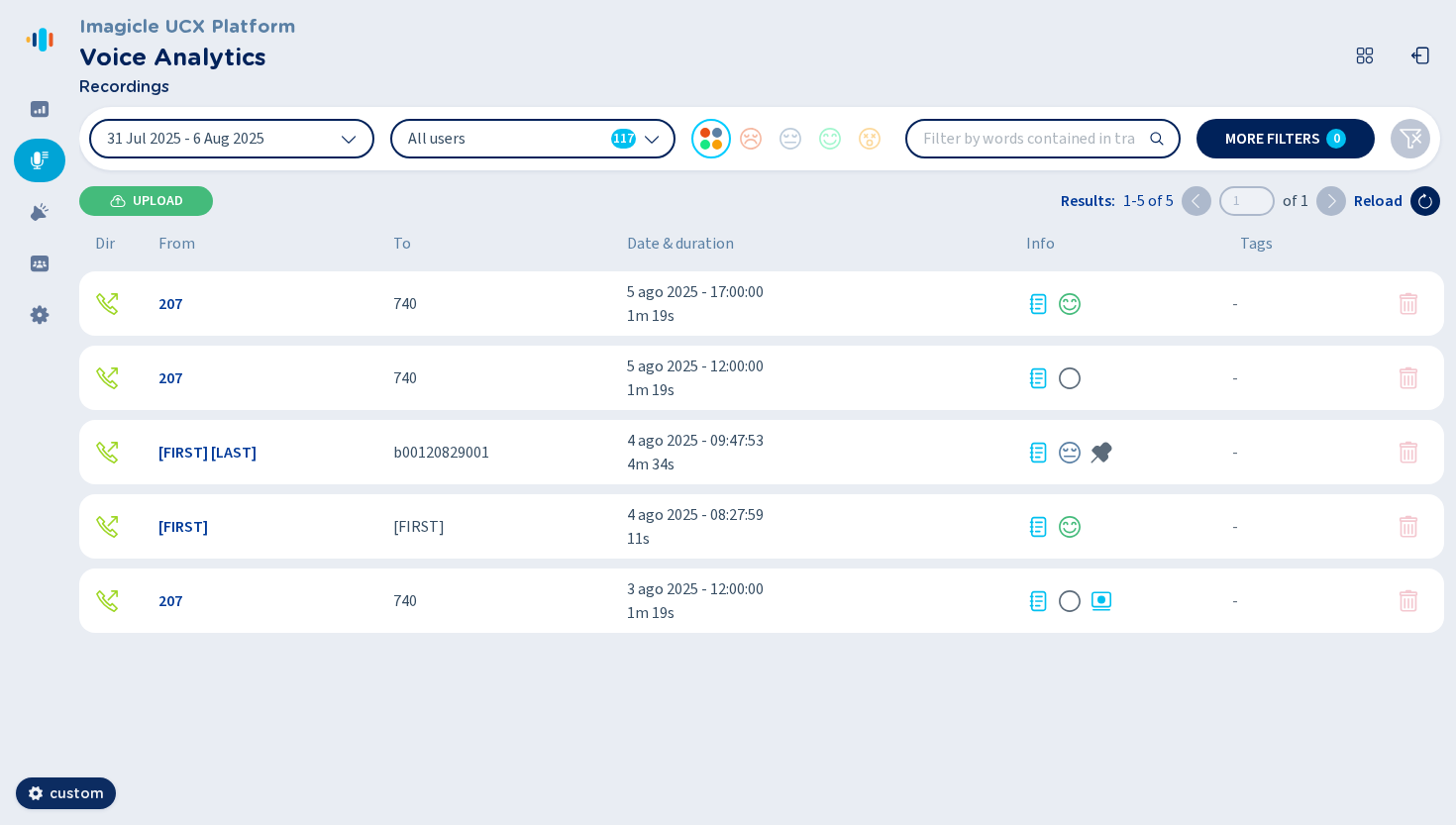 click on "207 740 5 ago 2025 - 17:00:00
1m
19s
- {{hiddenTagsCount}} more" at bounding box center [762, 303] 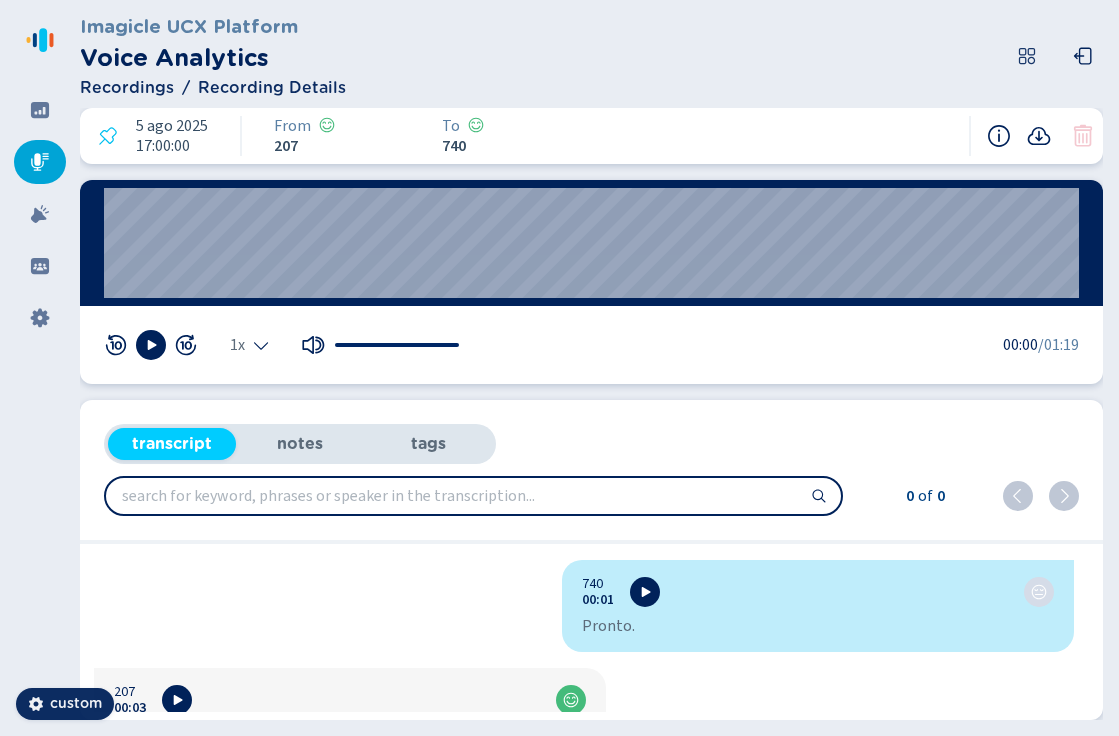 click on "notes" at bounding box center (300, 444) 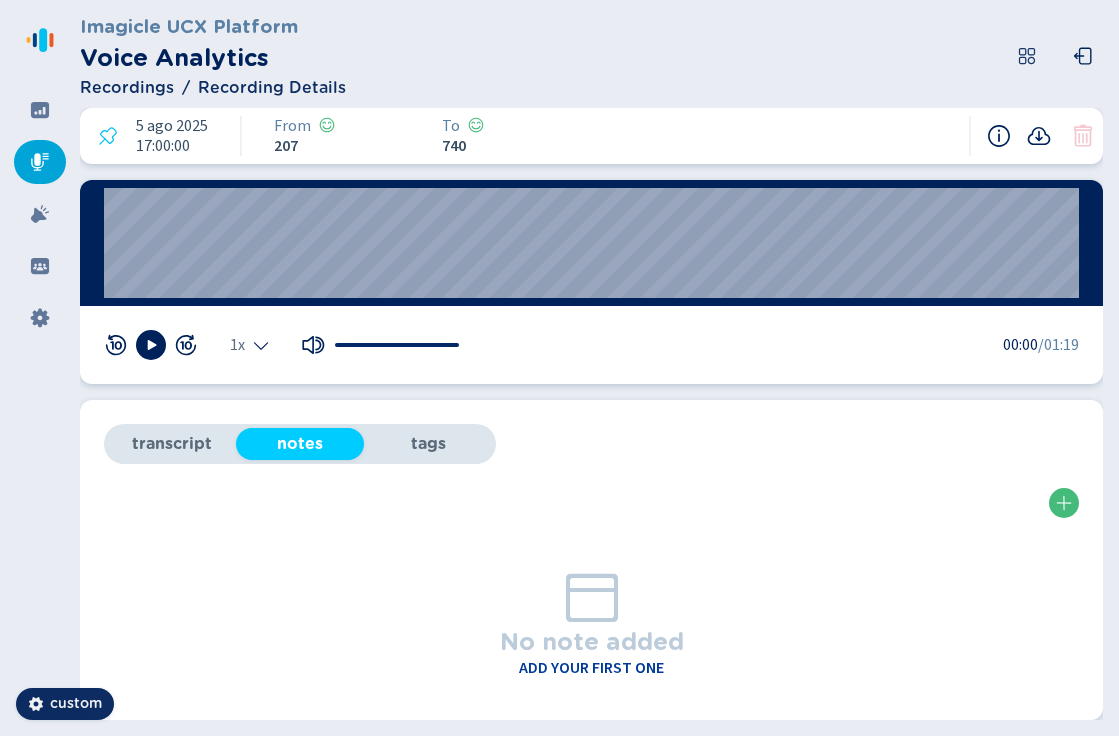 click on "tags" at bounding box center (428, 444) 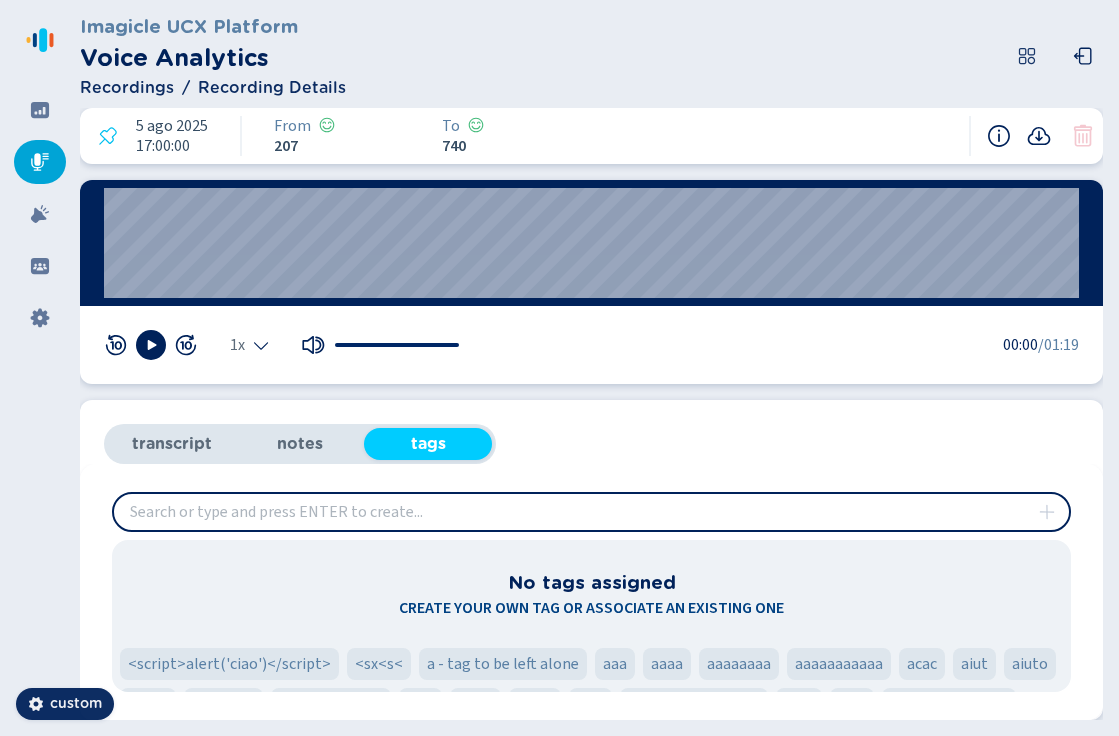 scroll, scrollTop: -1, scrollLeft: 0, axis: vertical 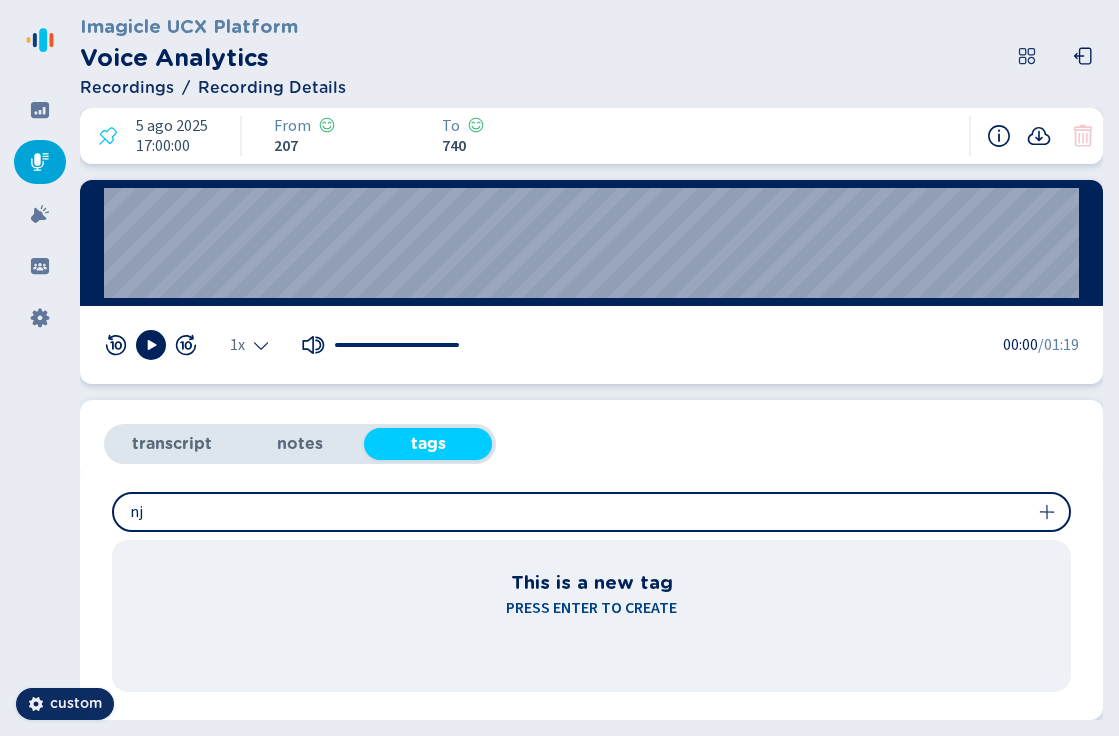 type on "n" 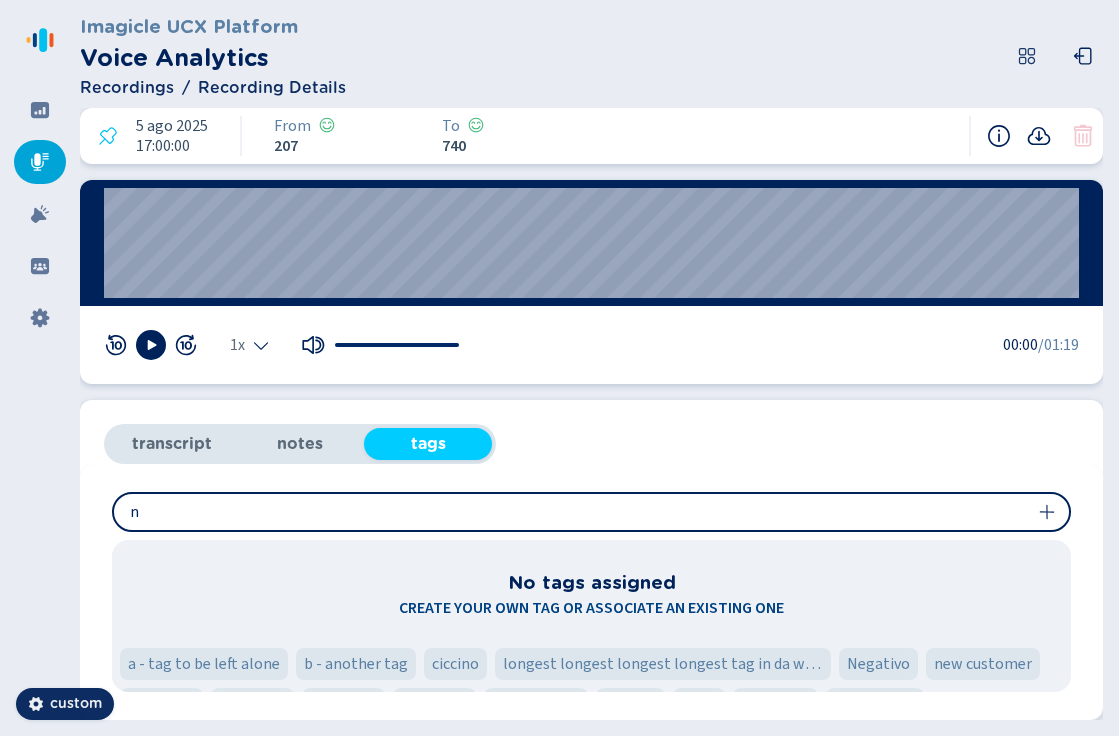 type 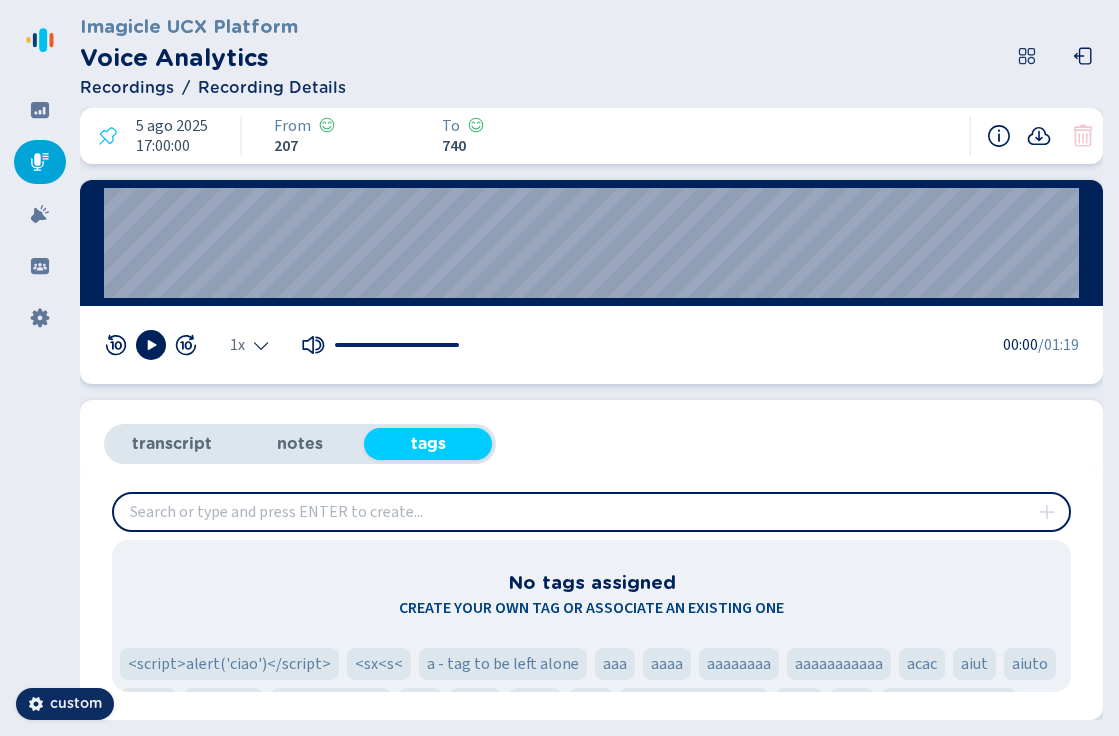 click on "transcript" at bounding box center (172, 444) 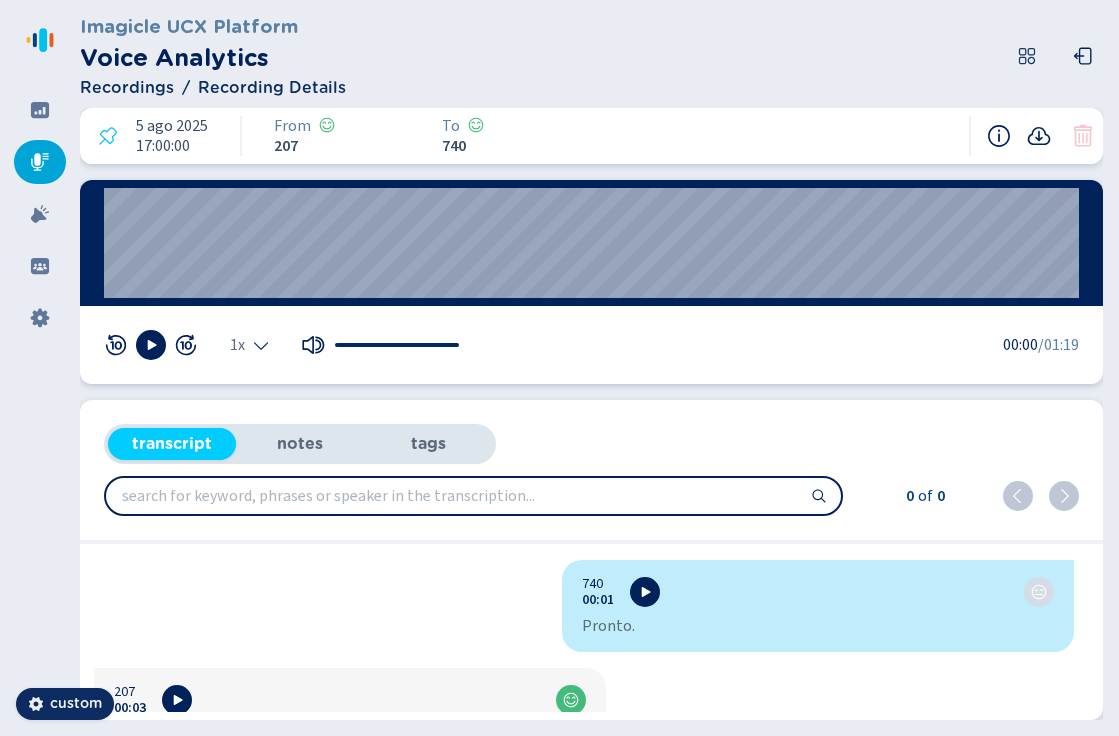 click on "notes" at bounding box center (300, 444) 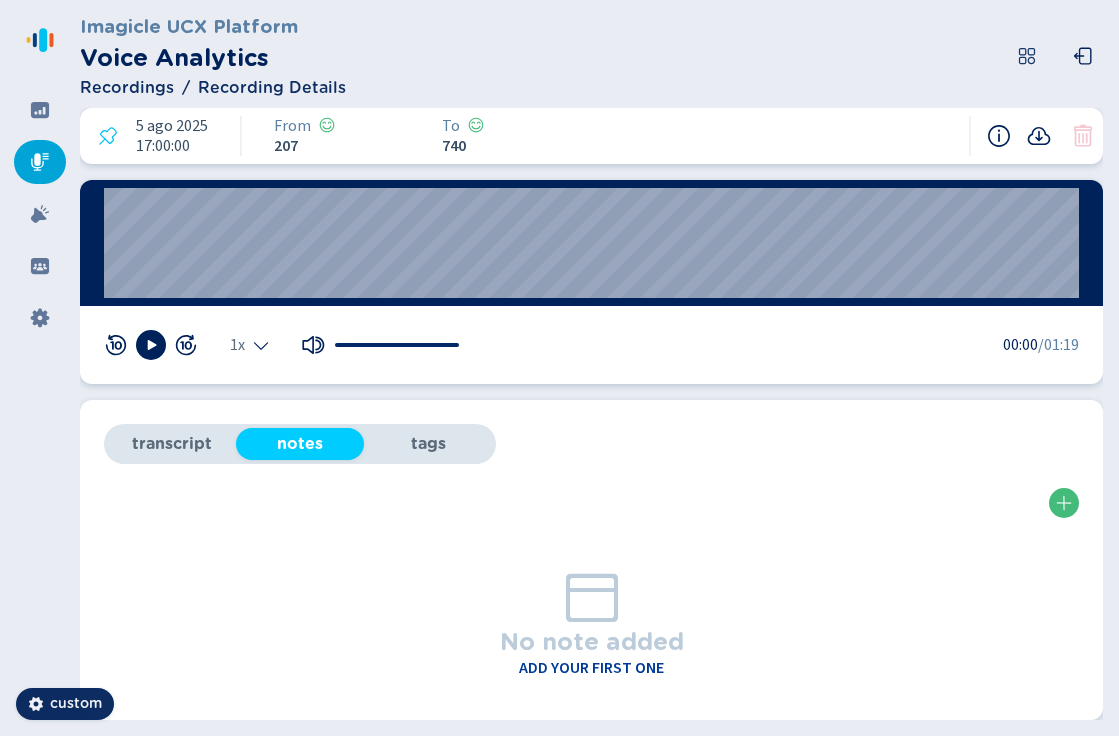 click on "tags" at bounding box center [428, 444] 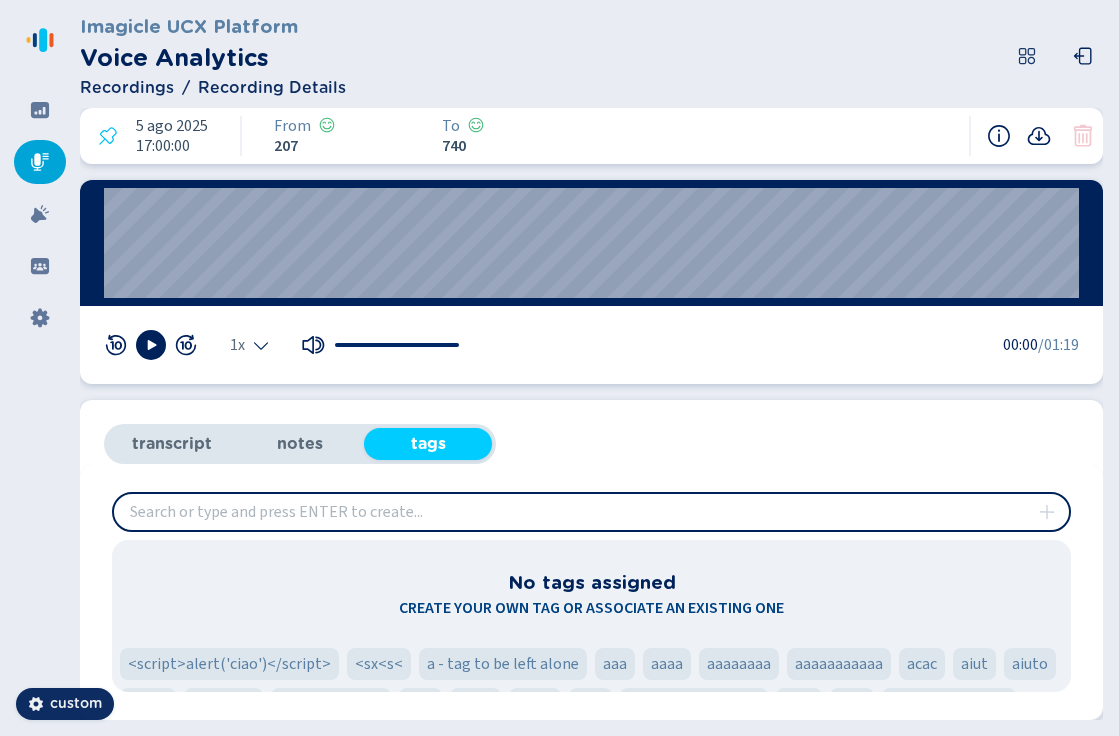click on "notes" at bounding box center (300, 444) 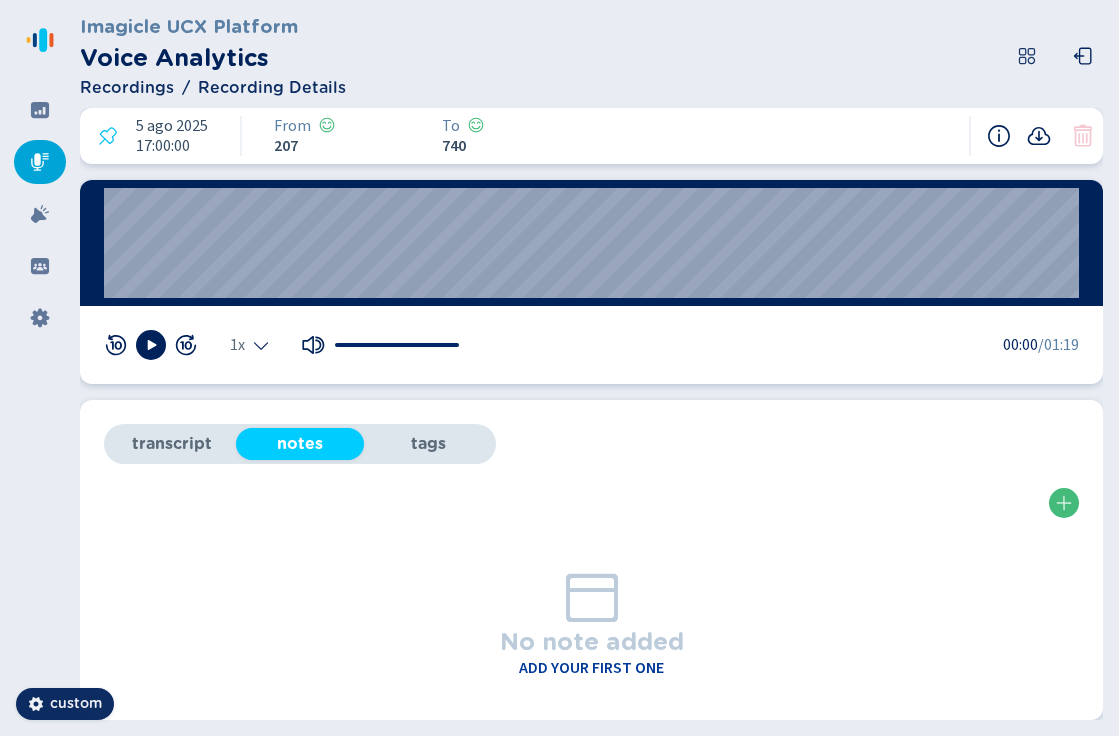 click on "transcript" at bounding box center (172, 444) 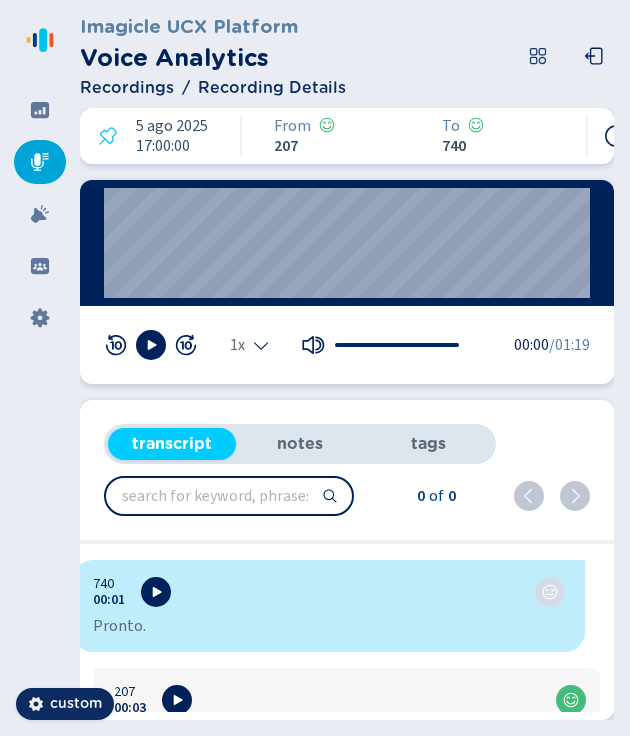drag, startPoint x: 625, startPoint y: 161, endPoint x: 801, endPoint y: 164, distance: 176.02557 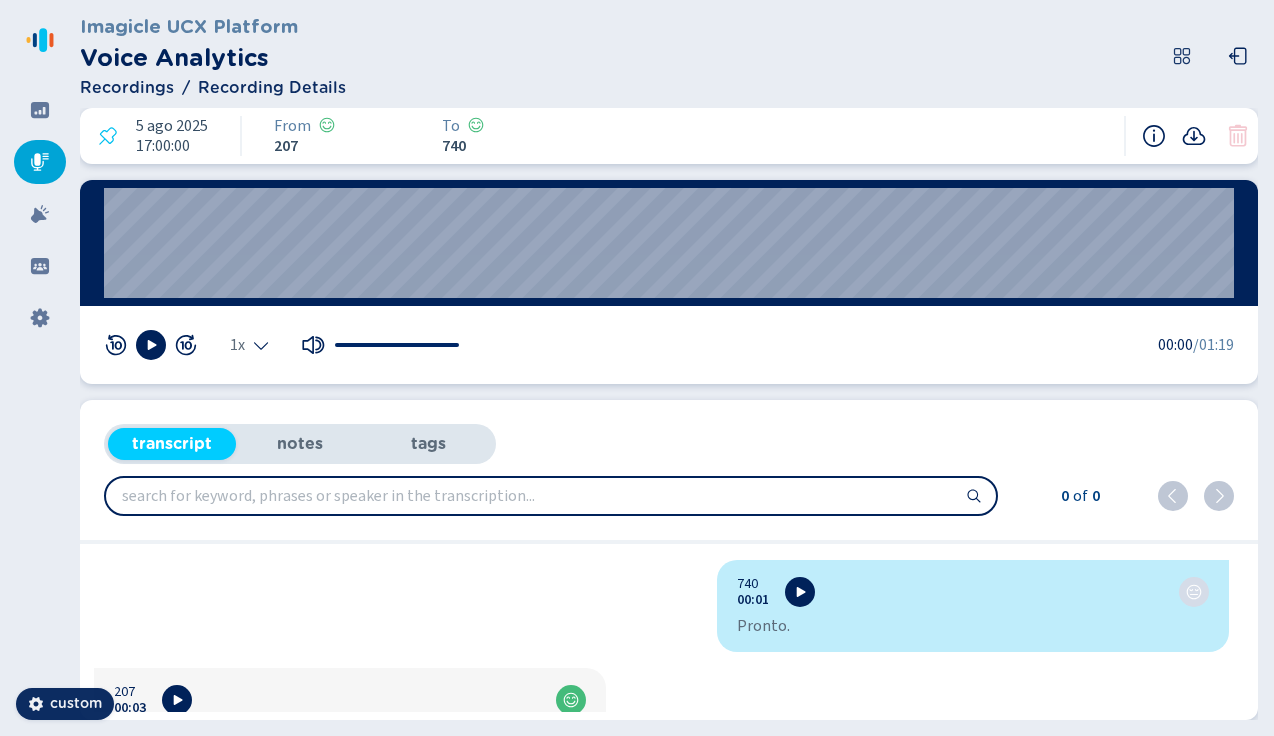 click on "Recordings" at bounding box center [127, 88] 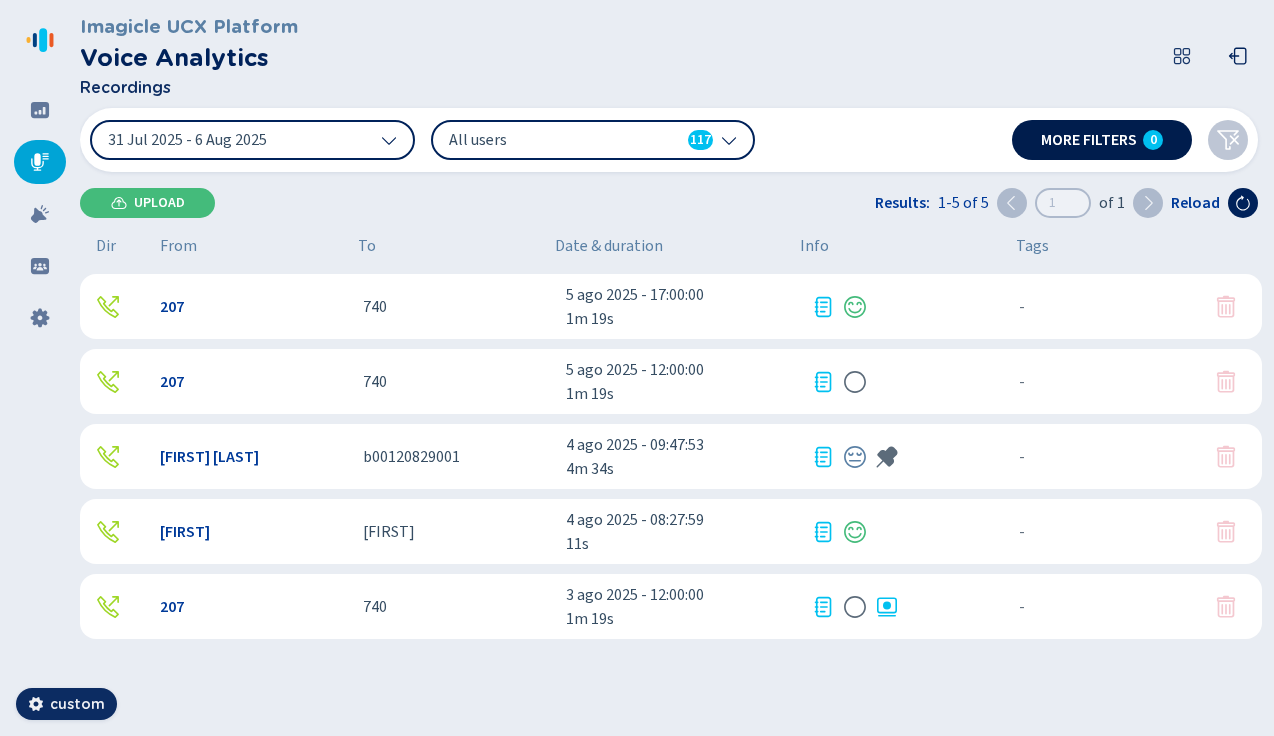 click on "More filters" at bounding box center [1089, 140] 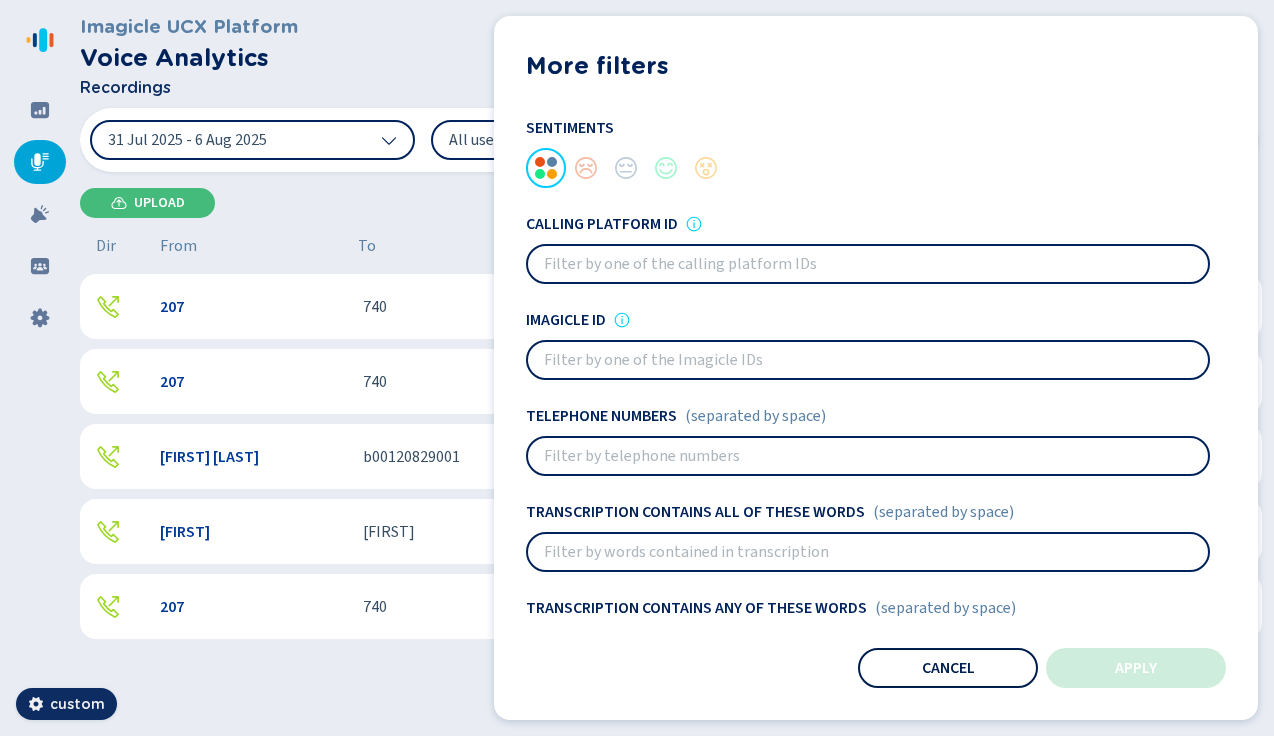 click on "Cancel" at bounding box center (948, 668) 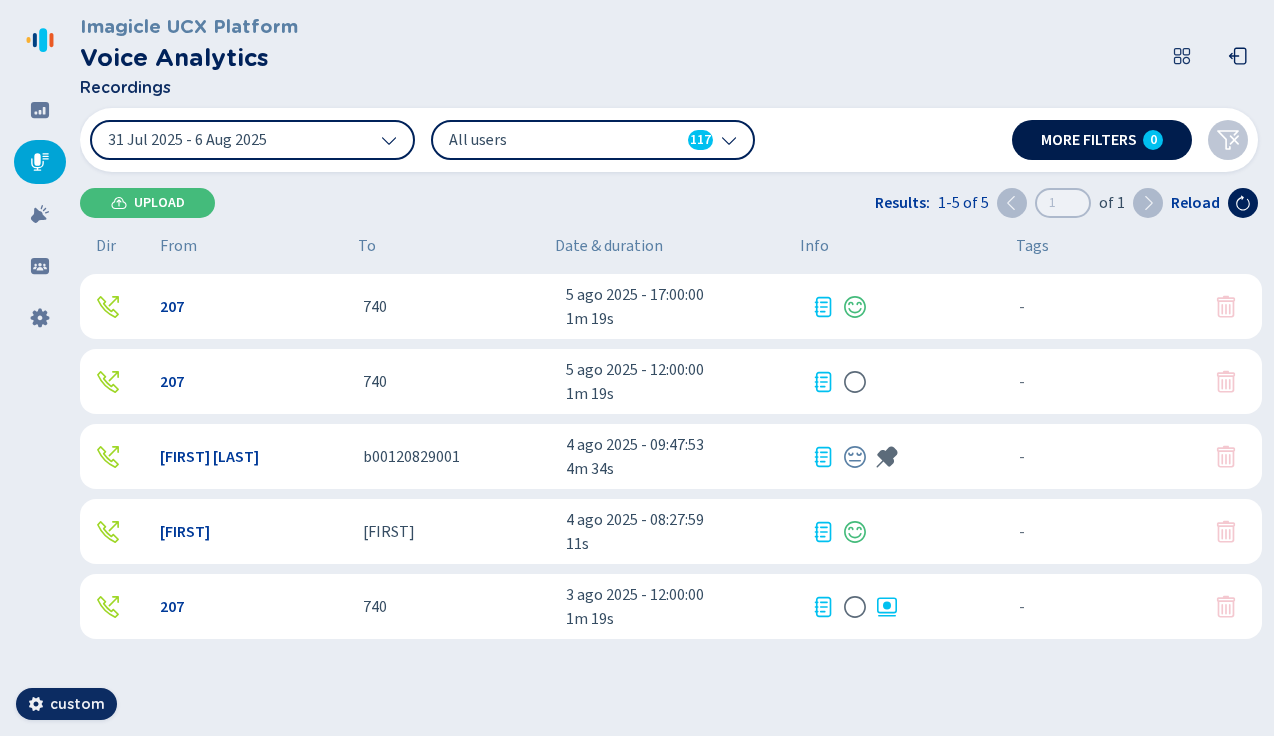 click on "More filters 0" at bounding box center [1102, 140] 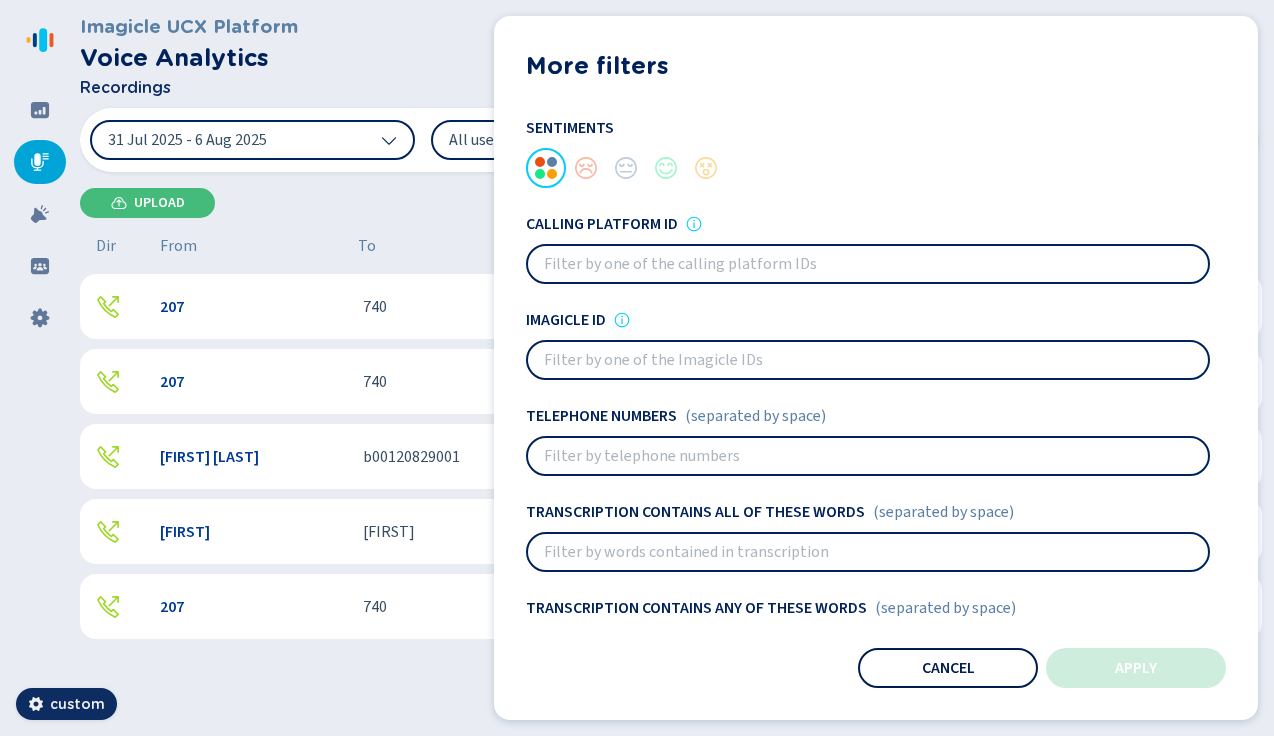 click on "Cancel" at bounding box center [948, 668] 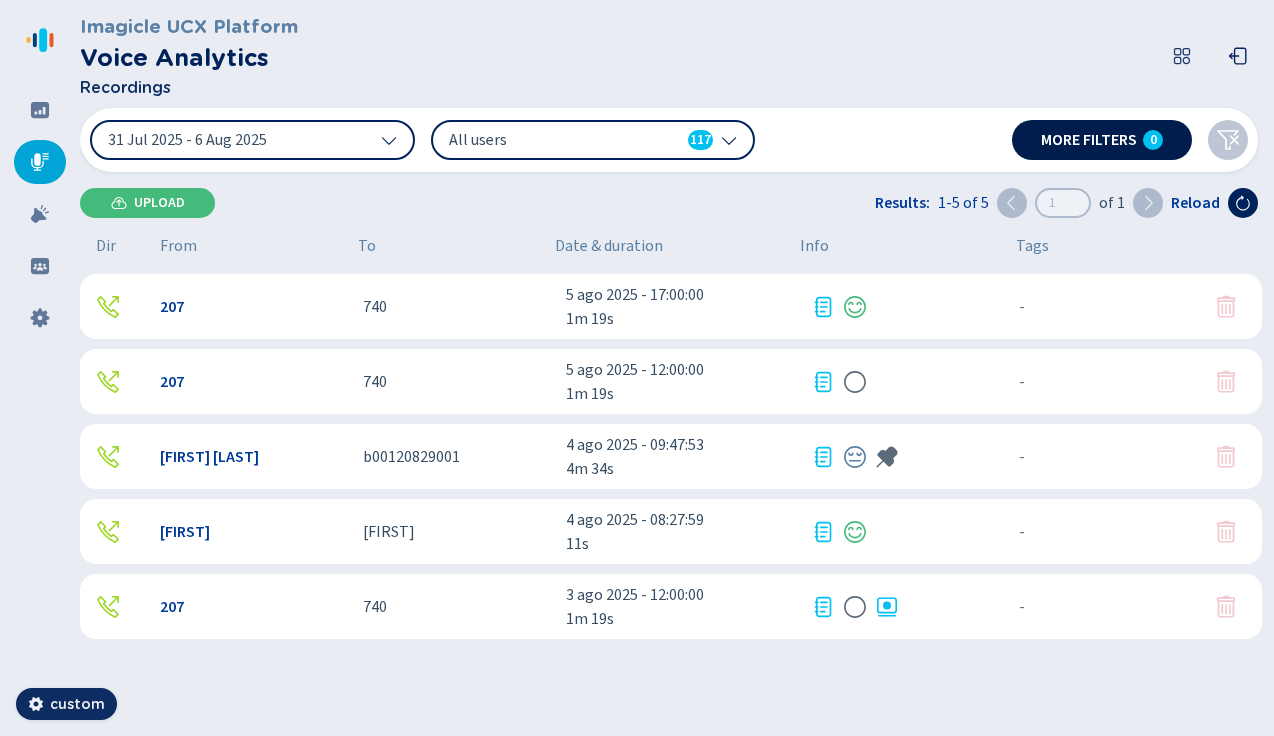 click on "More filters 0" at bounding box center [1102, 140] 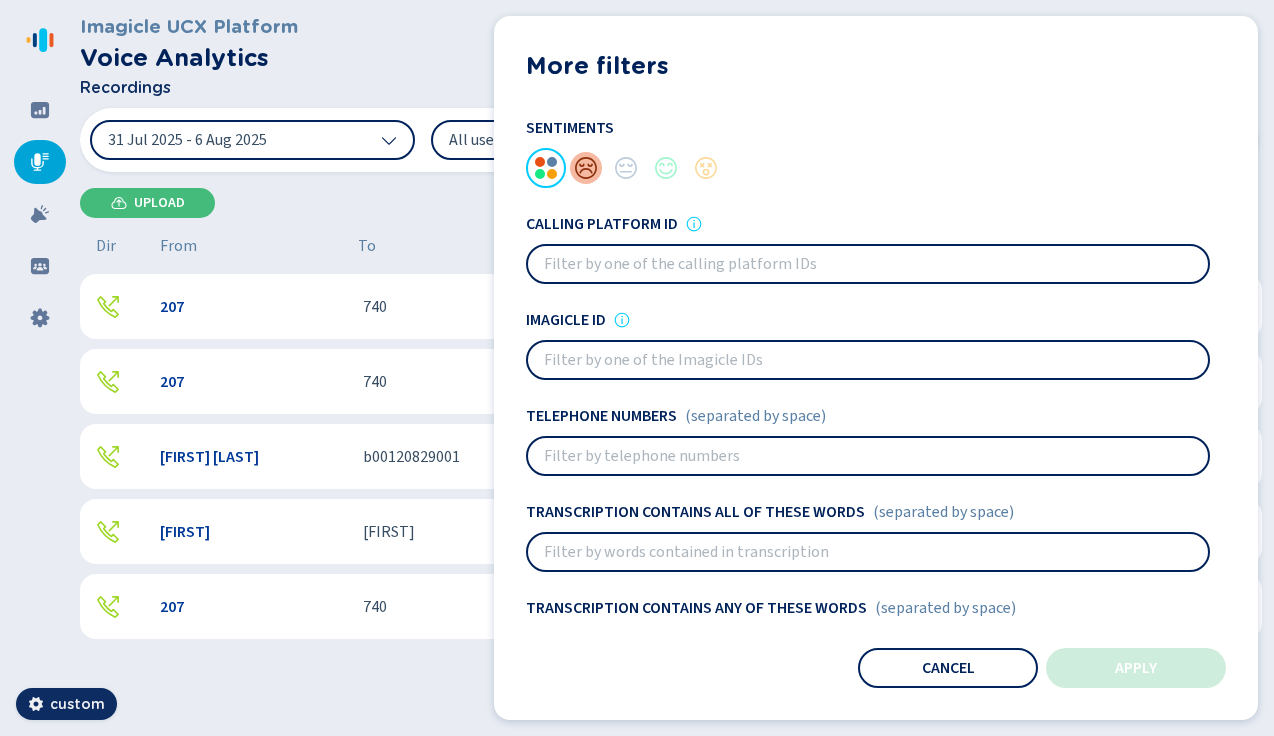 click at bounding box center [586, 168] 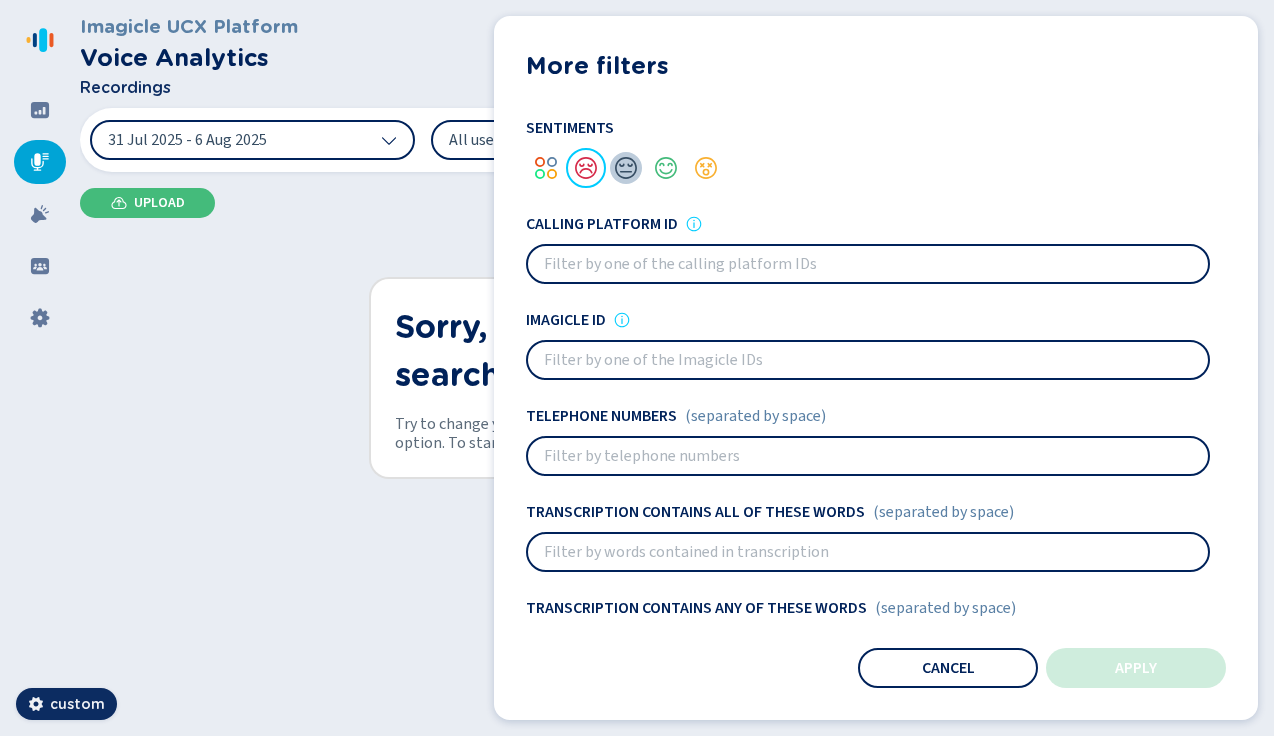click at bounding box center (626, 168) 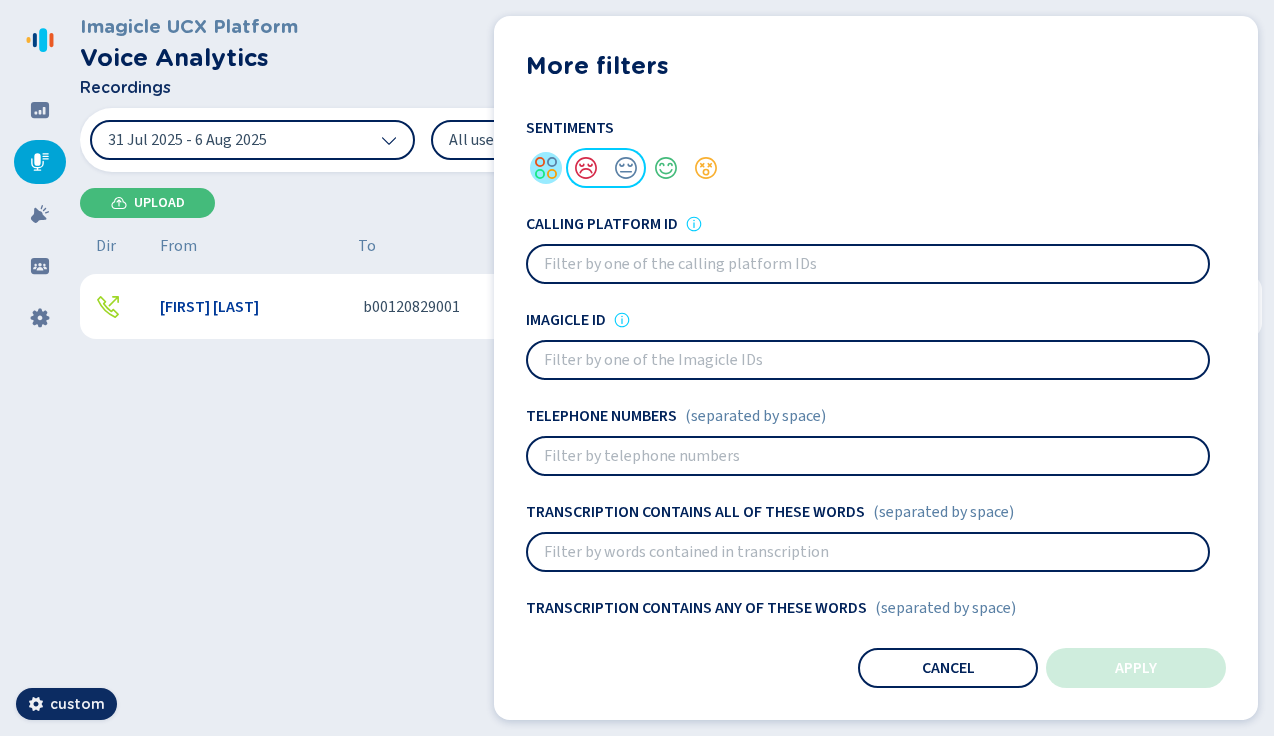 click at bounding box center (546, 168) 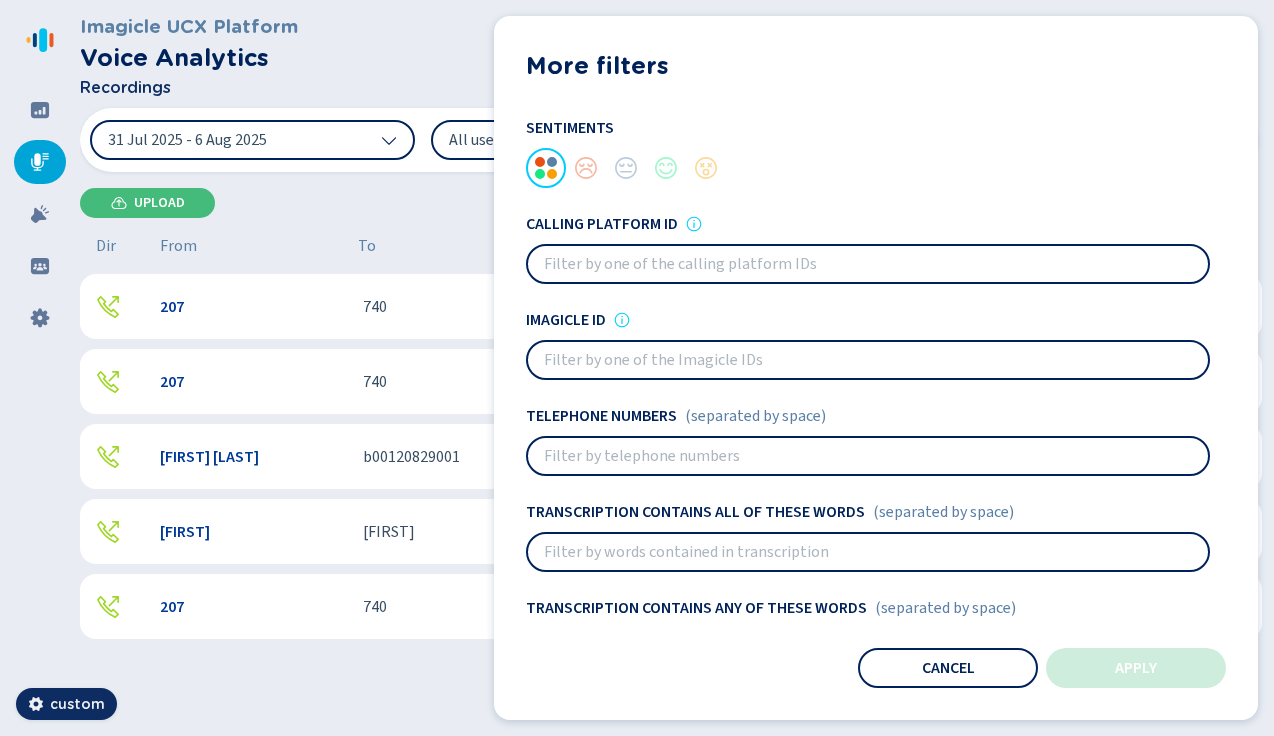 drag, startPoint x: 938, startPoint y: 661, endPoint x: 912, endPoint y: 341, distance: 321.0545 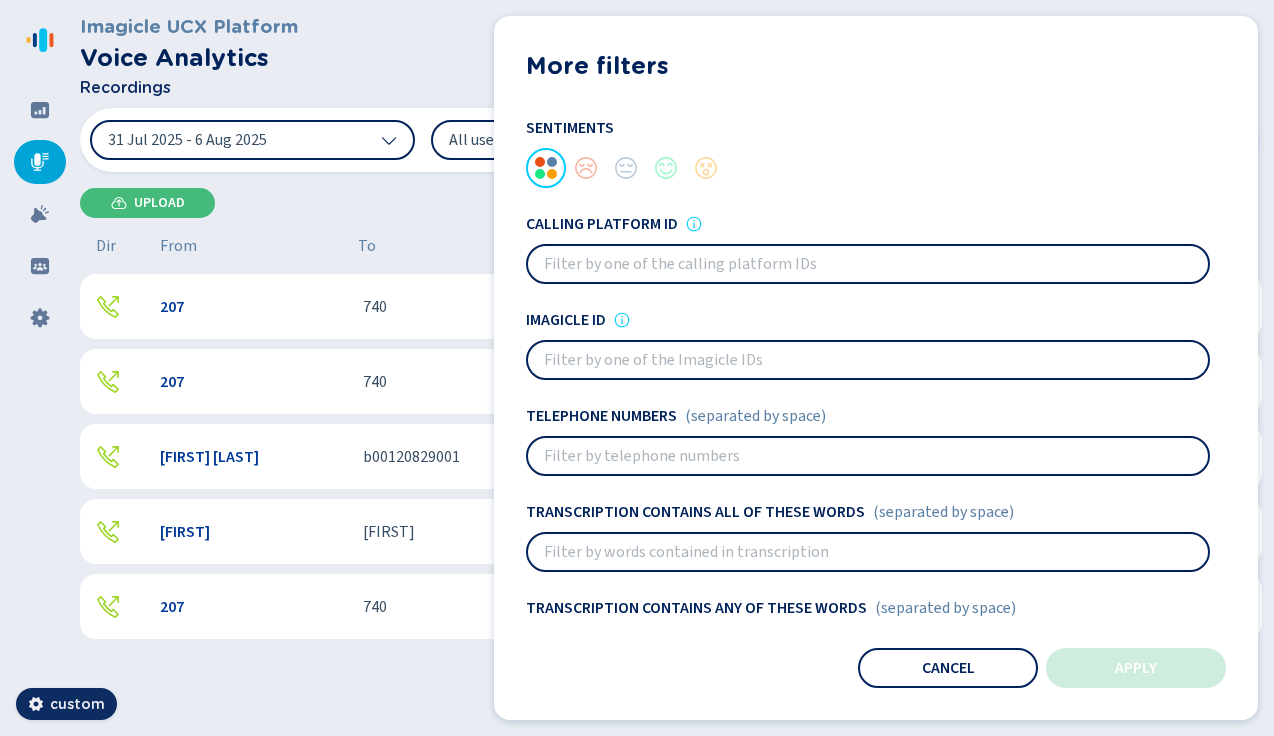 click on "More filters Users All users 117 Sentiments Calling platform ID Imagicle ID Telephone numbers (separated by space) Transcription contains all of these words (separated by space) Transcription contains any of these words (separated by space) Transcription contains none of these words (separated by space) Transcription contains this exact text Notes contains this exact text Tags <script>alert('ciao')</script> <sx<s< a - tag to be left alone aaa aaaa aaaaaaaa aaaaaaaaaaa acac aiut aiuto aiuto! aiutoooo b - another tag bbb bbbd bello bim c - tag to be clicked caca ciao ciao ciao ciaociao ciao2 ciaoooo ciccino ciccio ciccio padella dsdsdsdsd ffff FIRST QUOTE giu giulia hdhsd hhhhhhh jh longest longest longest longest tag in da world Negativo new customer new tag 1 new tag 2 new tag 3 new tag 4 new tag cors newtag nnnn nuovo tag Nuovo tag 2 nuovo tag da loggare omega ORDER APPROVED ORDER FAILED ORDER POSTPONED Pippo pollo primissimo tag? prova 1234 questo sì che è un tag rgrthtyh tag Tag di prova tag070323 test" at bounding box center [876, 368] 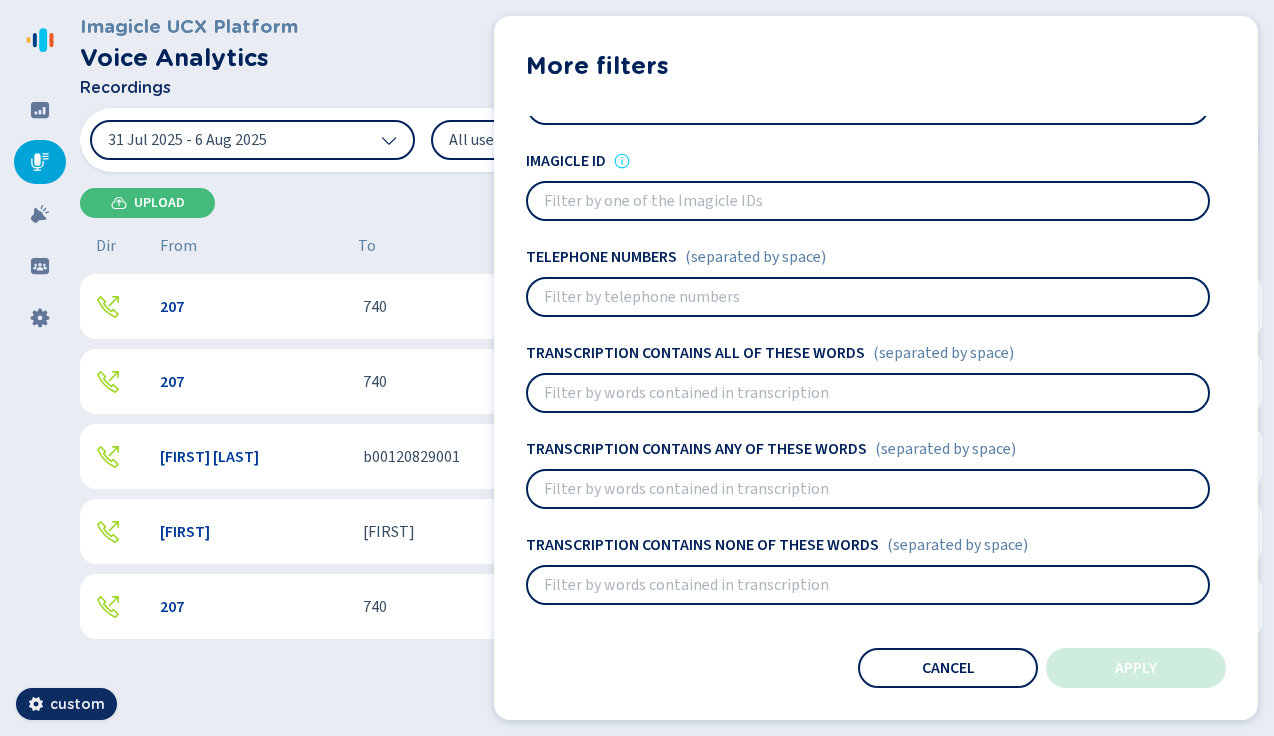 click at bounding box center (868, 393) 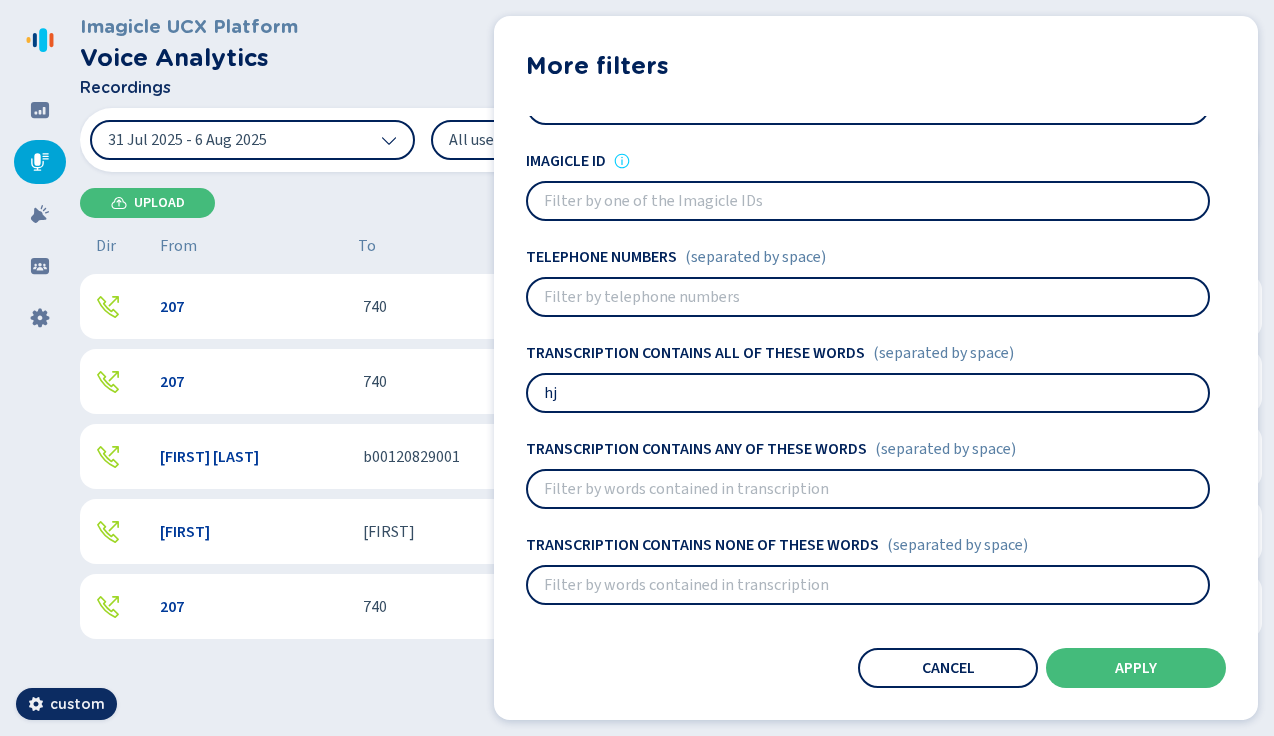 type on "h" 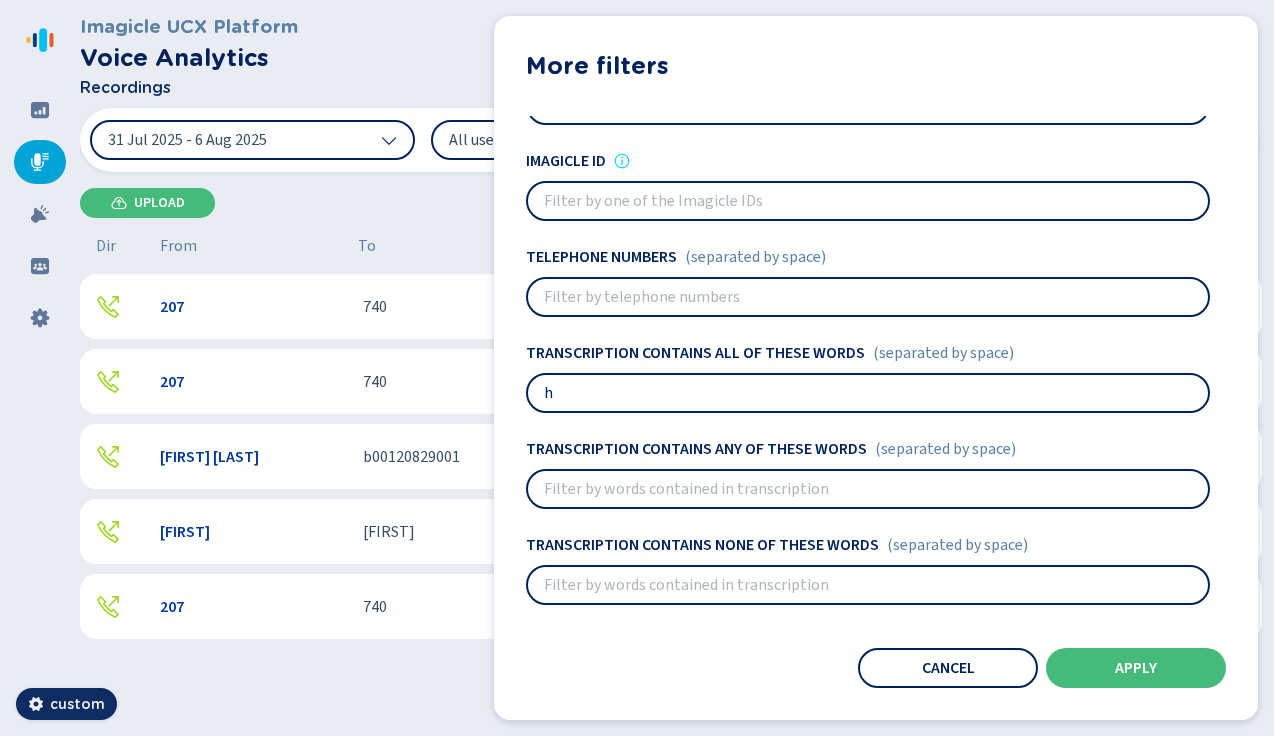 type 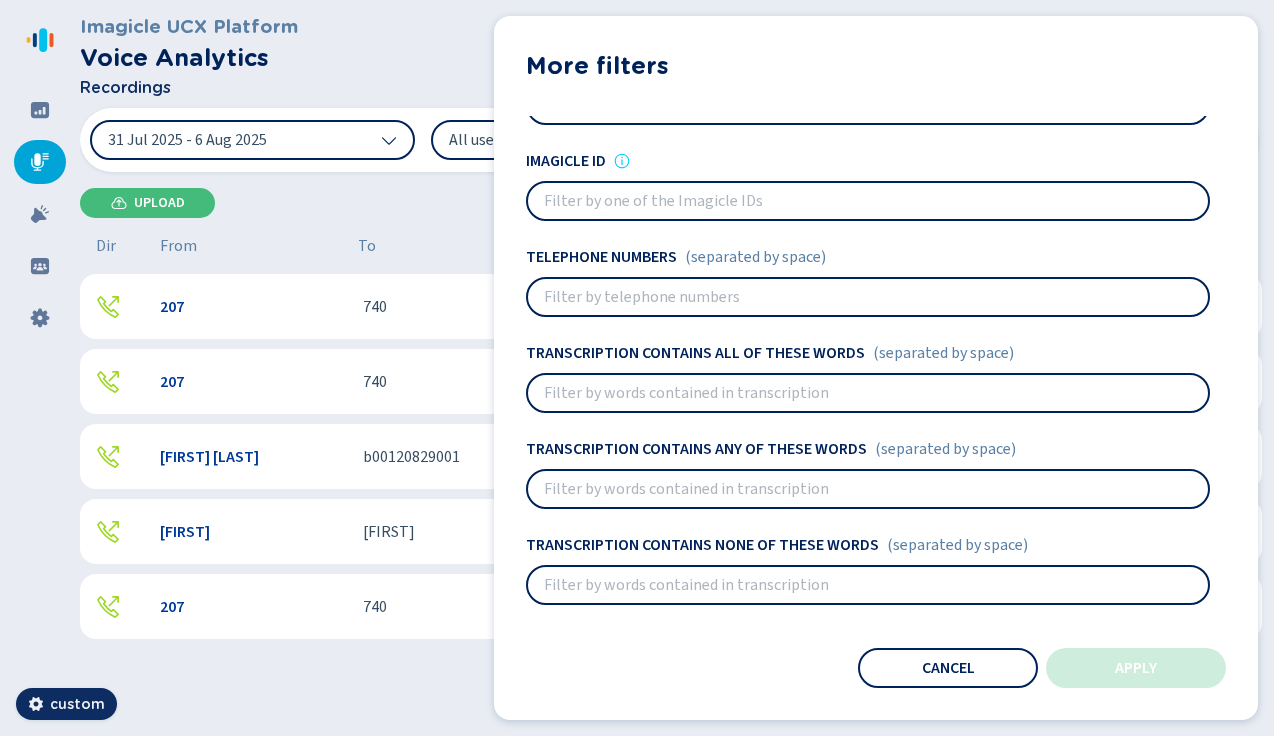 click at bounding box center (868, 489) 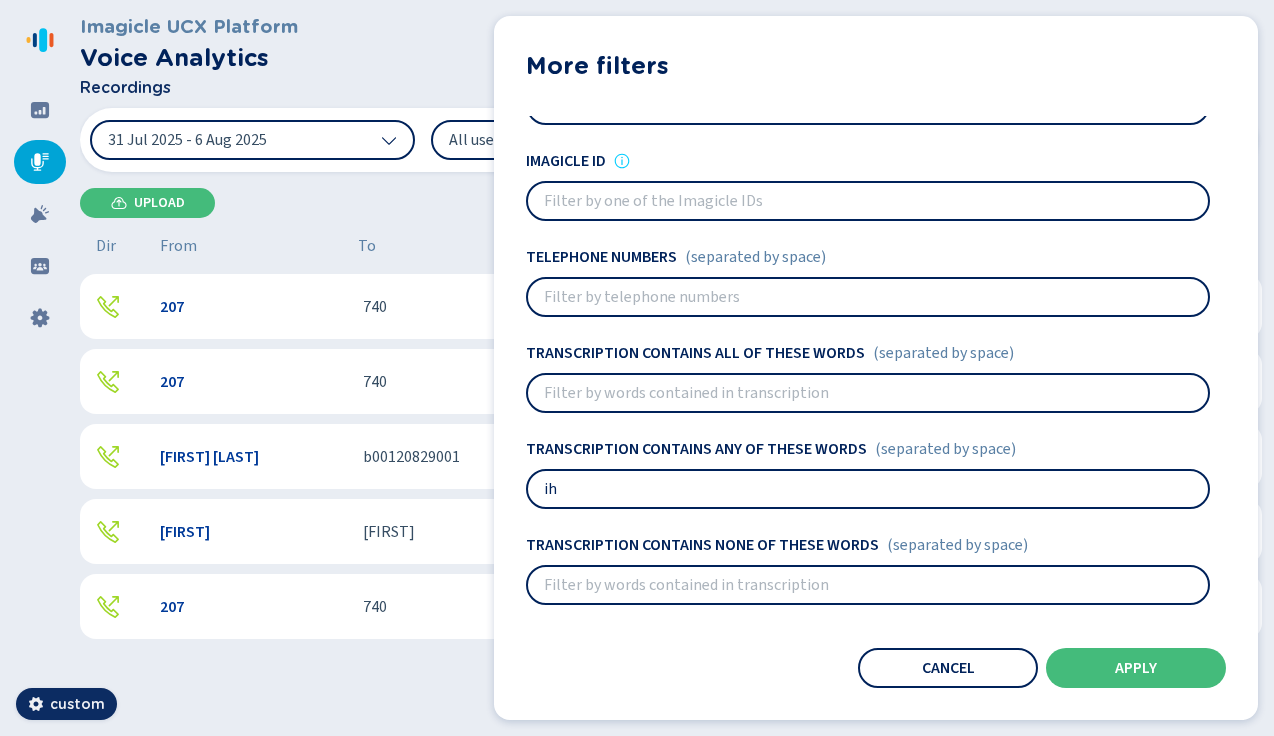 type on "i" 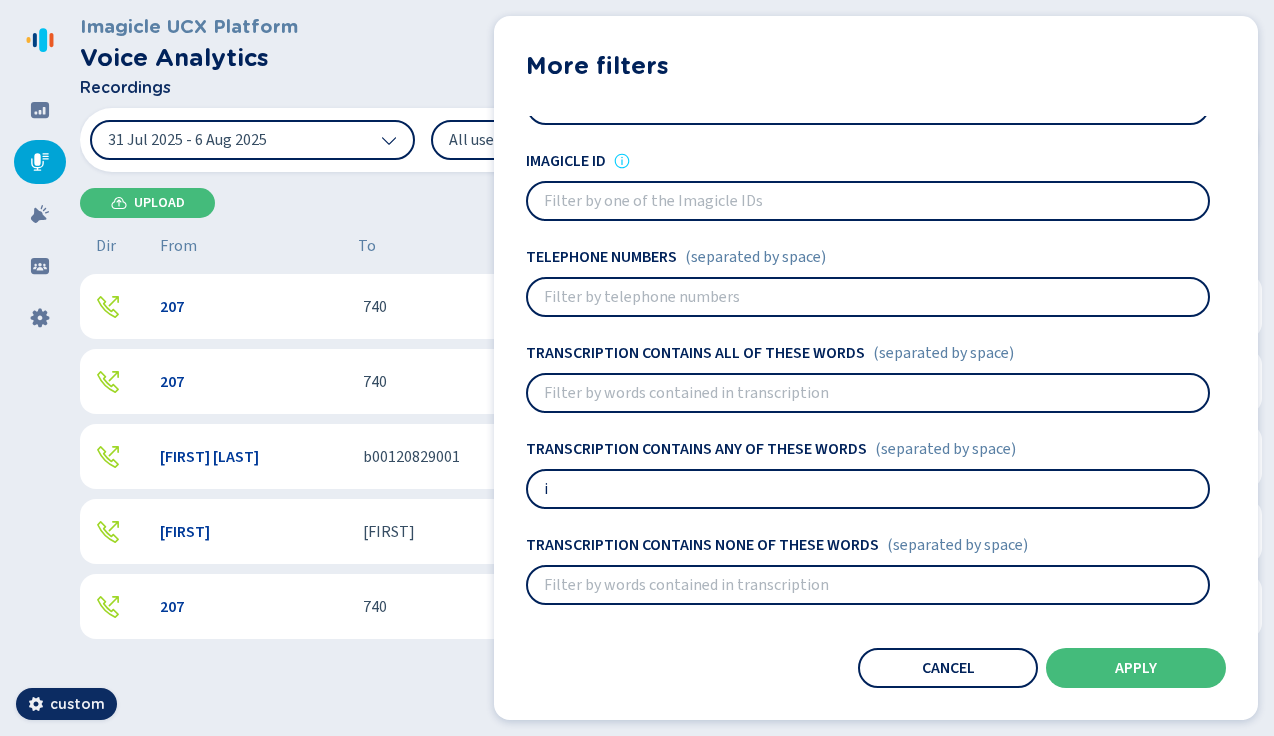 type 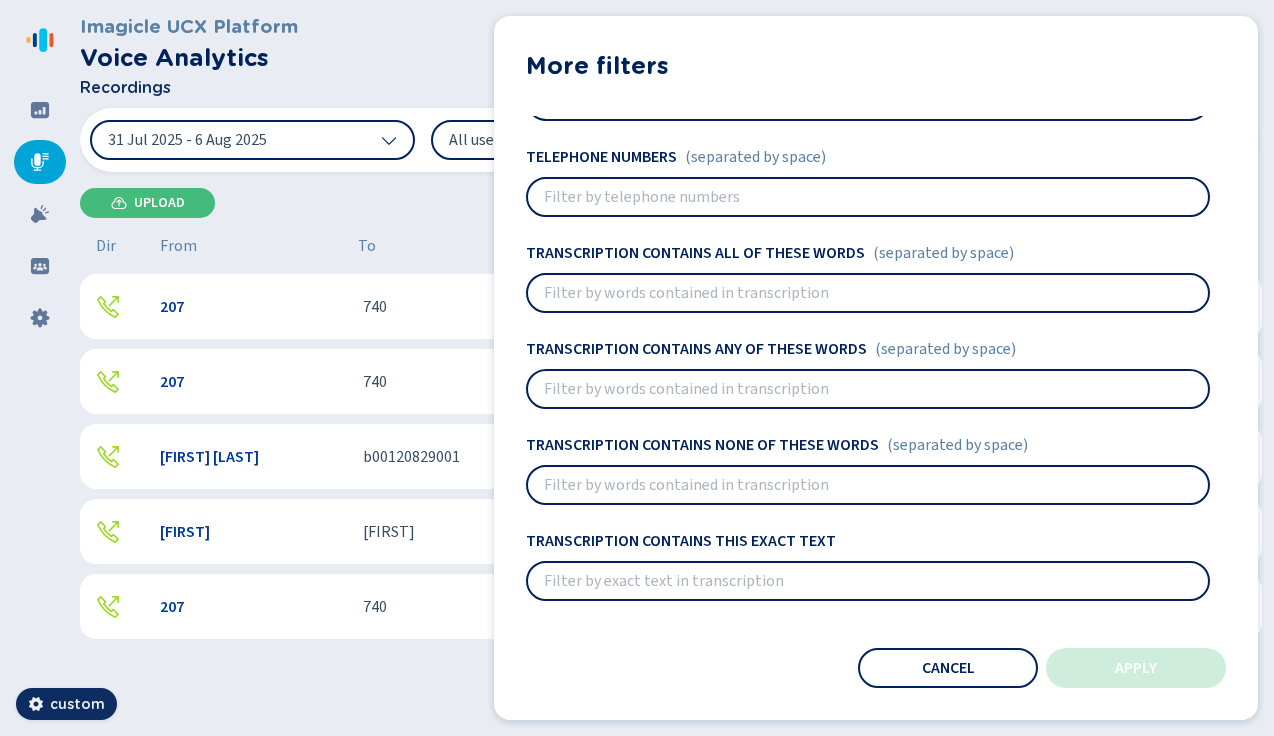 scroll, scrollTop: 281, scrollLeft: 0, axis: vertical 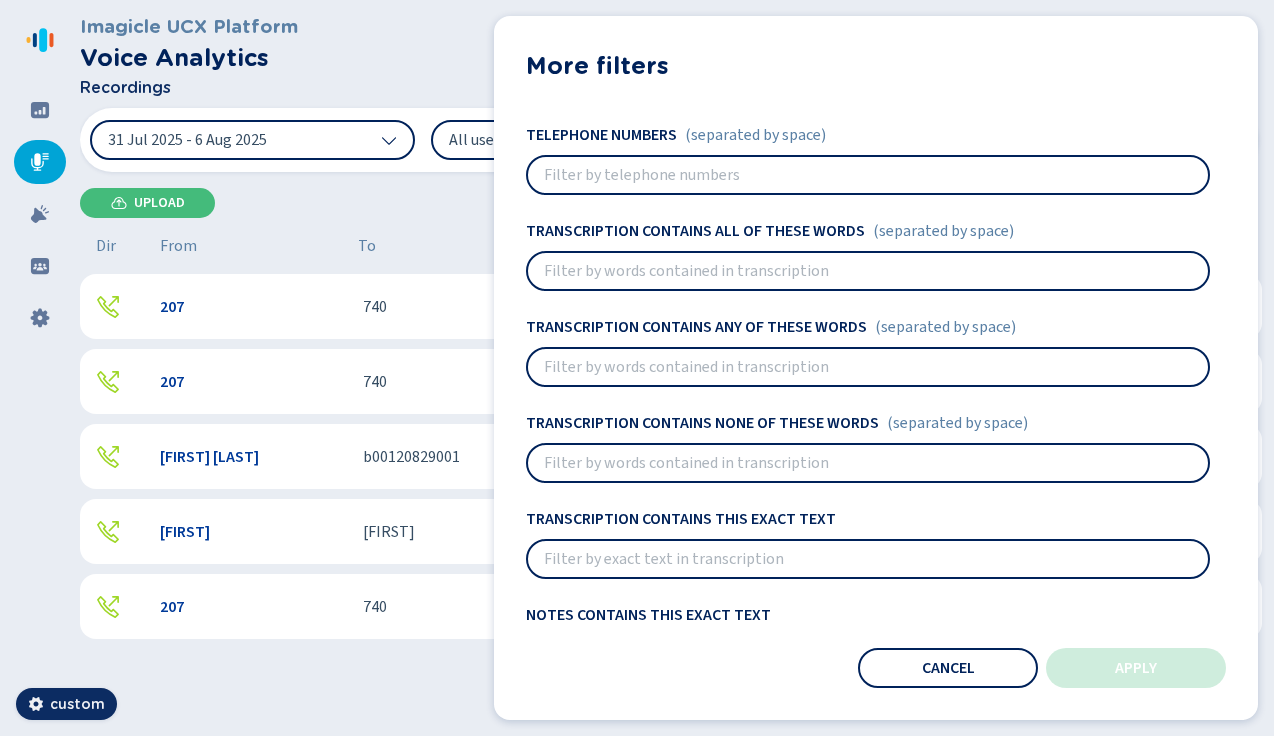 click at bounding box center [868, 463] 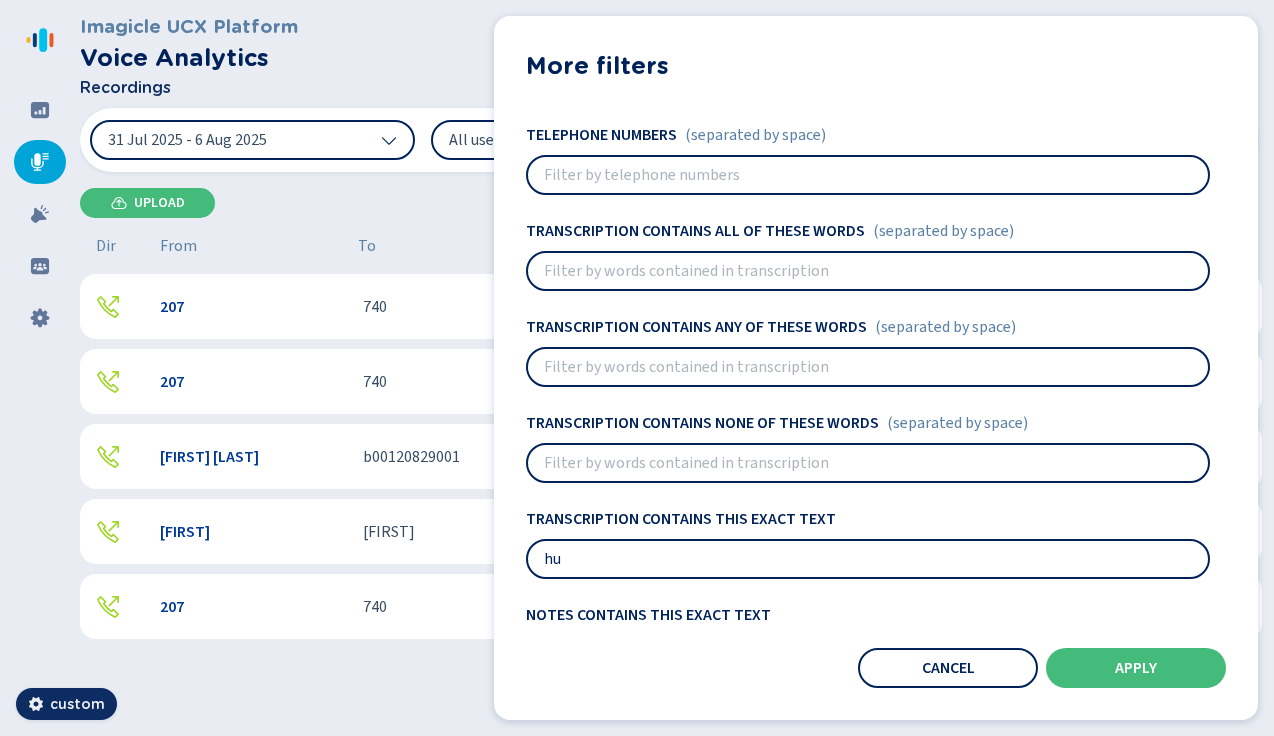 type on "h" 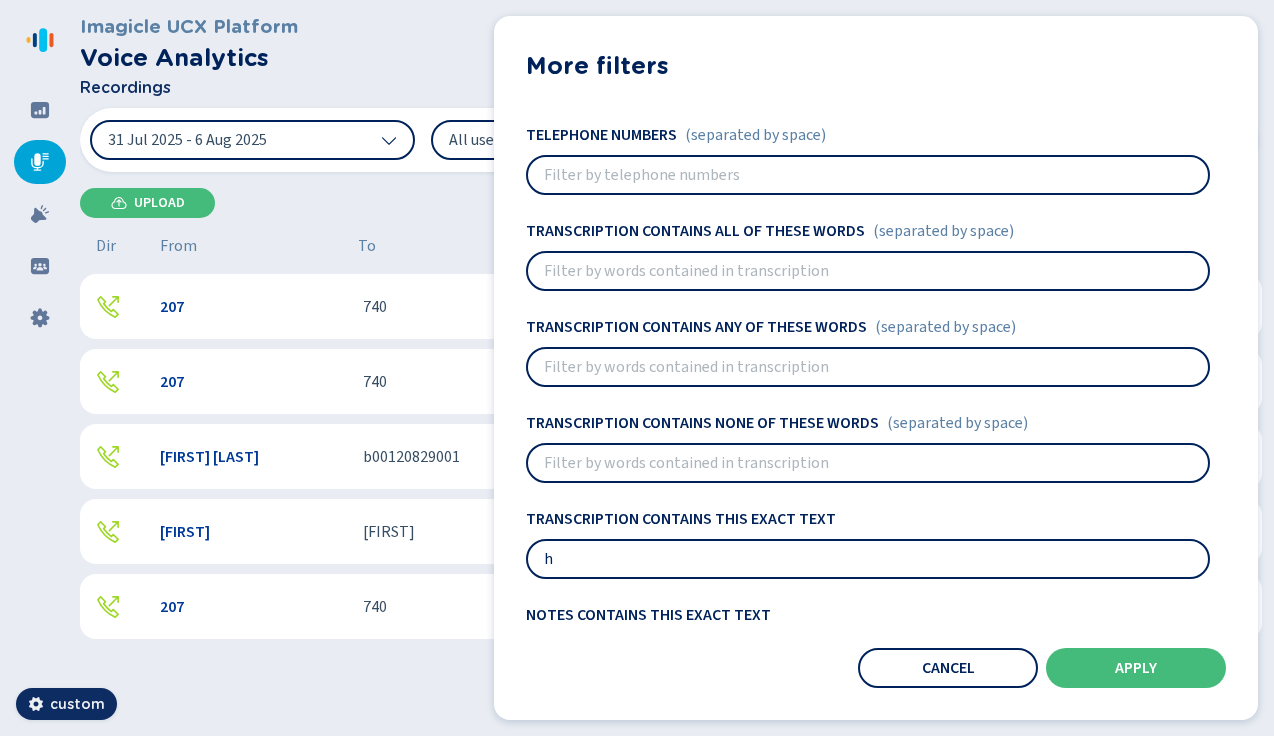 type 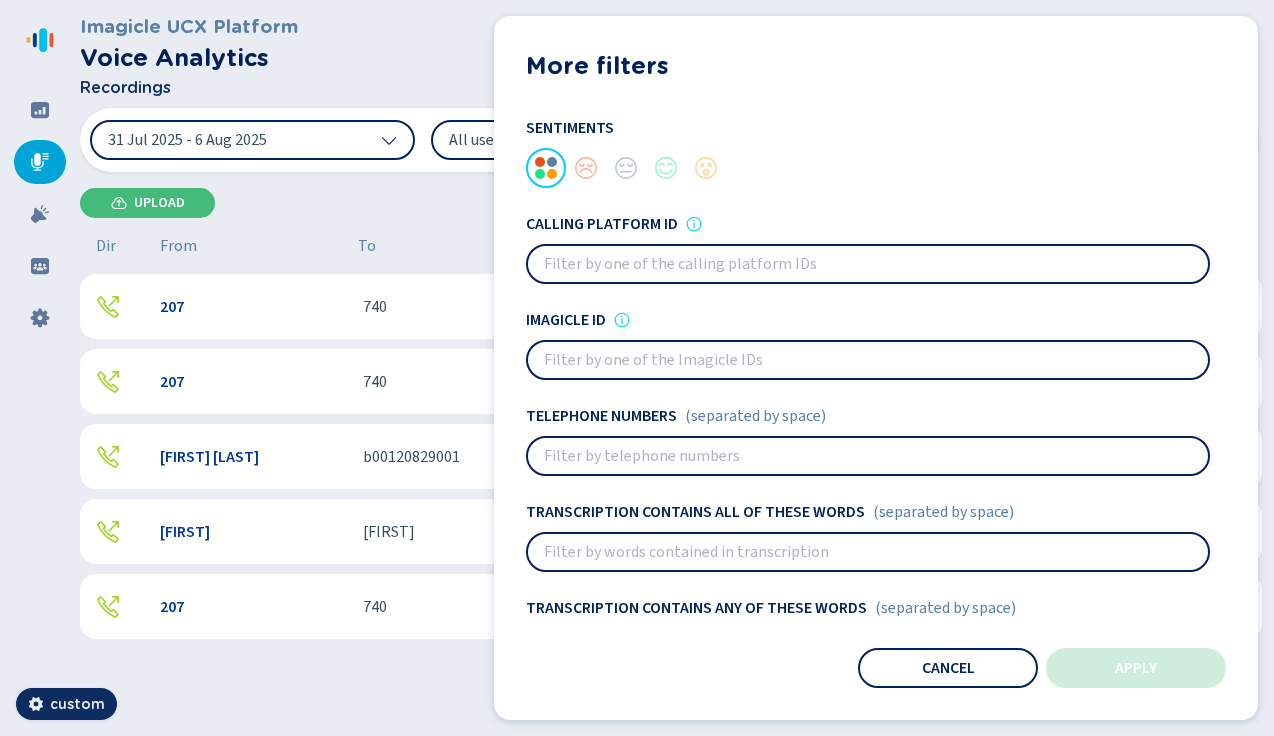 scroll, scrollTop: 0, scrollLeft: 0, axis: both 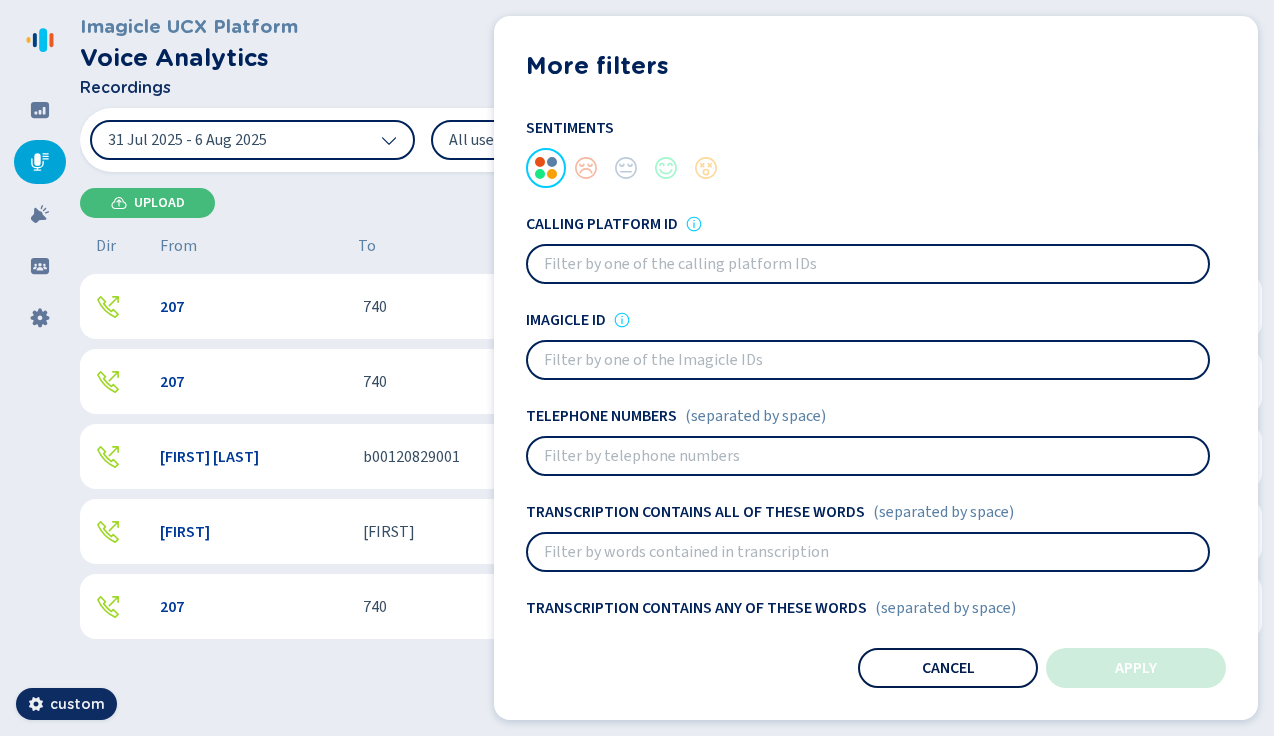 click on "Cancel" at bounding box center [948, 668] 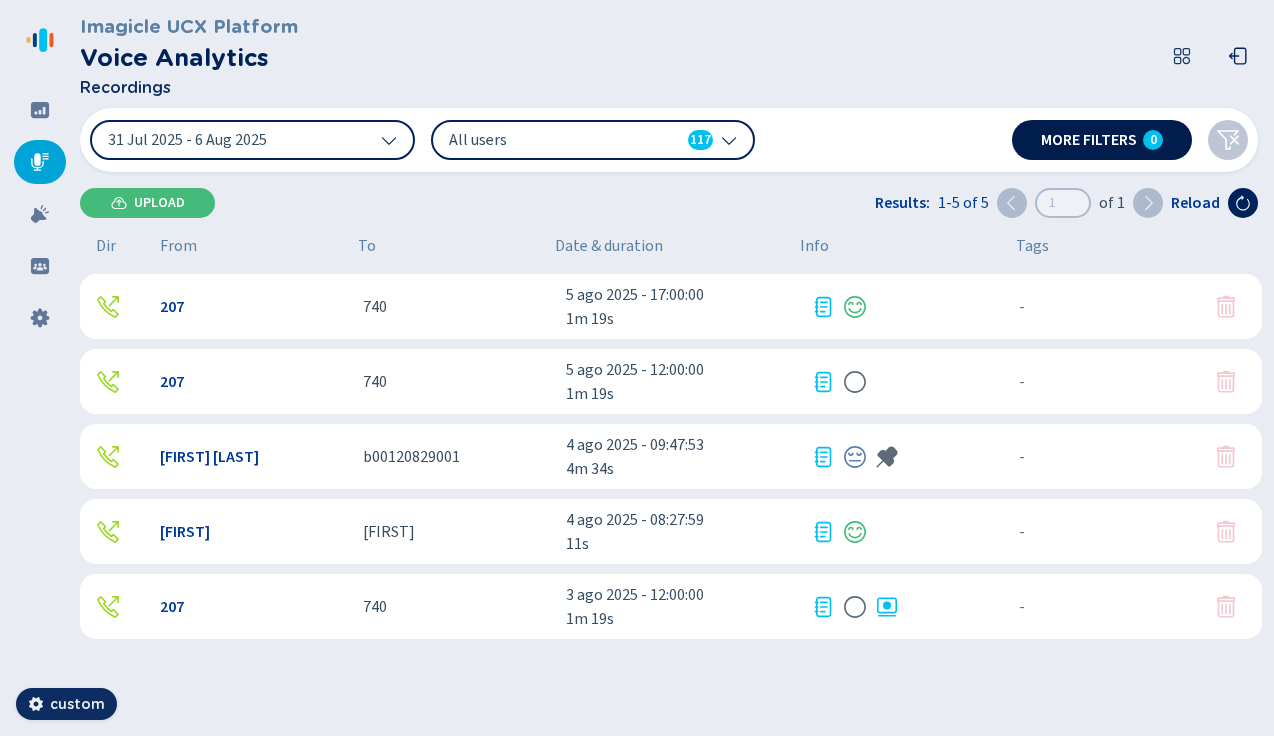 click on "More filters" at bounding box center (1089, 140) 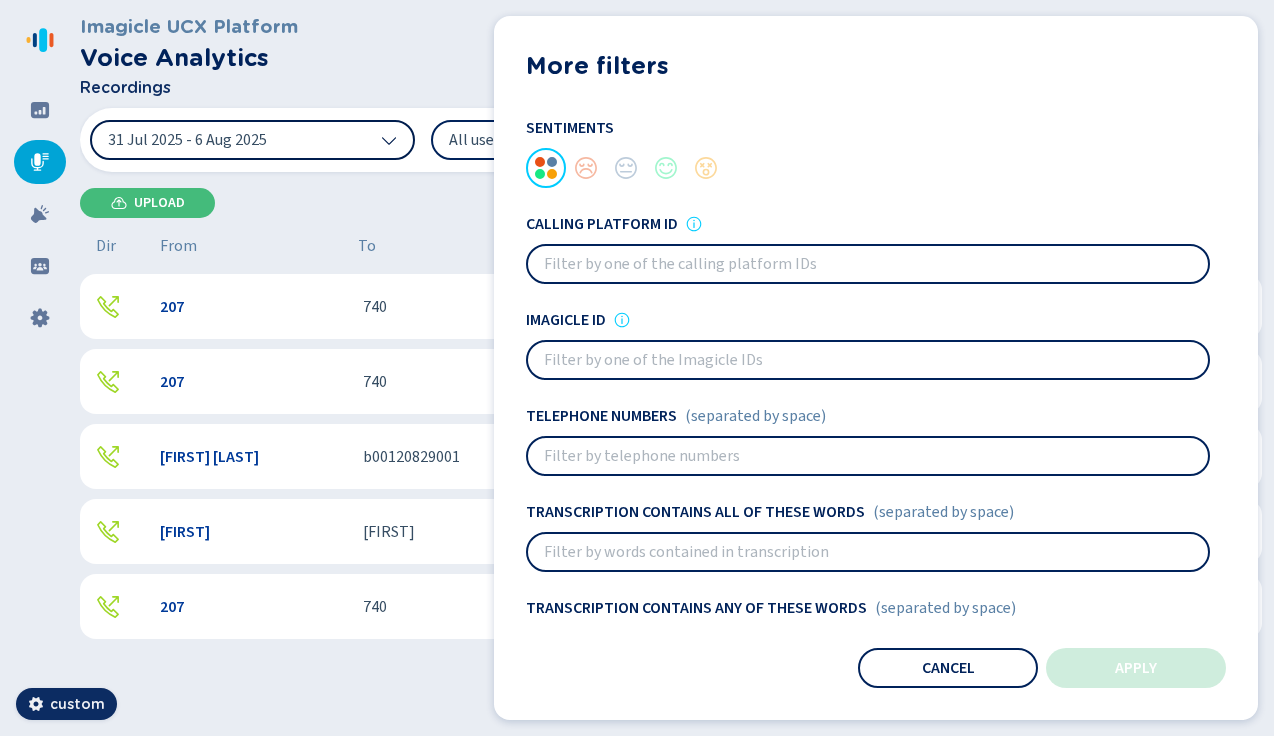 click at bounding box center [868, 456] 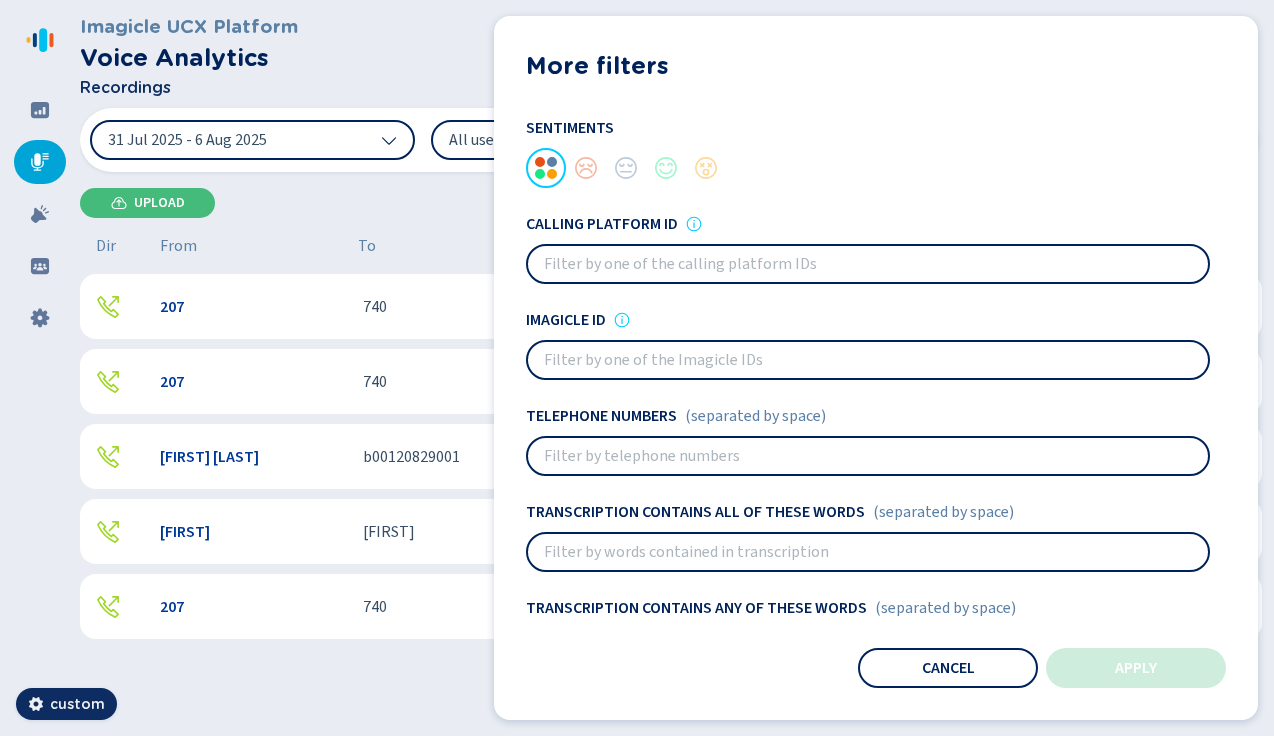 click at bounding box center (868, 456) 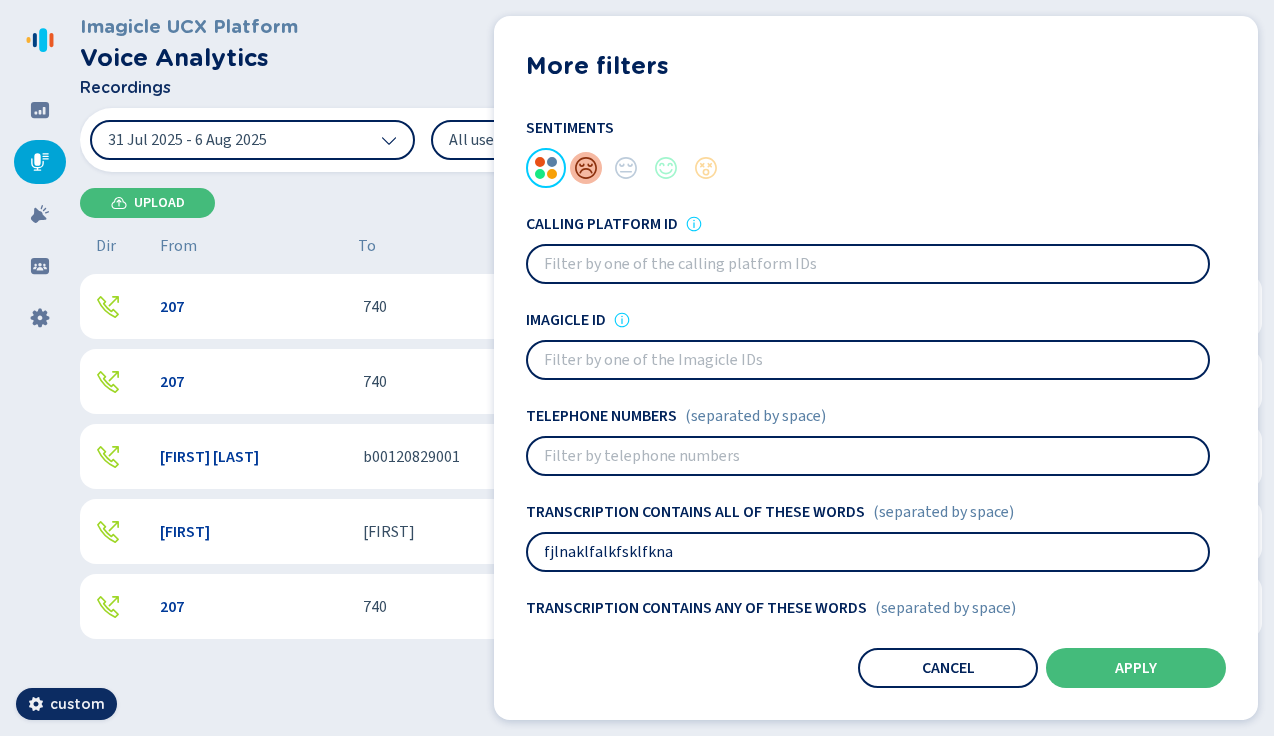 type on "fjlnaklfalkfsklfkna" 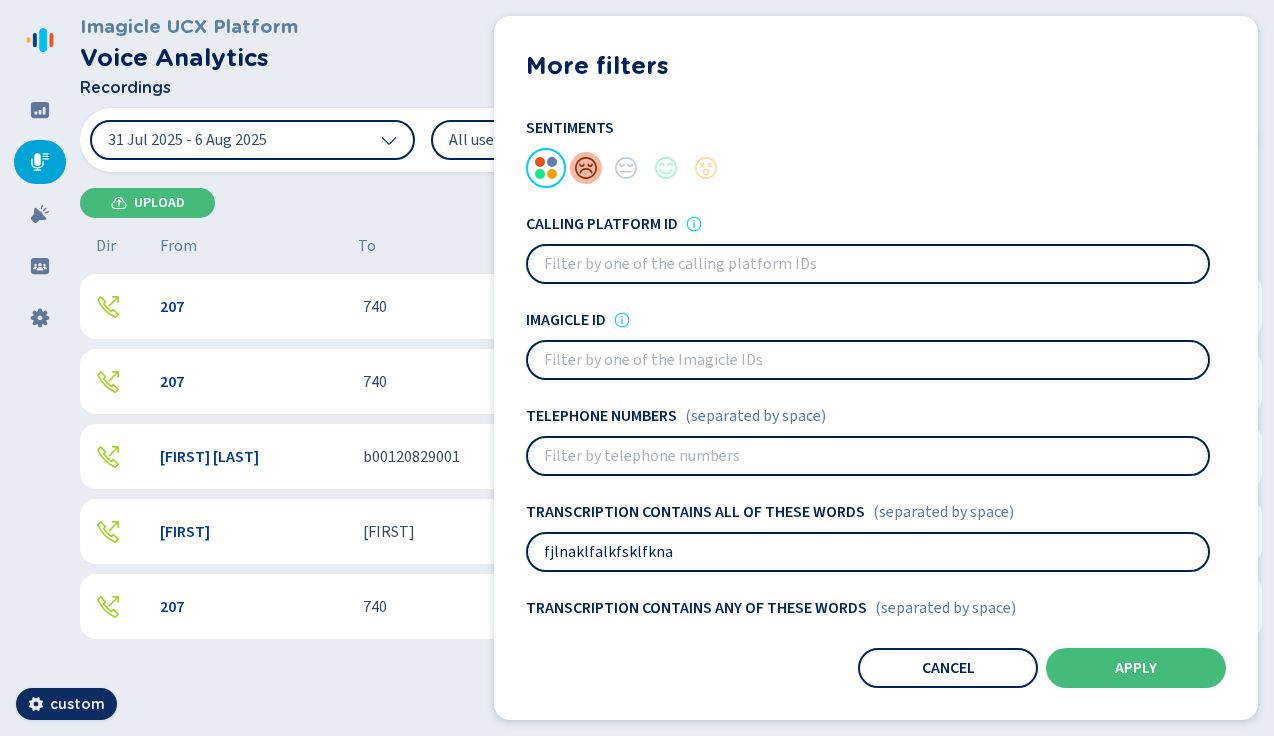 click at bounding box center [586, 168] 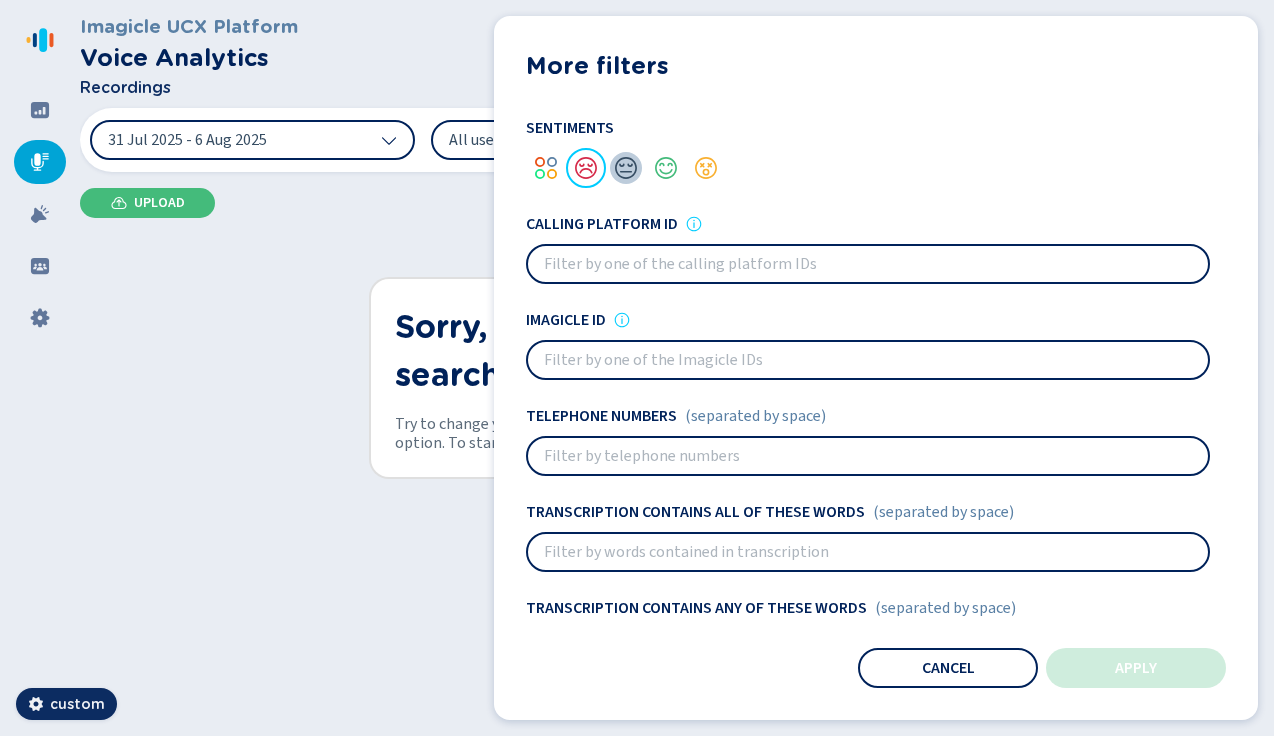 click at bounding box center [626, 168] 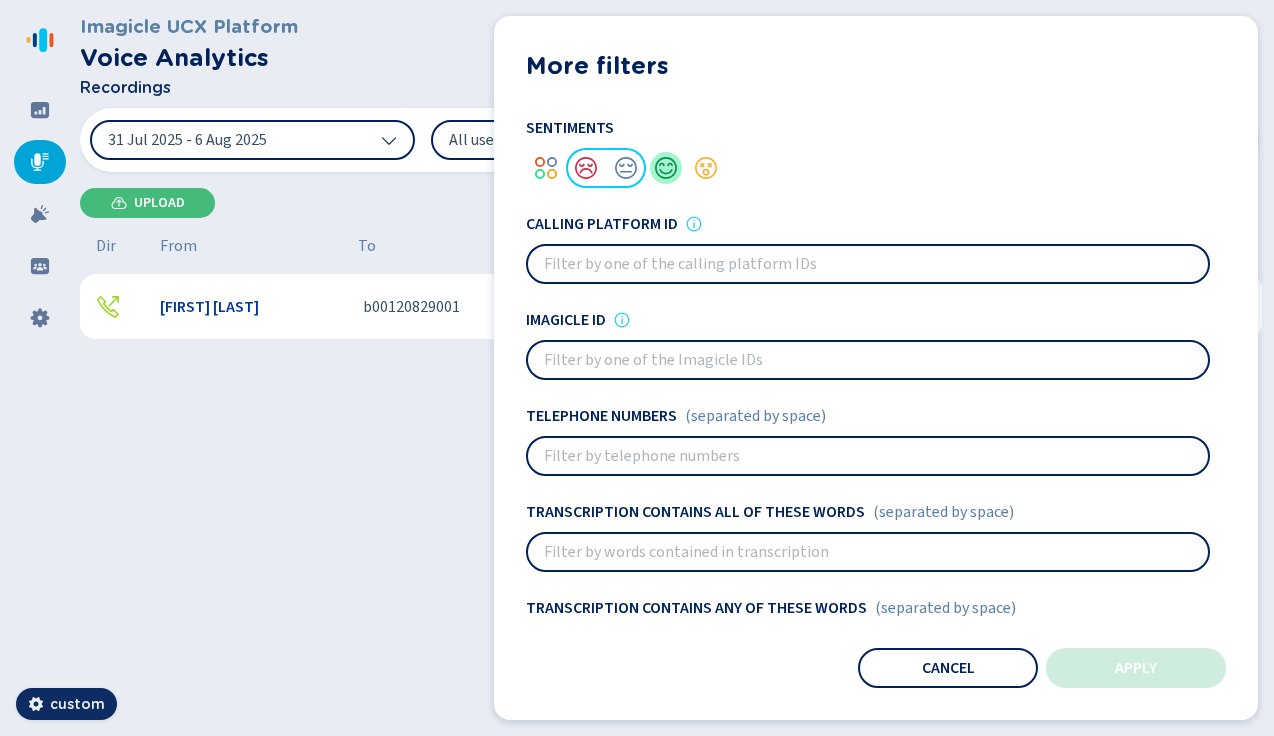 click at bounding box center (666, 168) 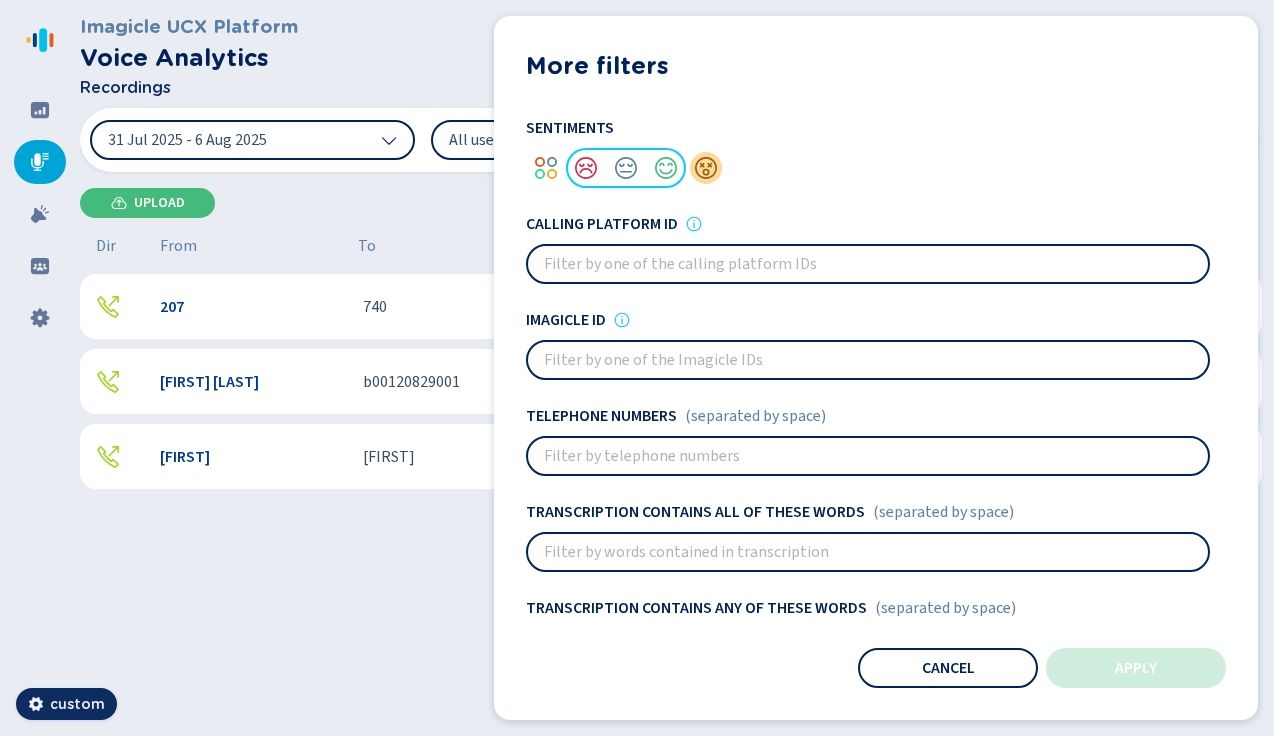 click at bounding box center [706, 168] 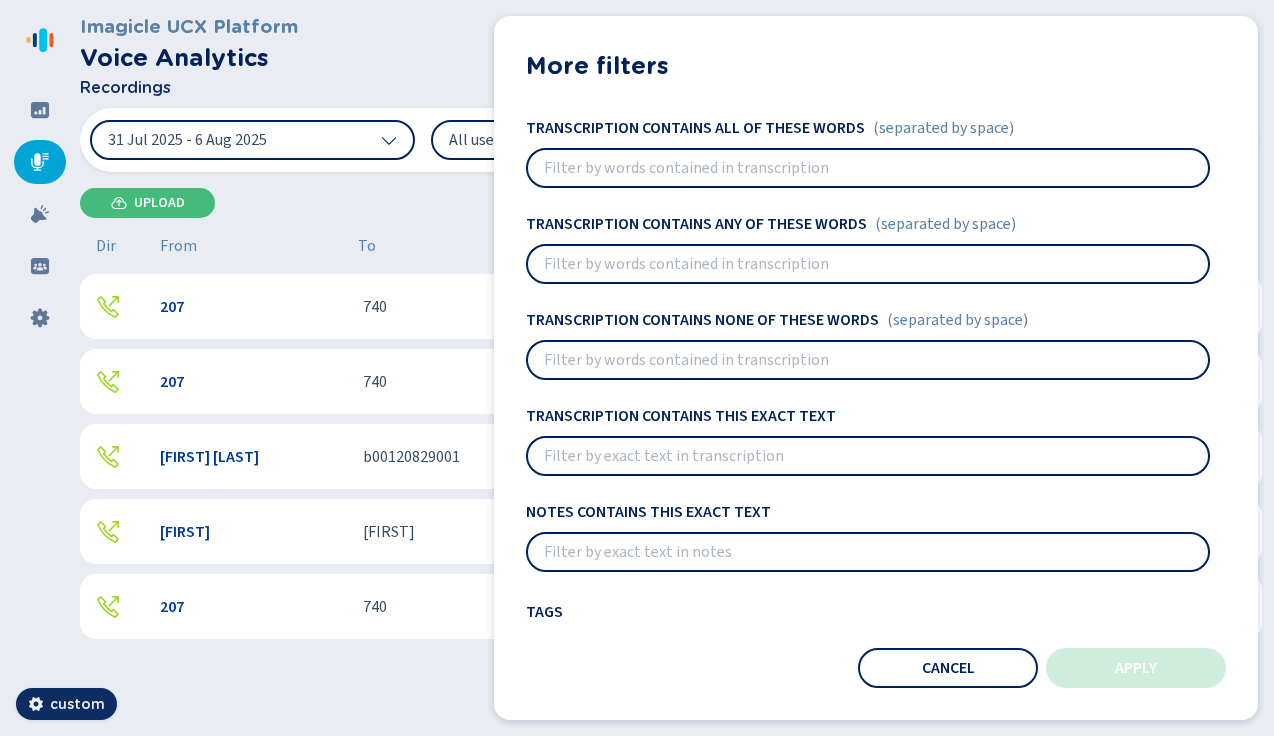 scroll, scrollTop: 381, scrollLeft: 0, axis: vertical 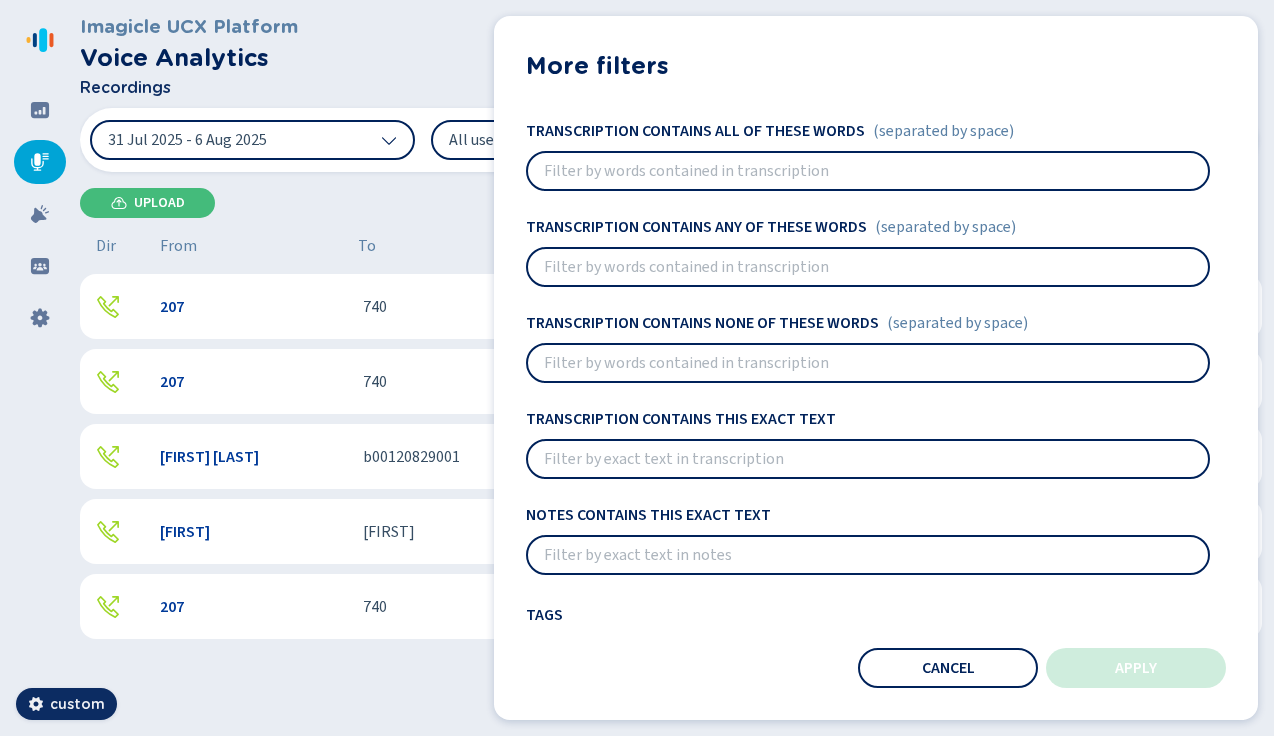 click at bounding box center [868, 363] 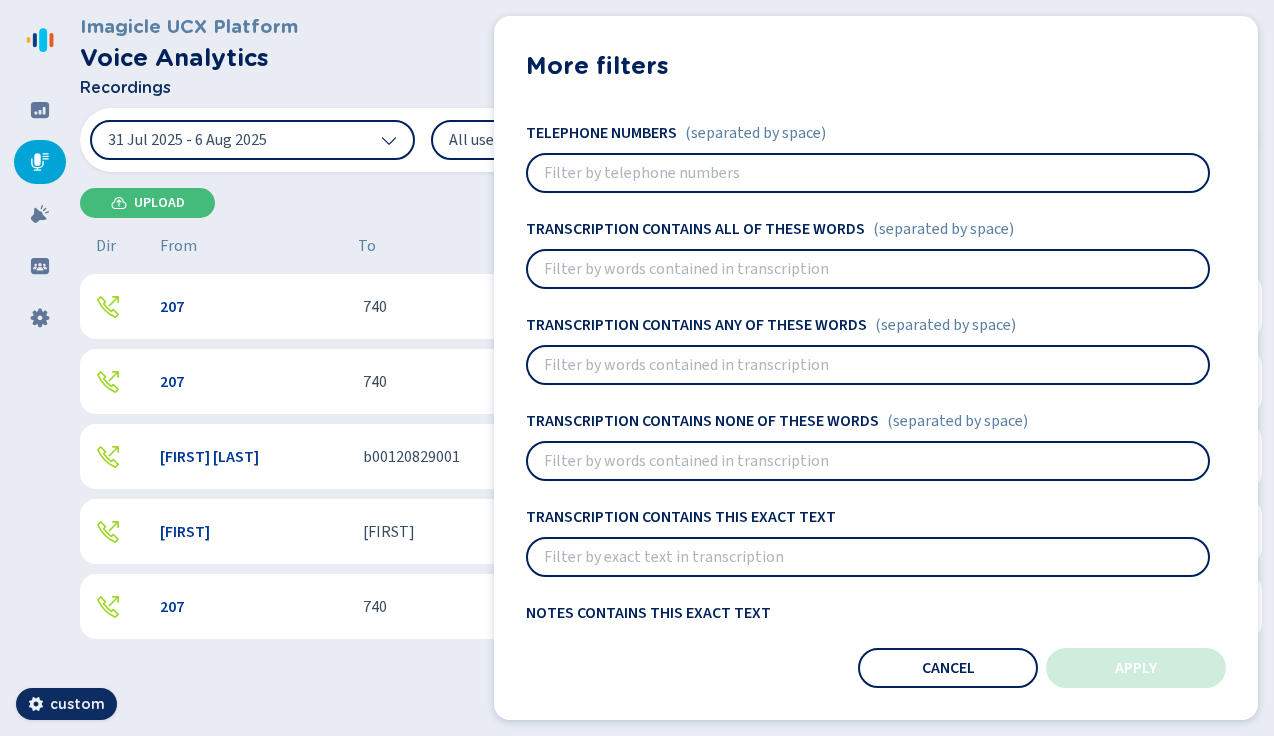 scroll, scrollTop: 276, scrollLeft: 0, axis: vertical 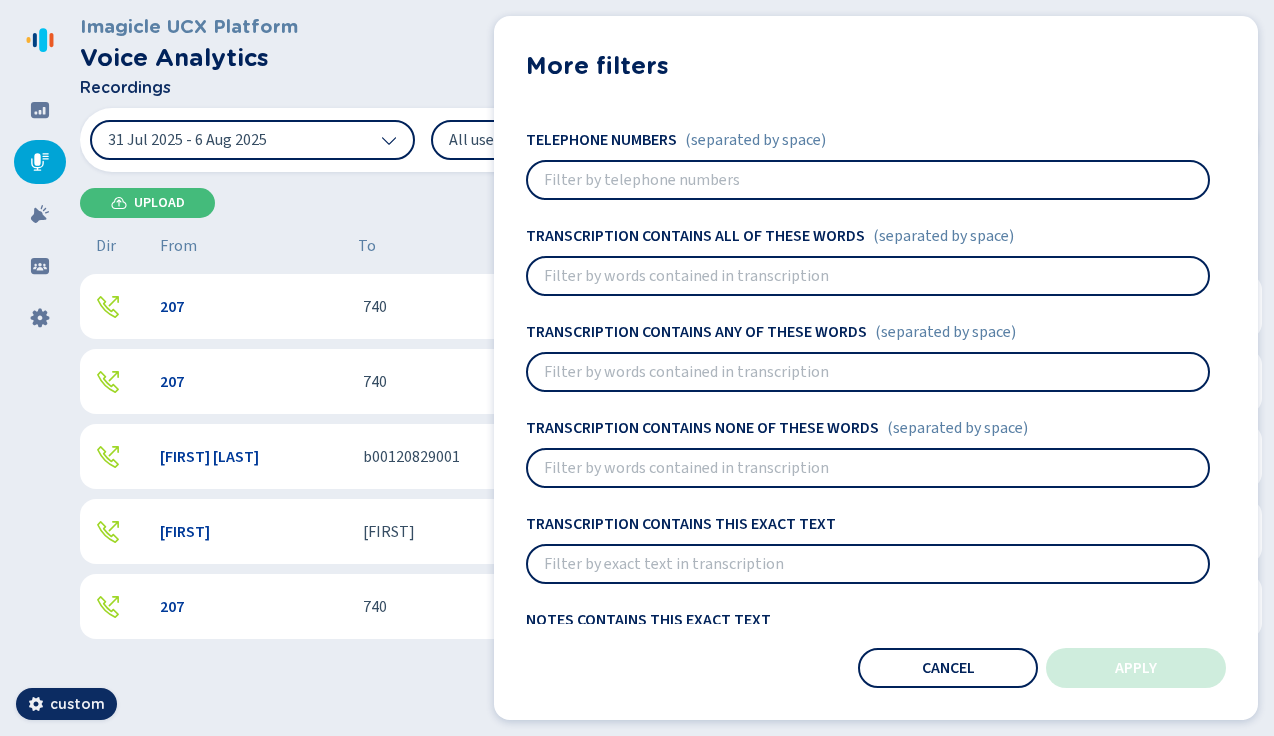 click at bounding box center [868, 276] 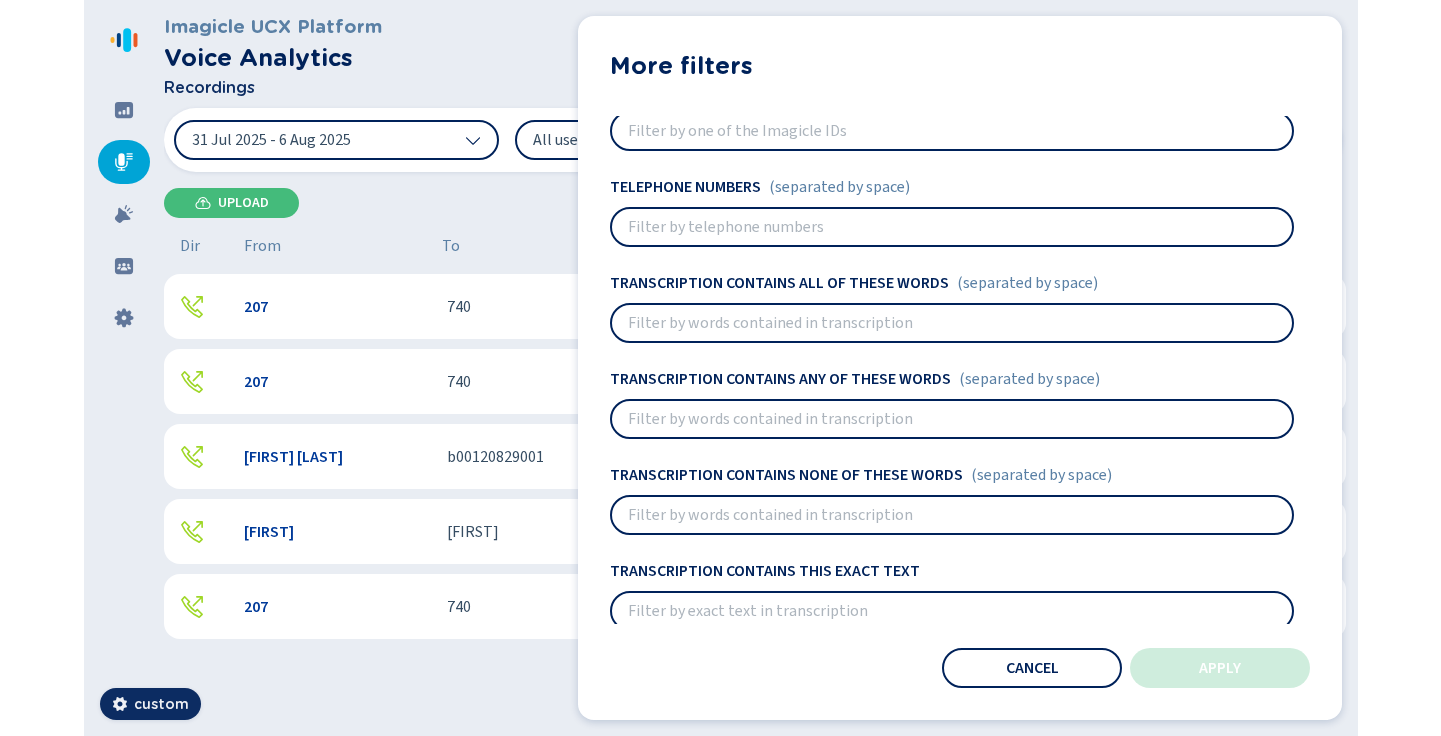 scroll, scrollTop: 226, scrollLeft: 0, axis: vertical 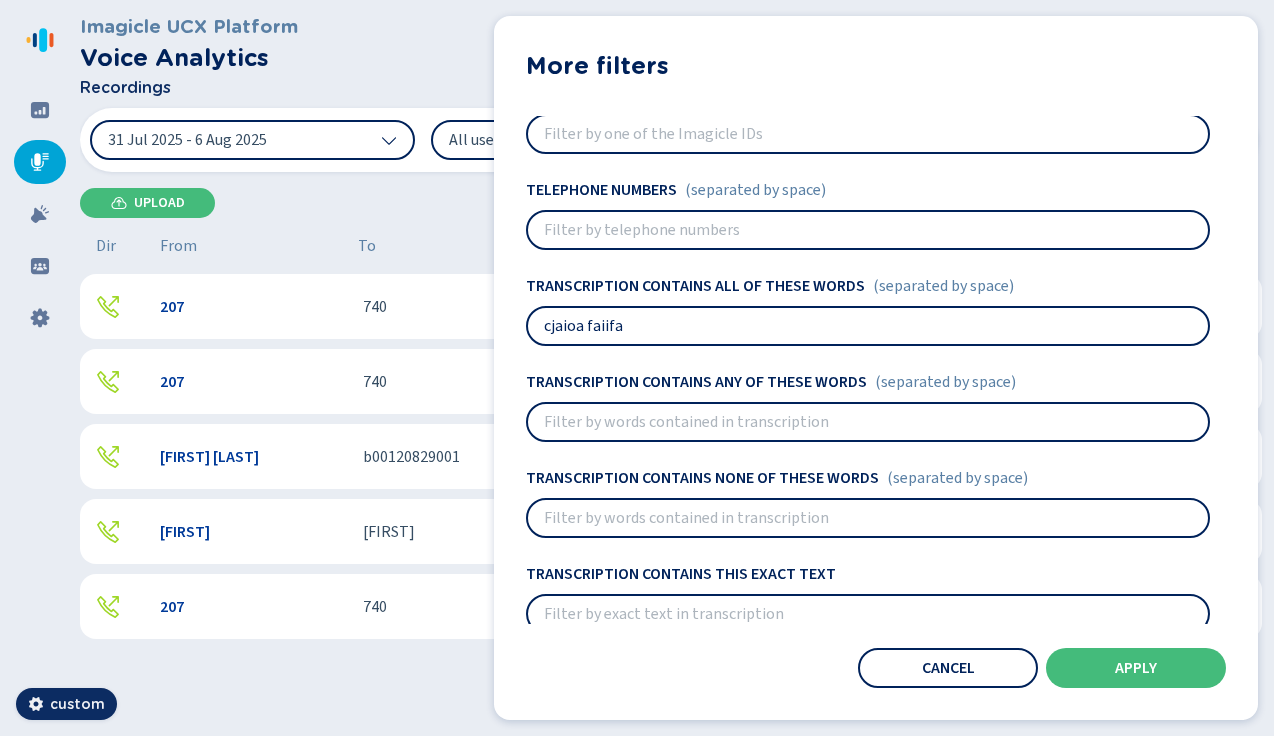 type on "cjaioa faiifa" 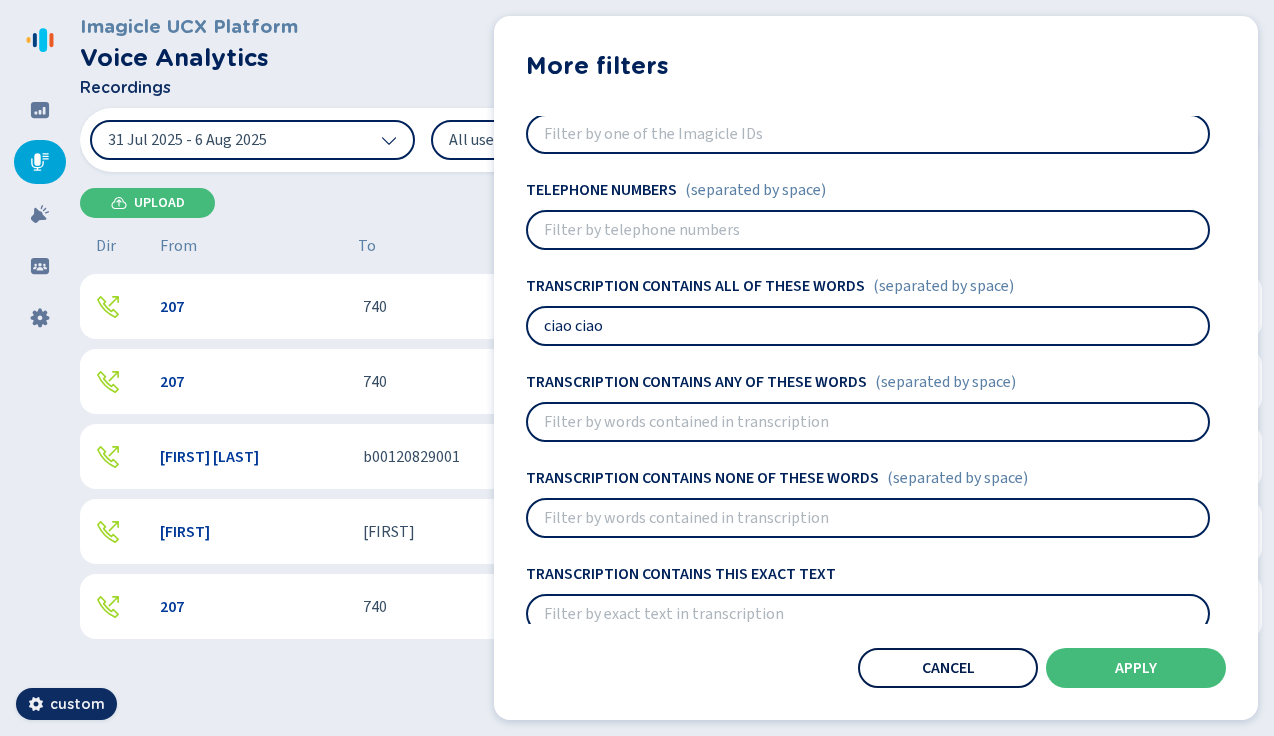 type on "ciao ciao" 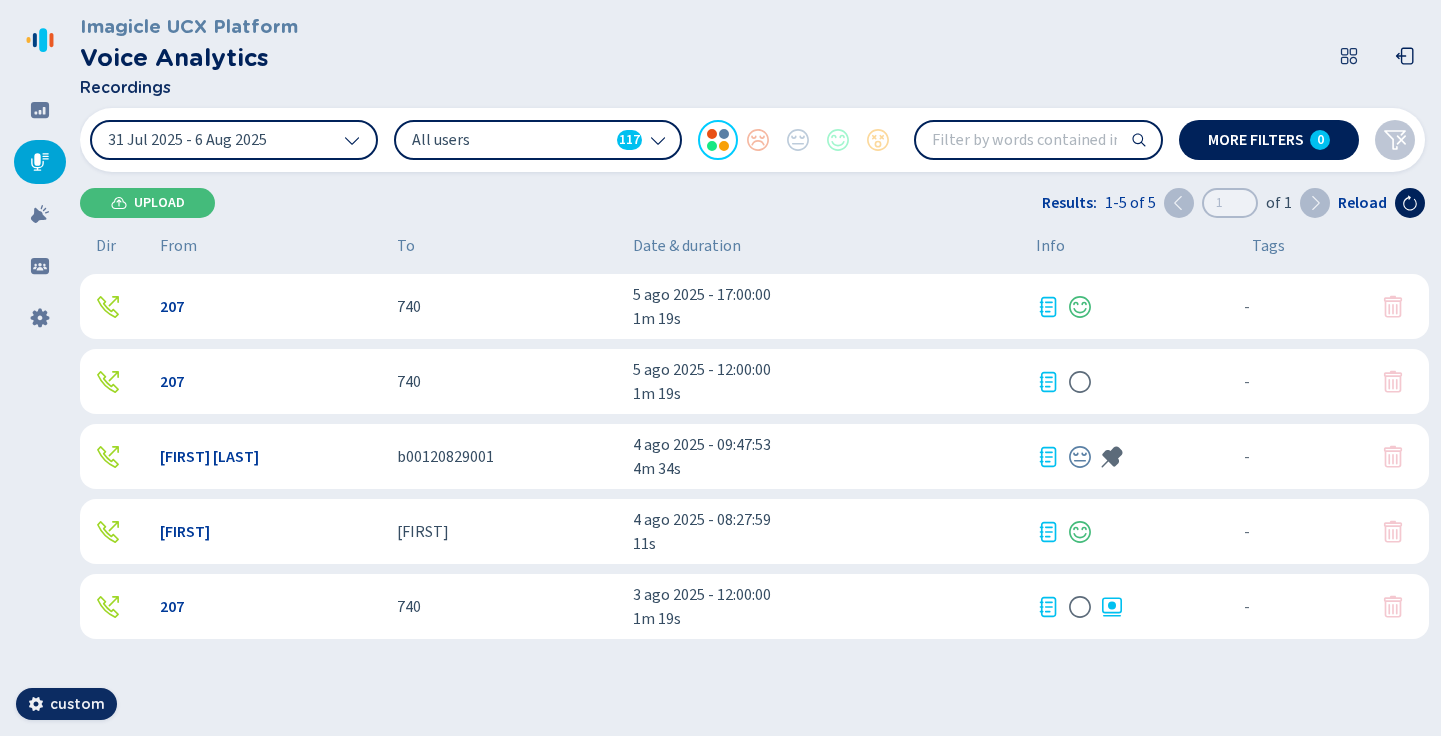 click at bounding box center [1038, 140] 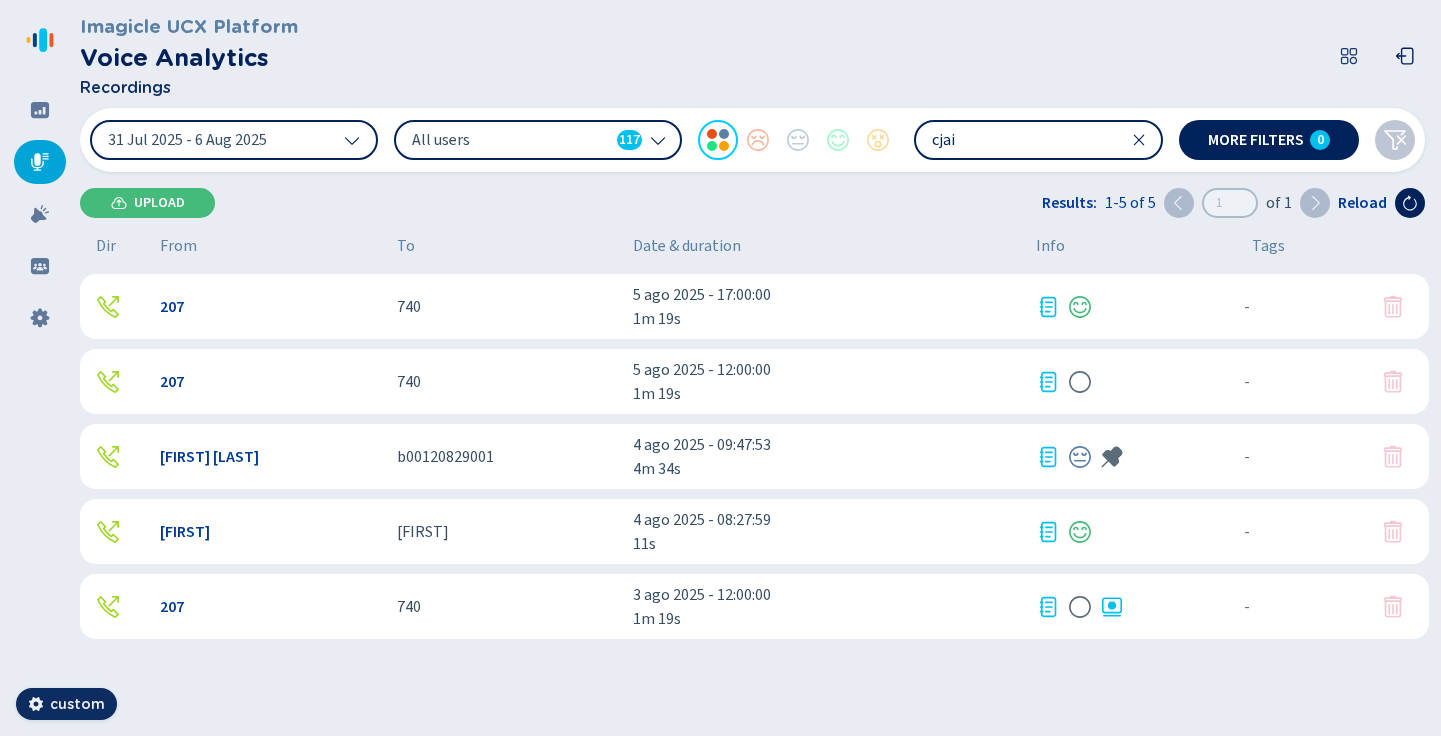 type on "cjaii" 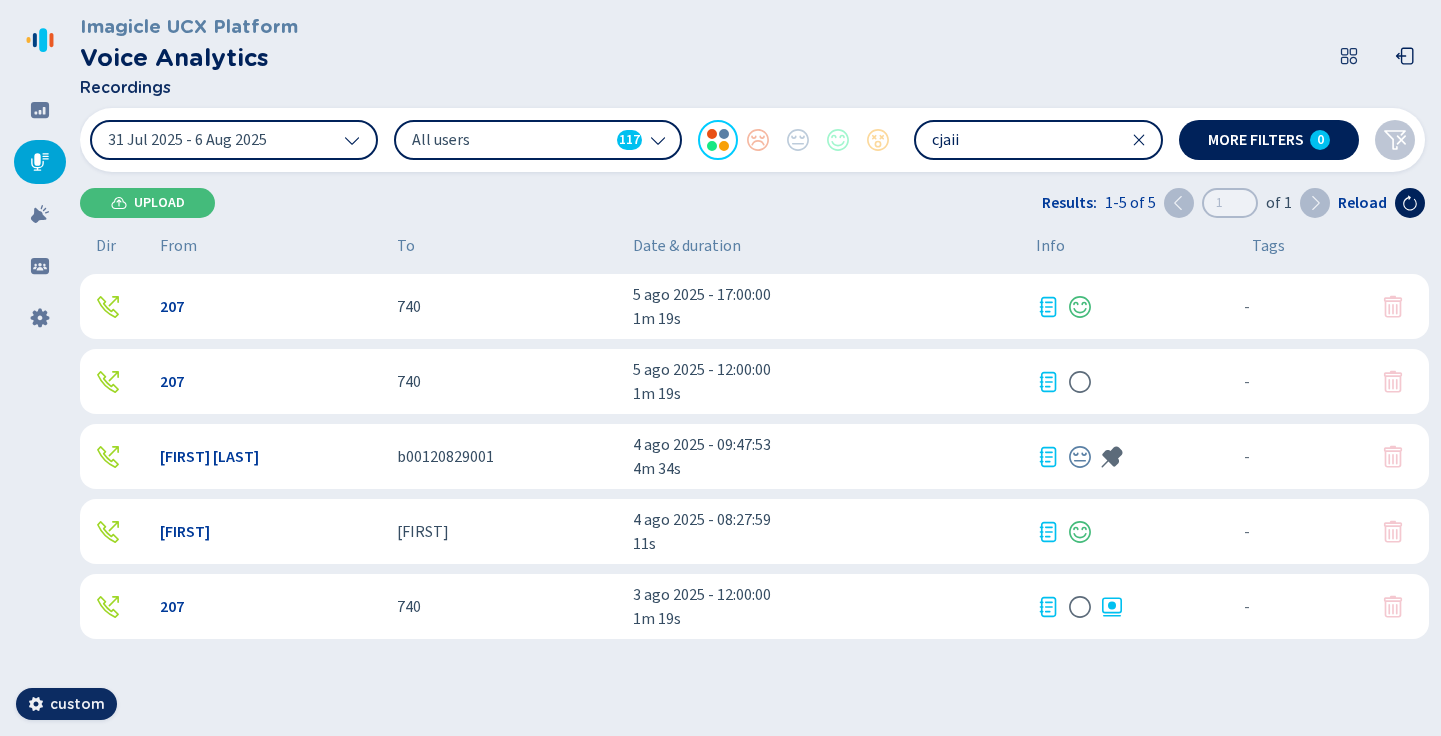 drag, startPoint x: 1290, startPoint y: 3, endPoint x: 953, endPoint y: 140, distance: 363.7829 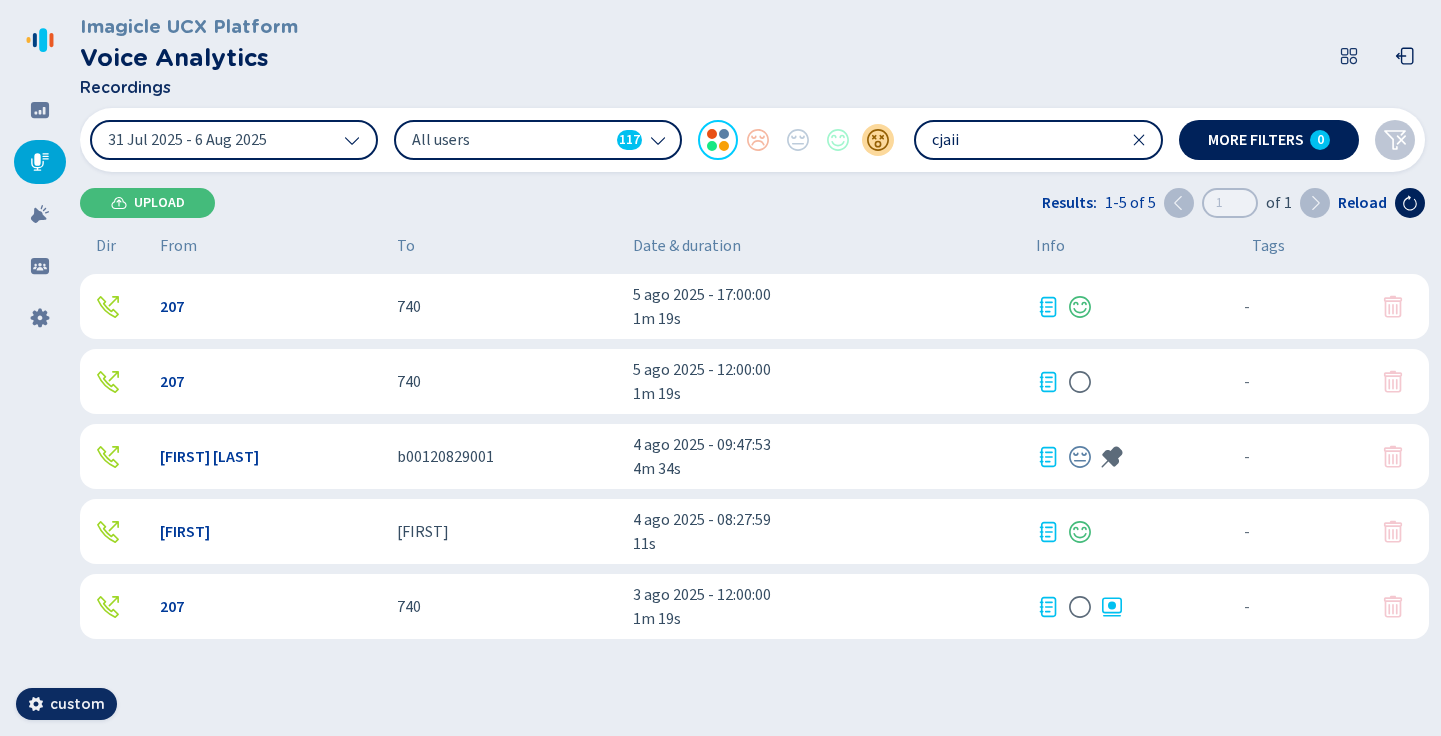 drag, startPoint x: 961, startPoint y: 144, endPoint x: 893, endPoint y: 144, distance: 68 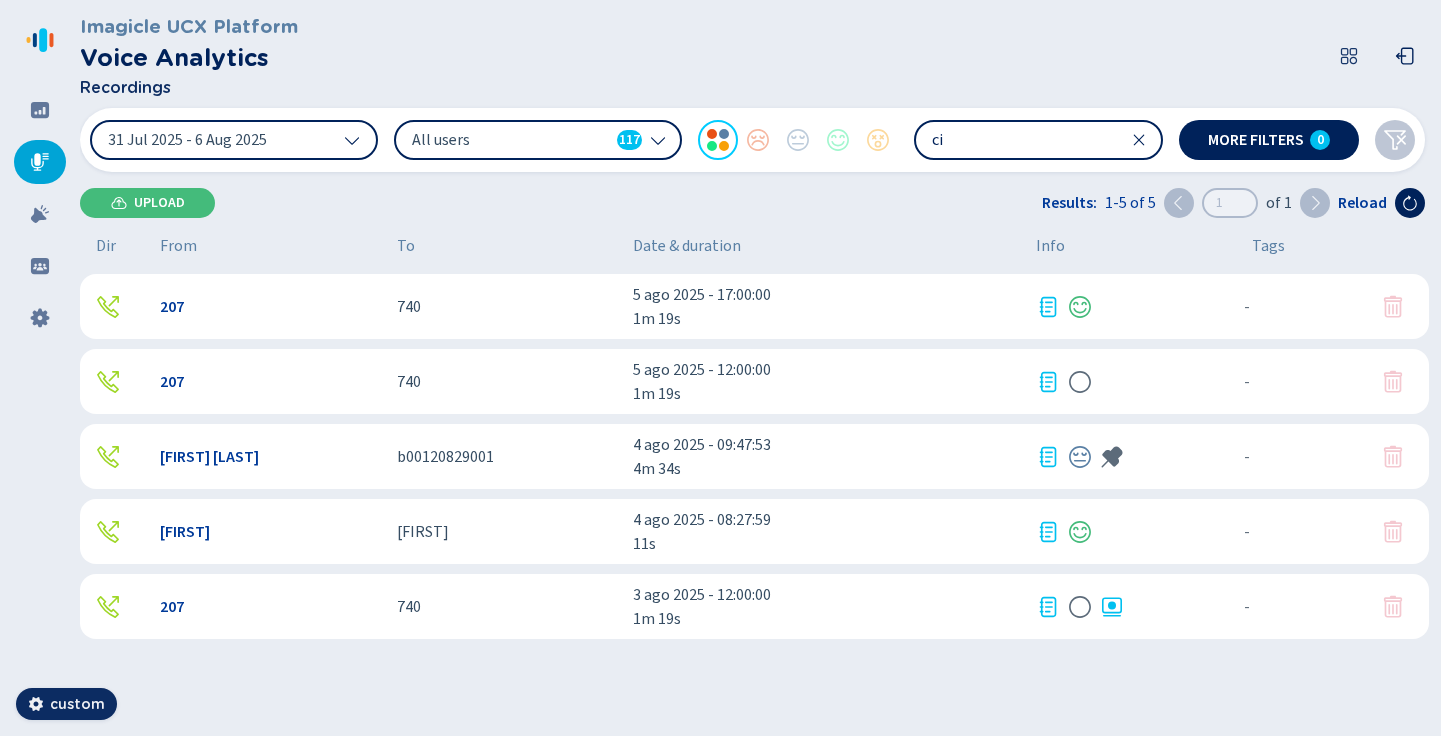 type on "c" 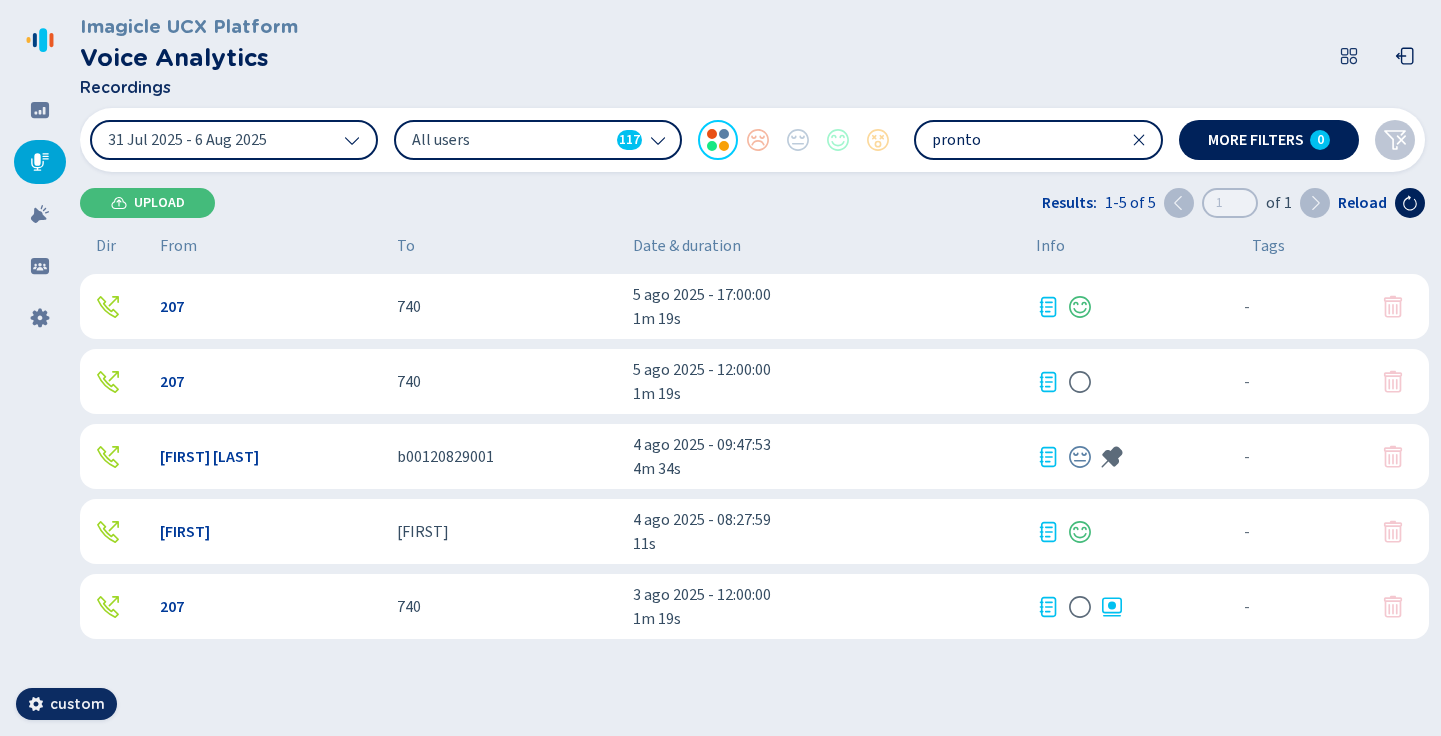 type on "pronto" 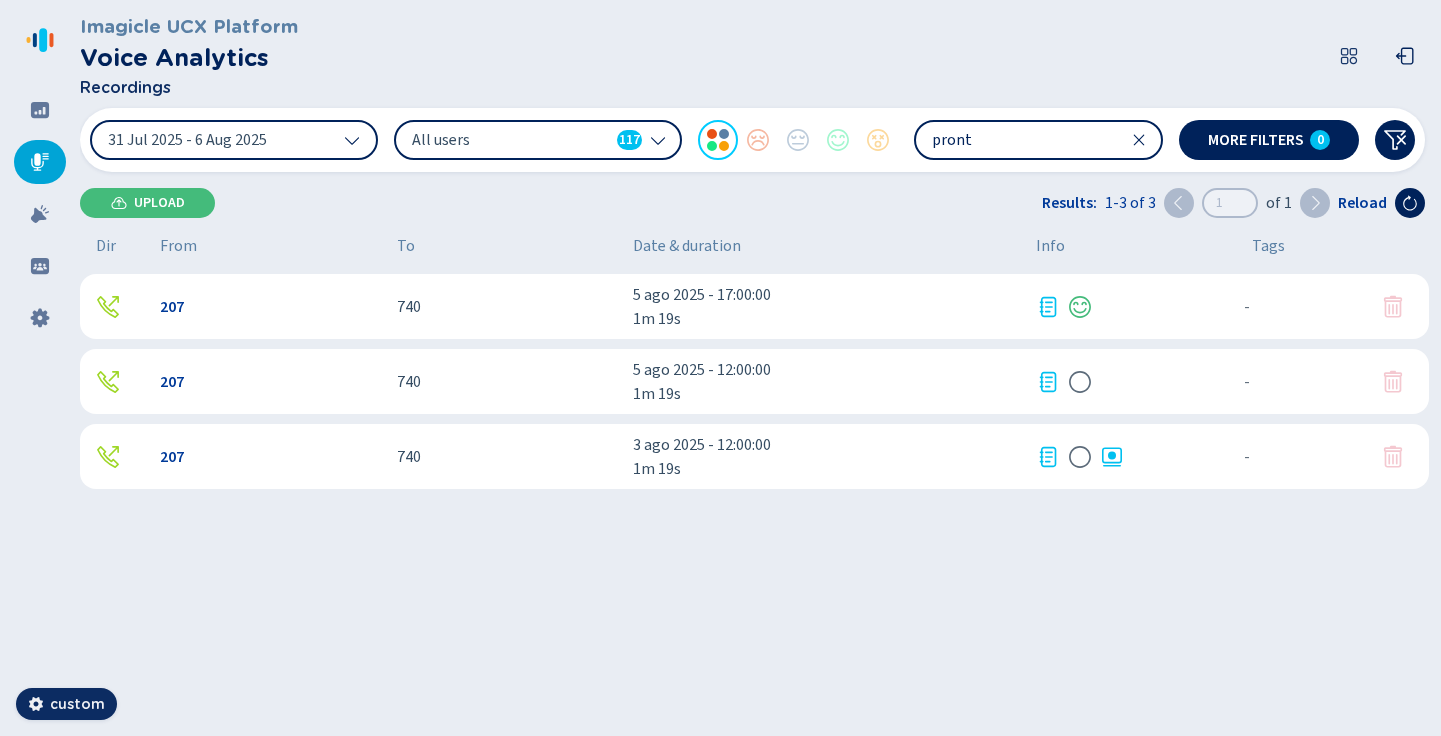 type on "pronto" 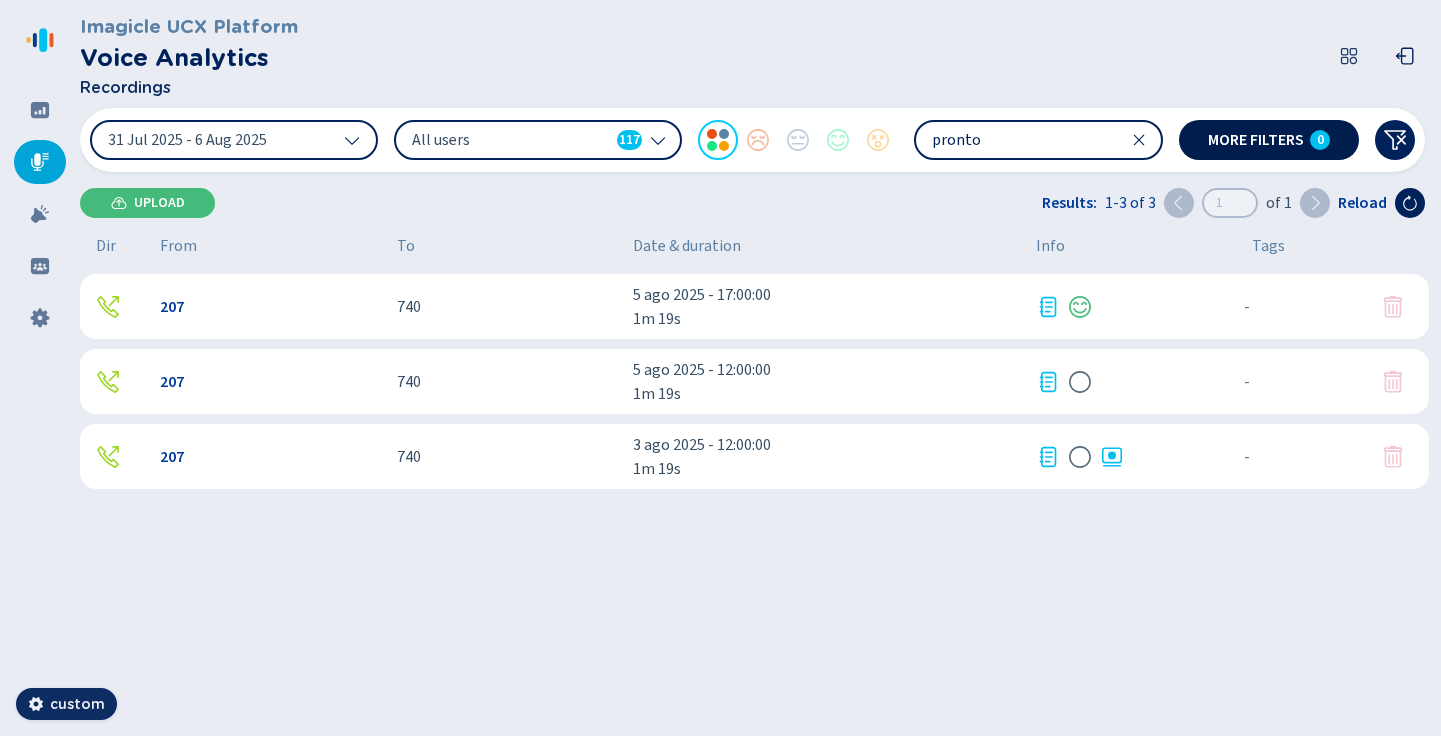click on "More filters" at bounding box center (1256, 140) 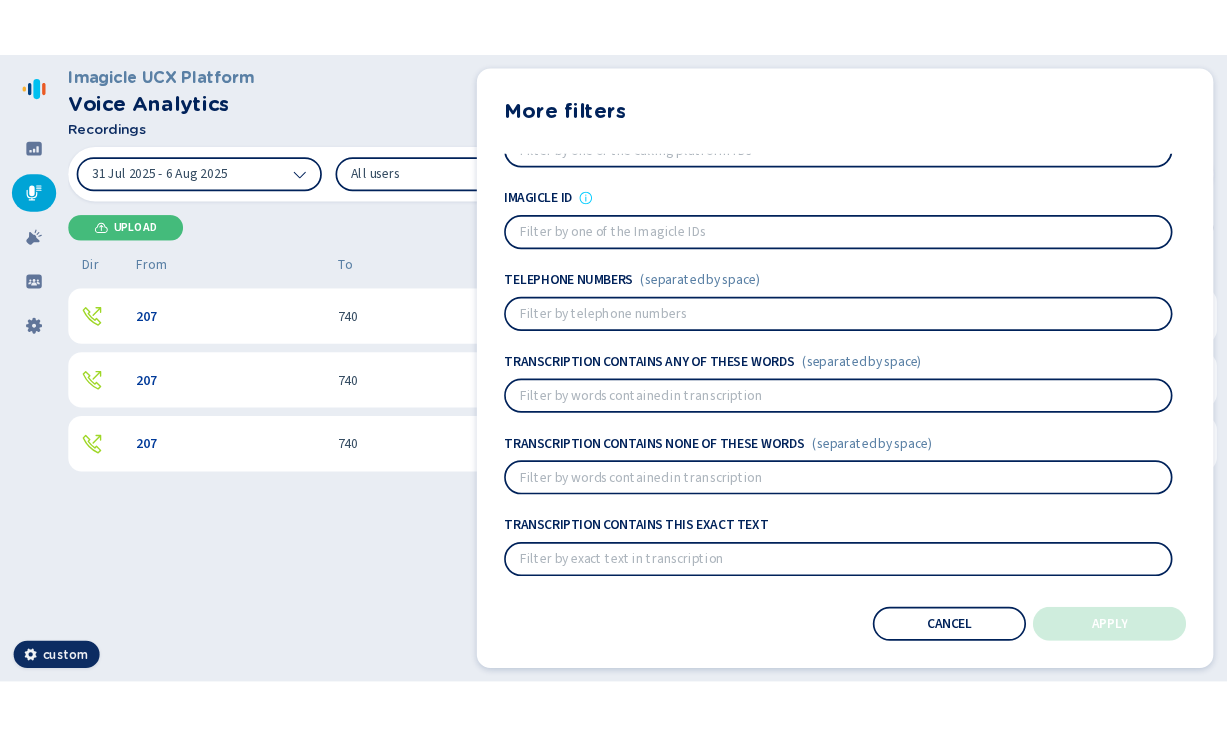 scroll, scrollTop: 66, scrollLeft: 0, axis: vertical 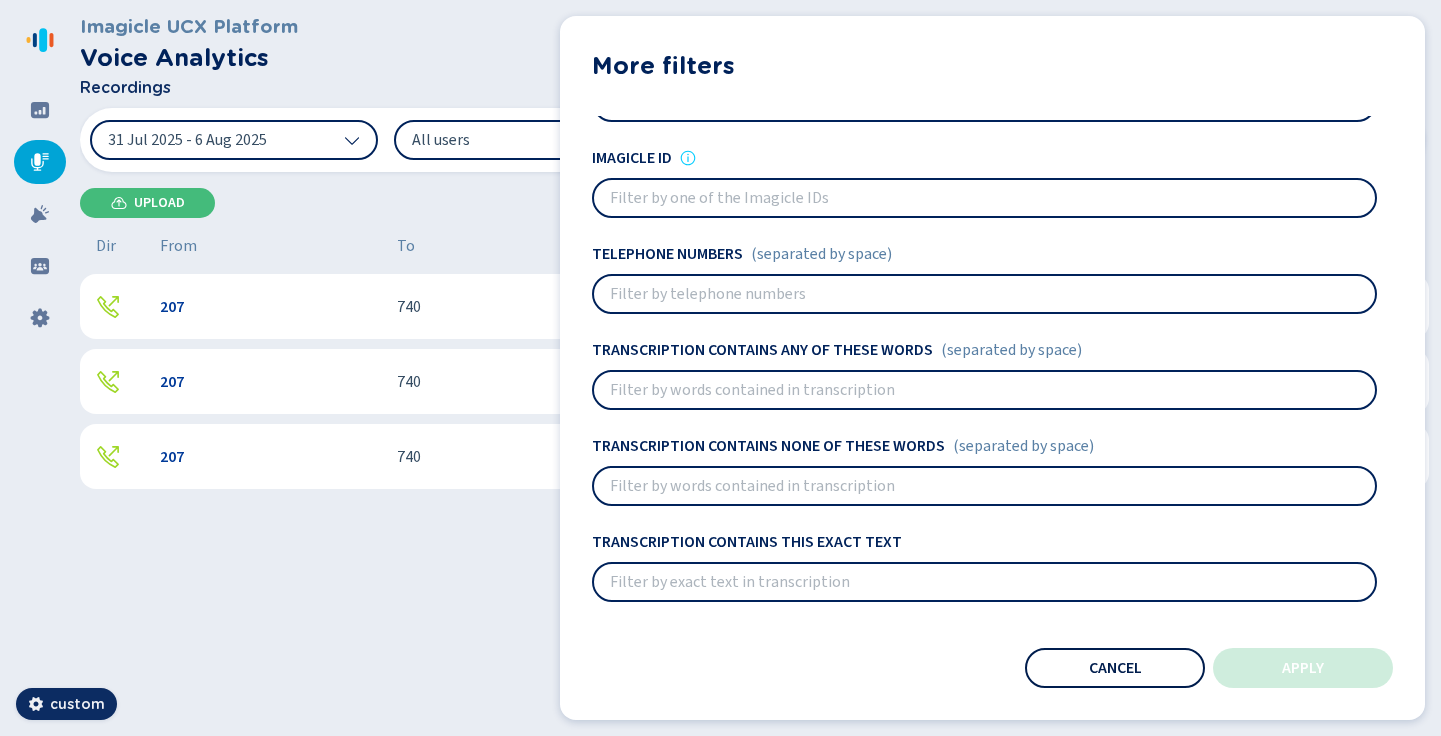 drag, startPoint x: 770, startPoint y: 511, endPoint x: 1128, endPoint y: 673, distance: 392.94785 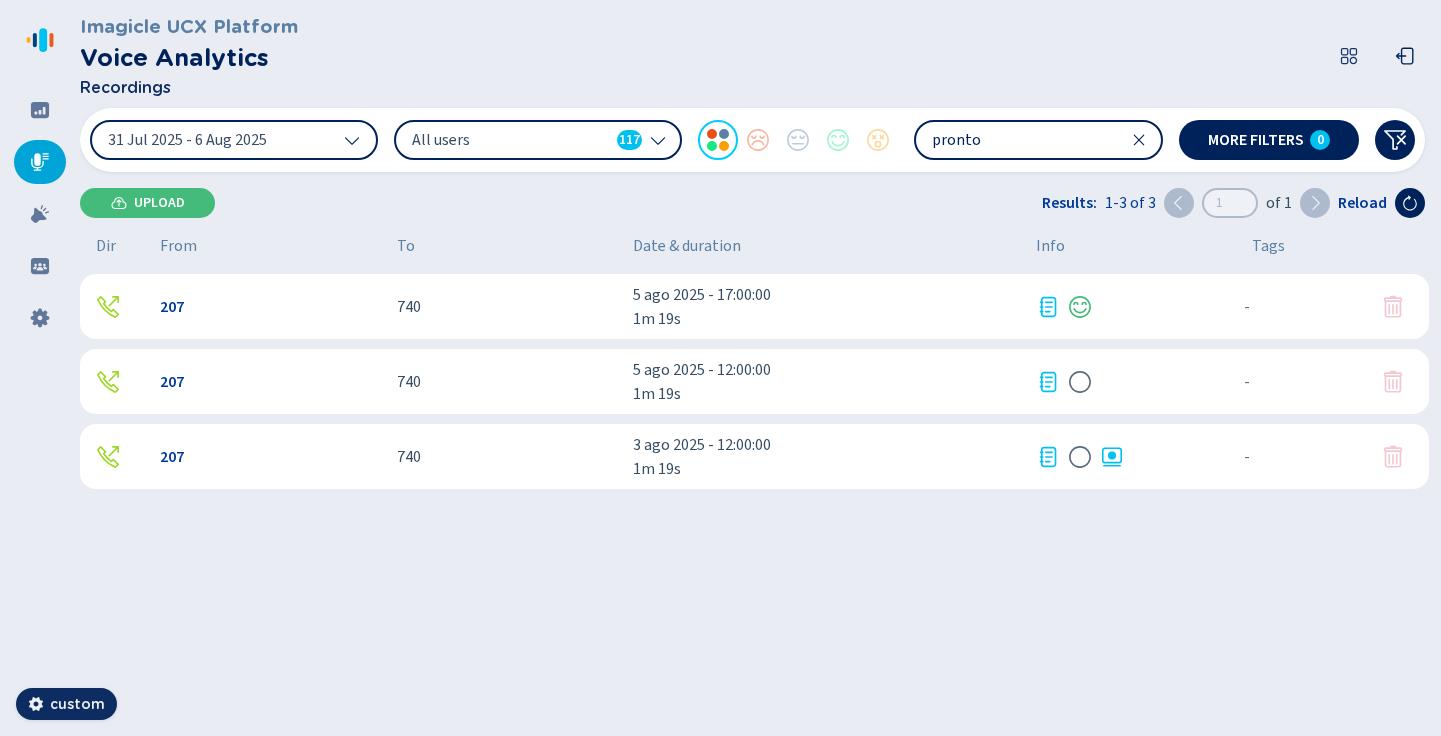 click on "Dir From To Date & duration Info Tags 207 740 5 ago 2025 - 17:00:00
1m
19s
- {{hiddenTagsCount}} more 207 740 5 ago 2025 - 12:00:00
1m
19s
- {{hiddenTagsCount}} more 207 740 3 ago 2025 - 12:00:00
1m
19s
- {{hiddenTagsCount}} more" at bounding box center [758, 477] 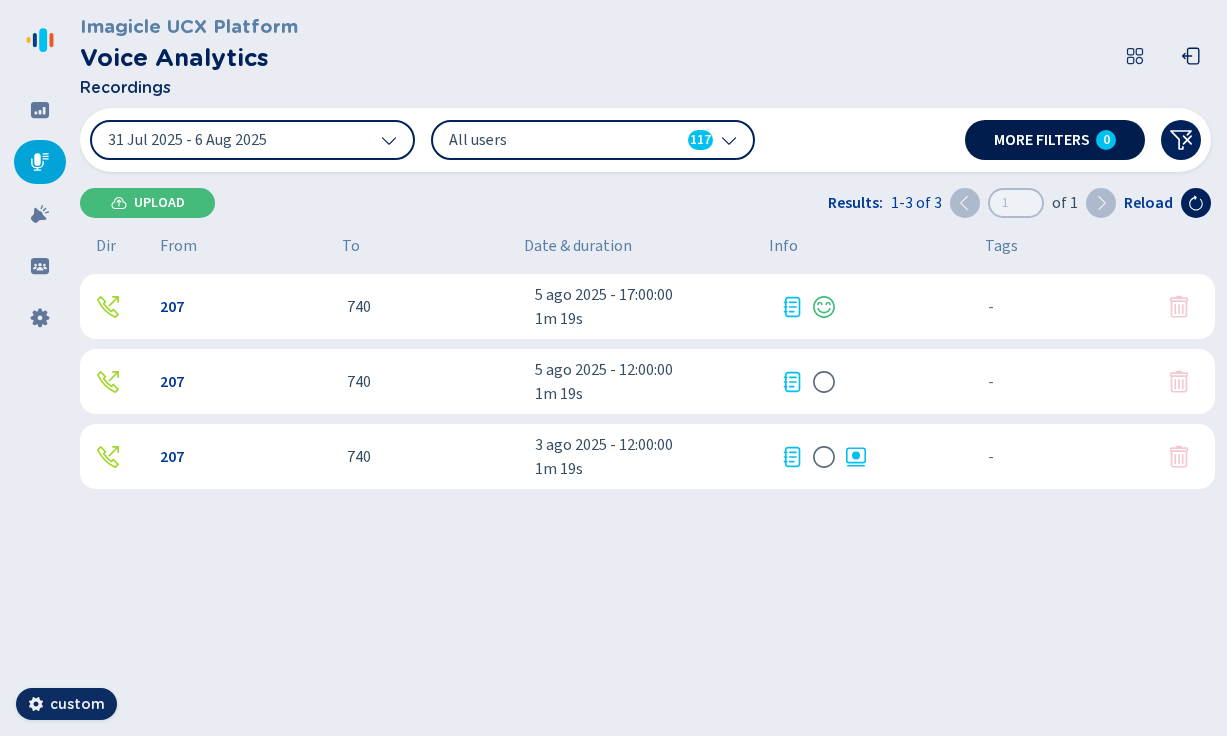 click on "More filters 0" at bounding box center [1055, 140] 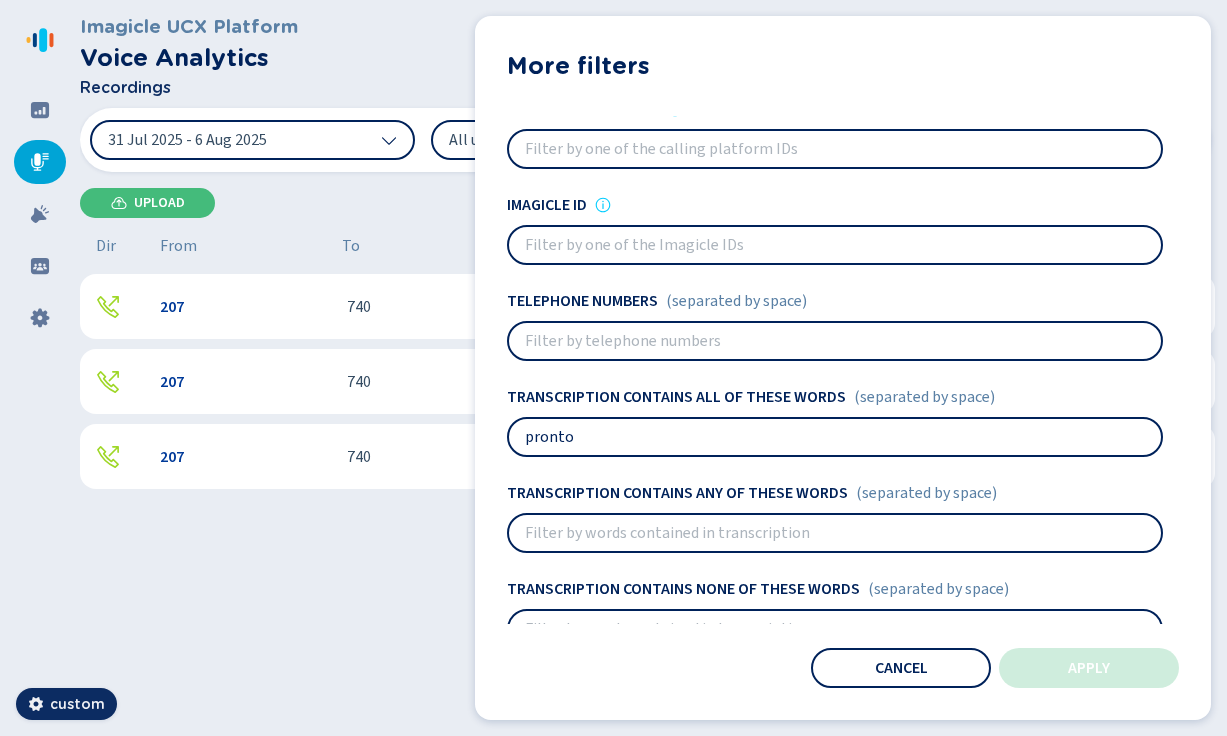 scroll, scrollTop: 126, scrollLeft: 0, axis: vertical 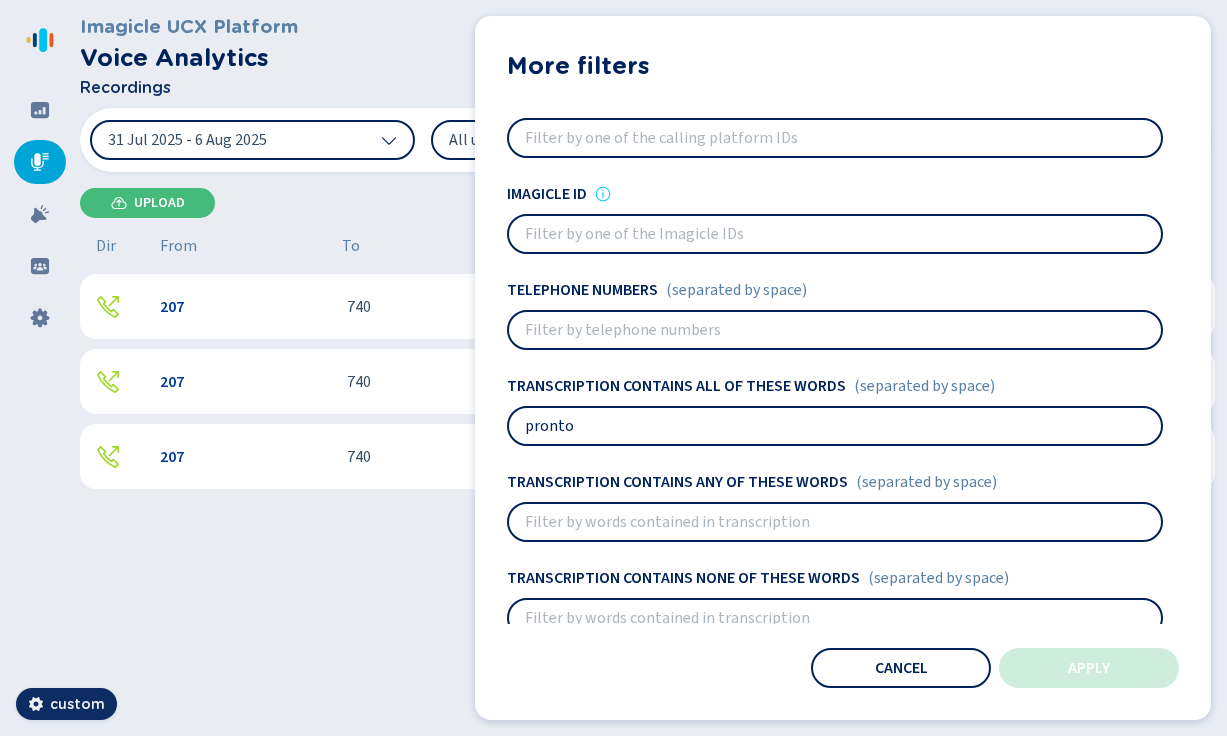 click on "pronto" at bounding box center [835, 426] 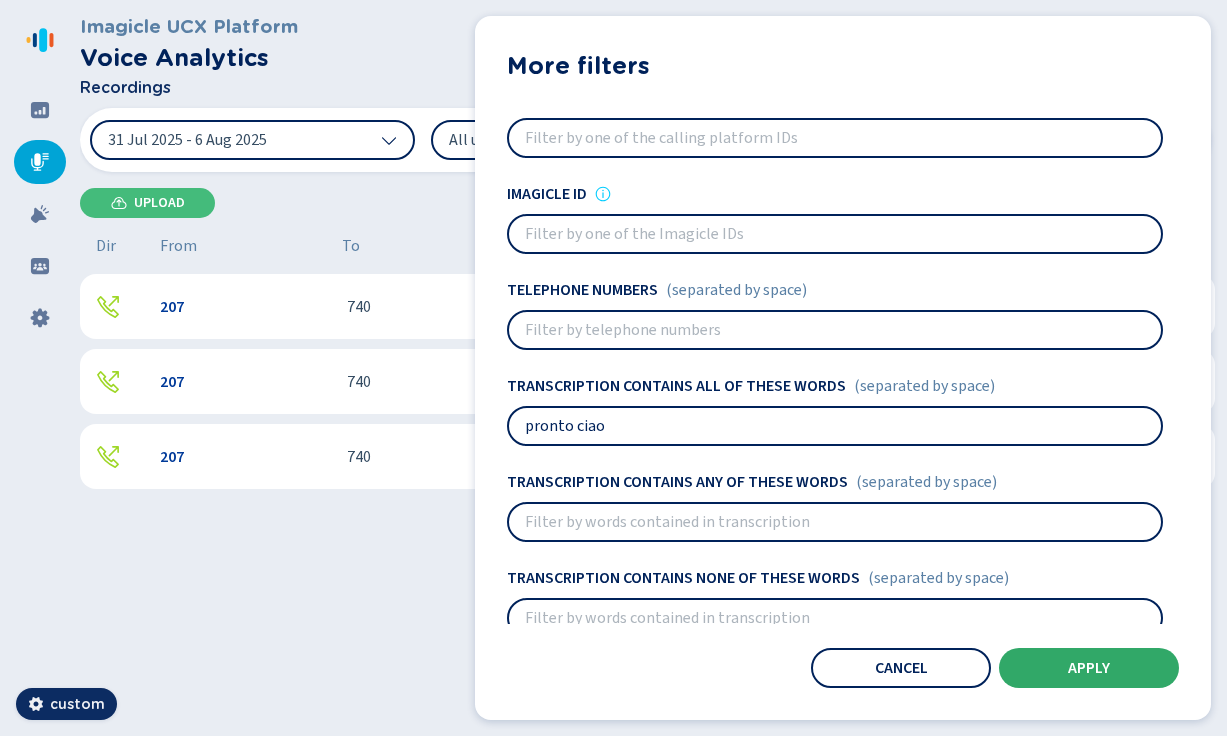 type on "pronto ciao" 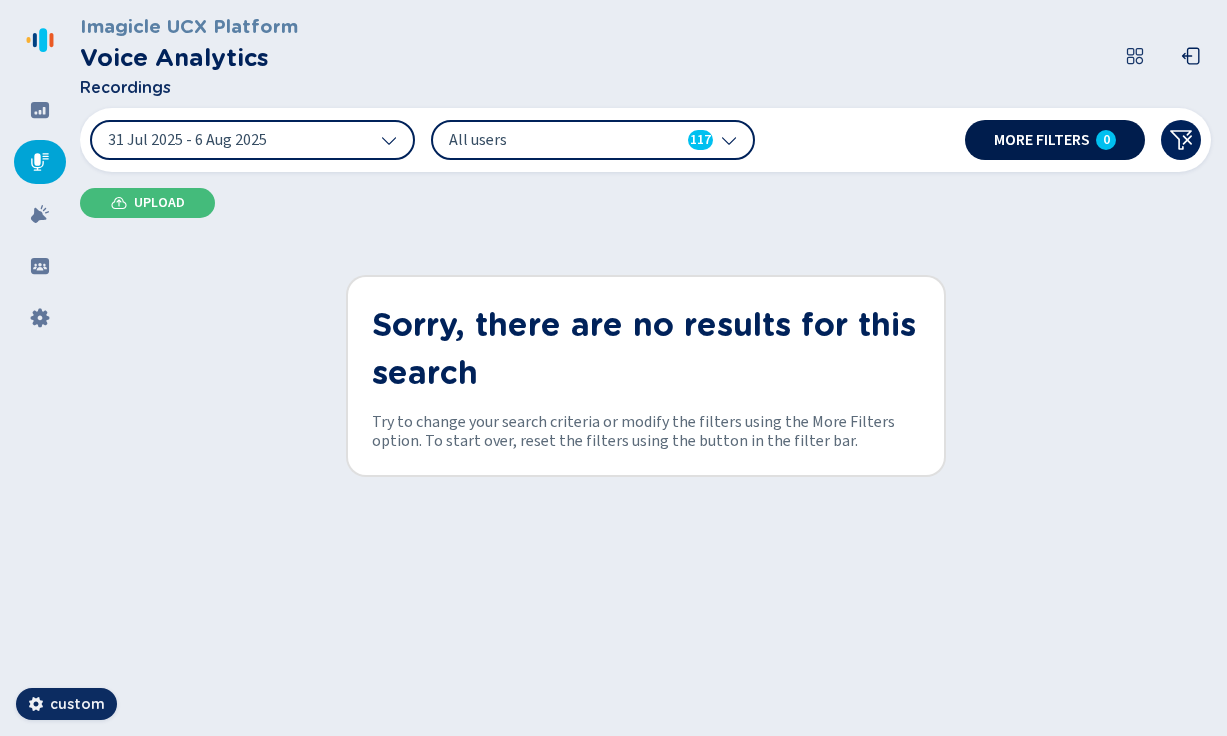 click on "More filters" at bounding box center (1042, 140) 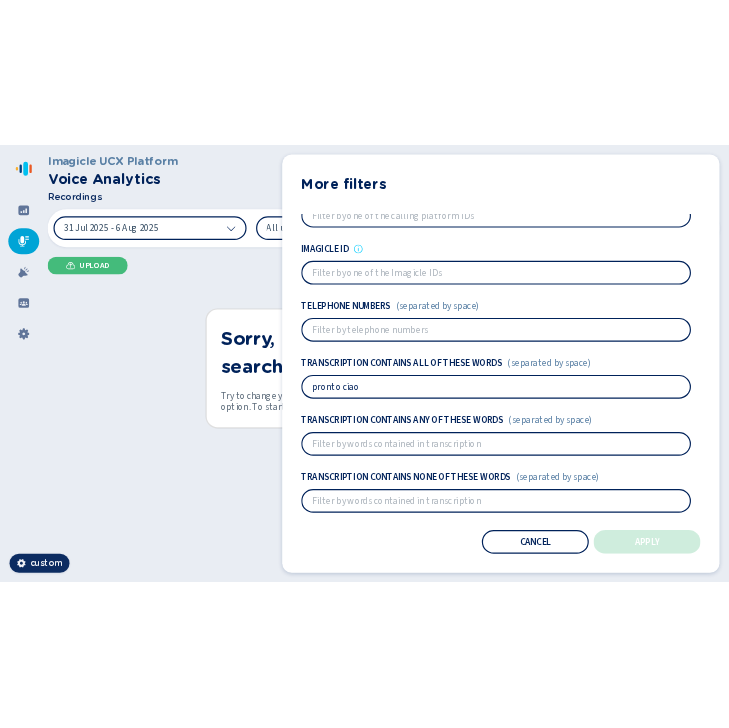 scroll, scrollTop: 148, scrollLeft: 0, axis: vertical 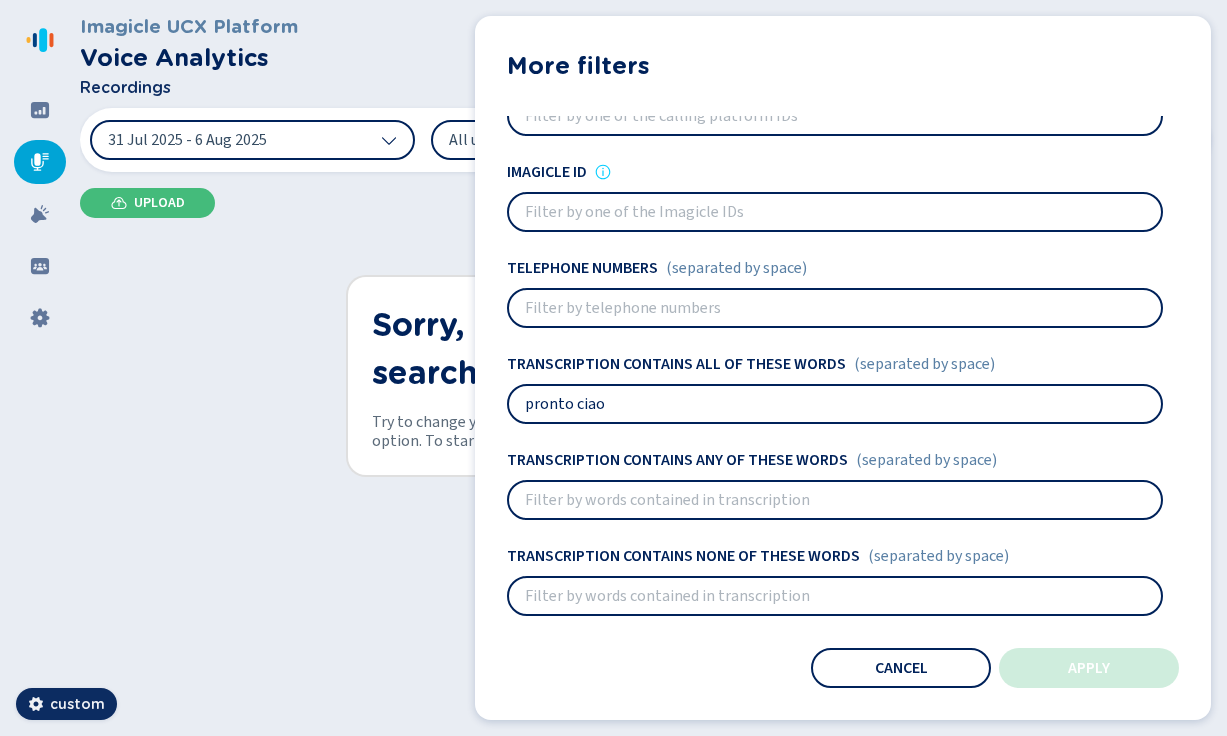 click on "pronto ciao" at bounding box center (835, 404) 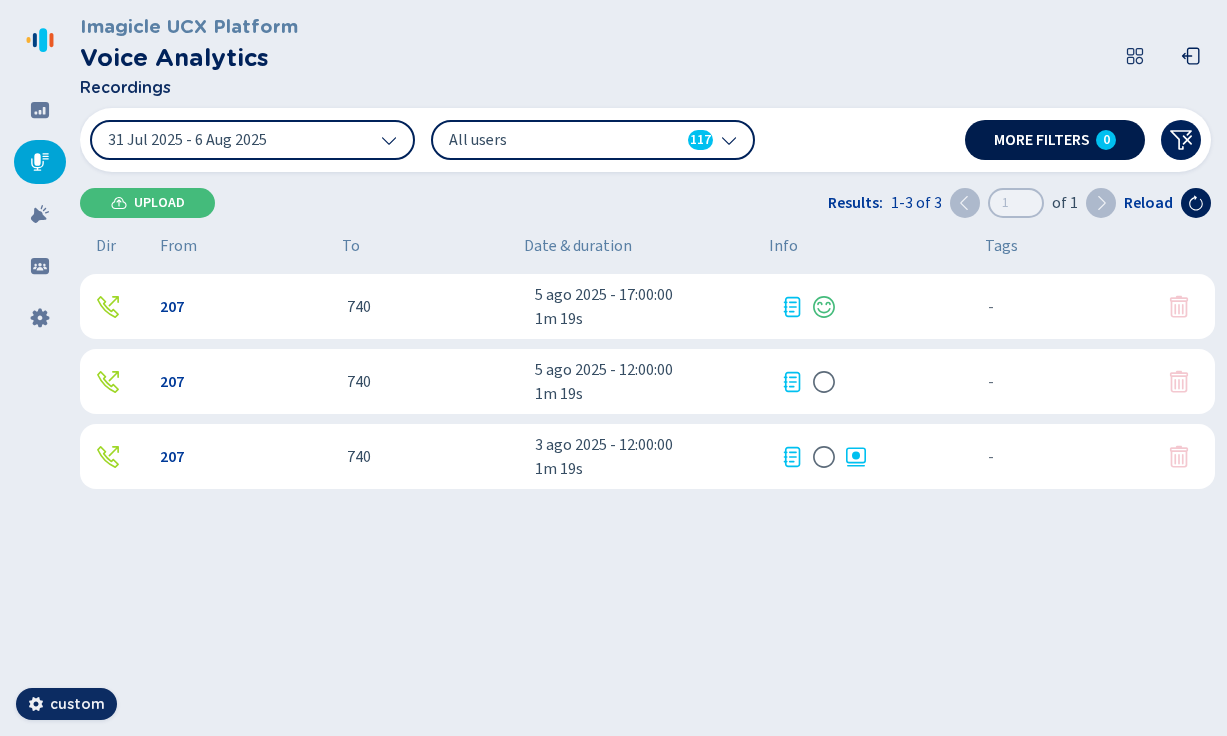 click on "More filters 0" at bounding box center (1055, 140) 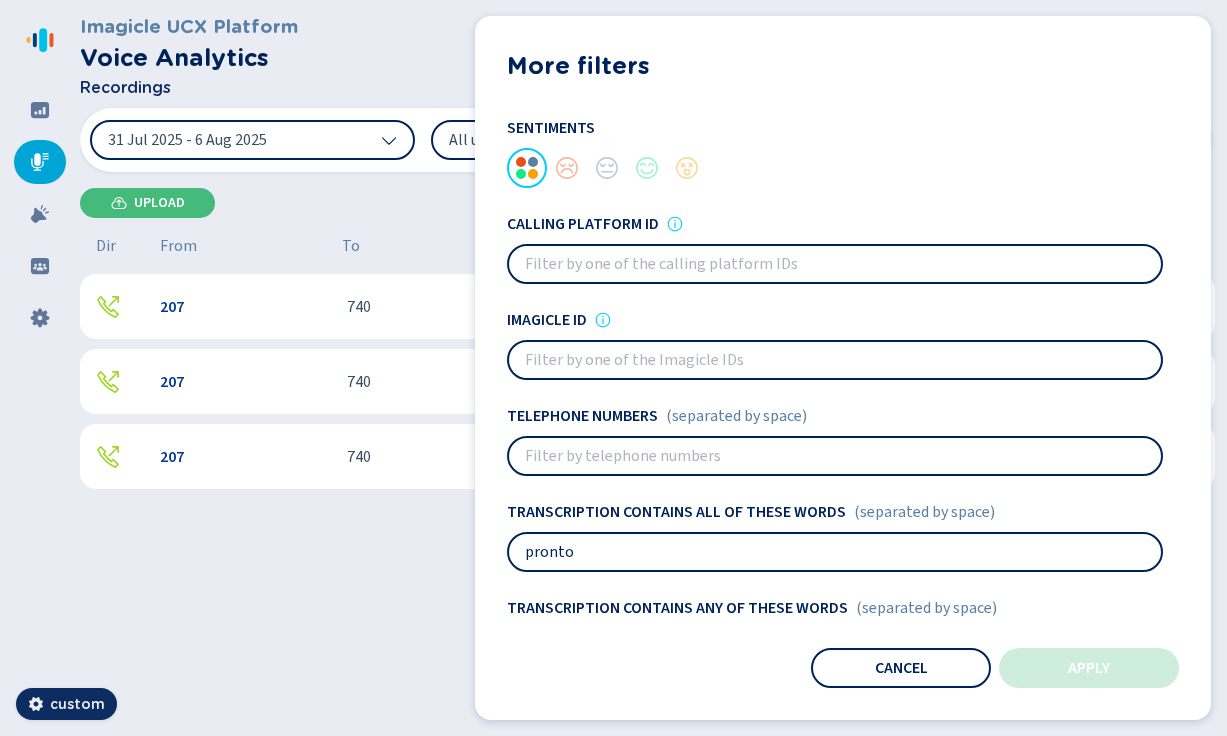 click at bounding box center (835, 456) 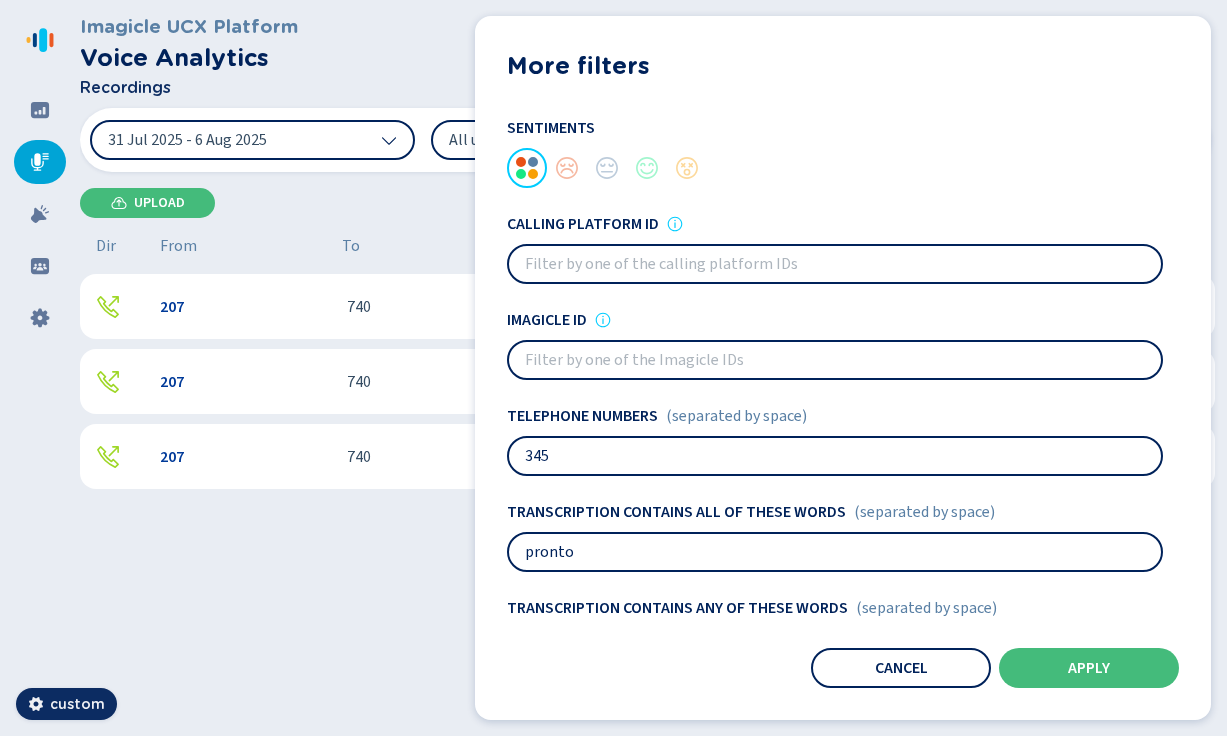 type on "3455" 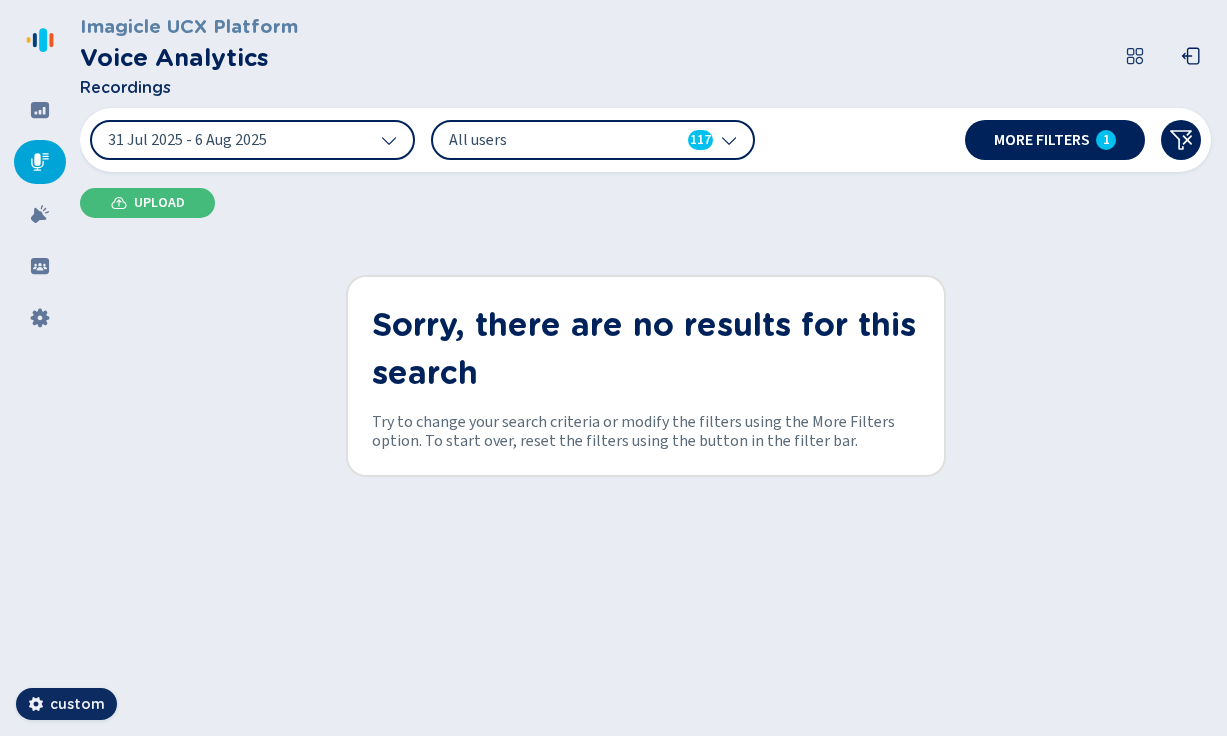 click on "31 Jul 2025 - 6 Aug 2025 All users 117 pronto More filters 1" at bounding box center (645, 140) 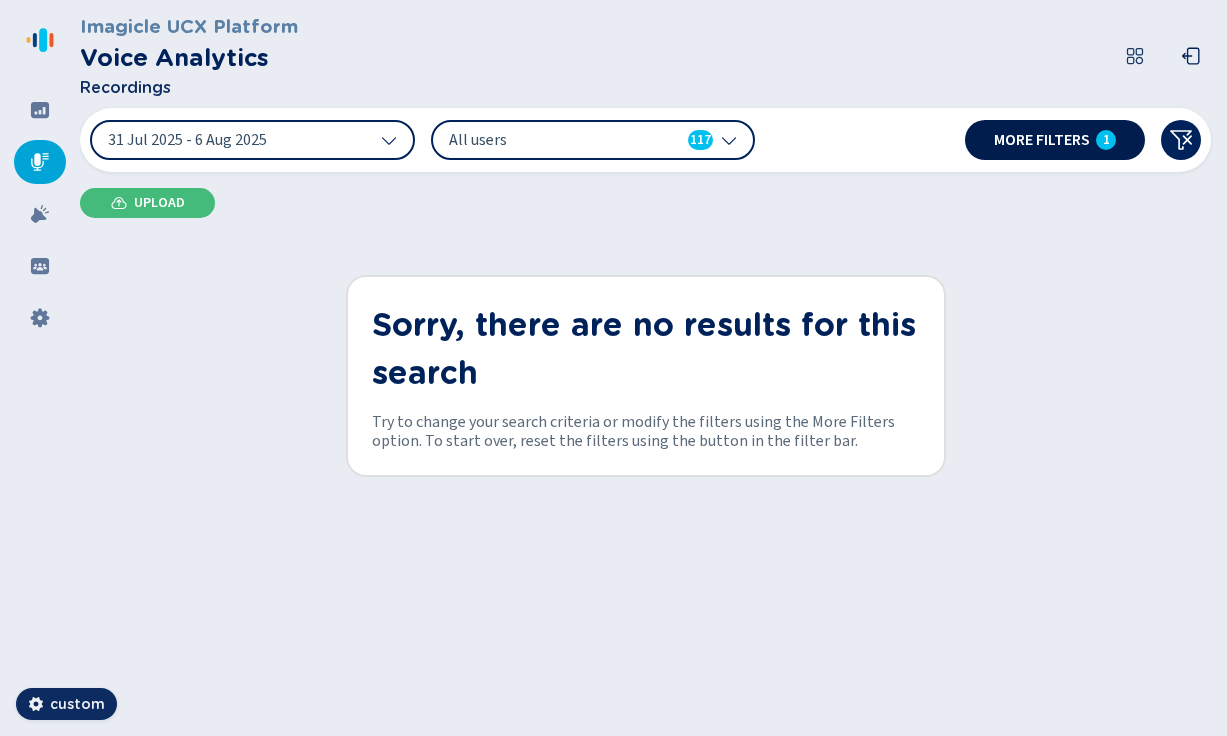 click on "More filters" at bounding box center [1042, 140] 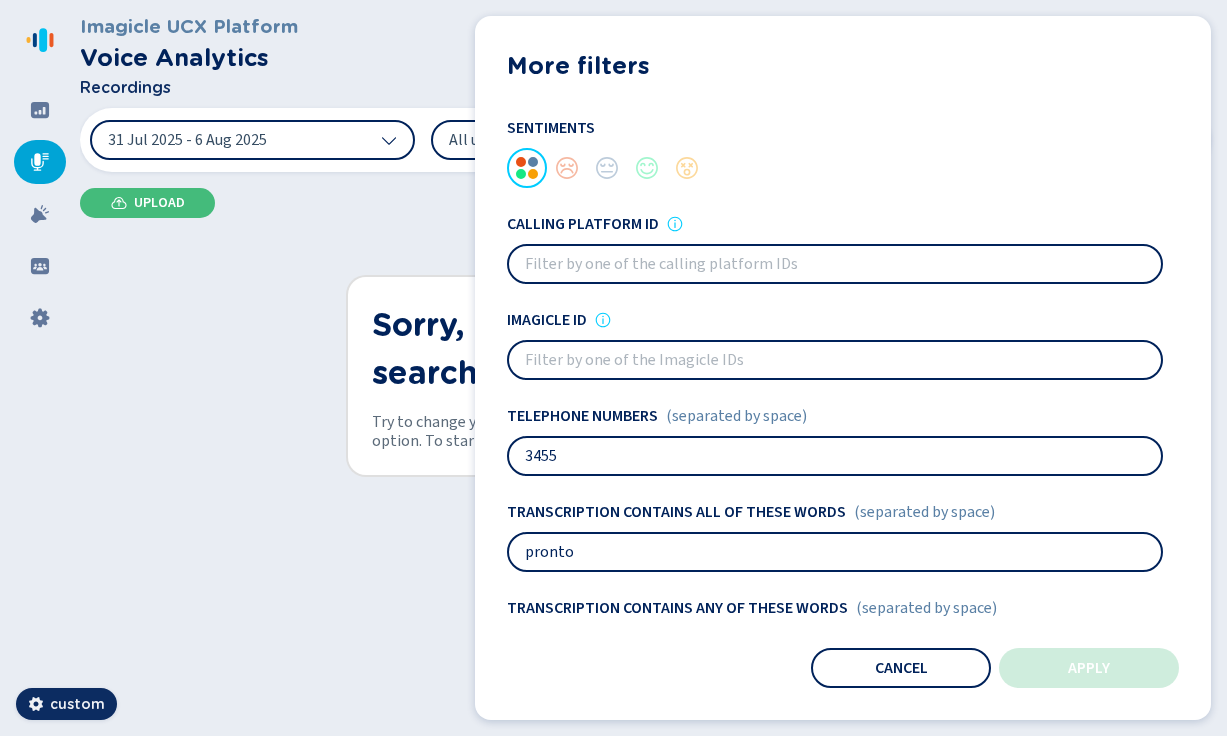 click on "3455" at bounding box center (835, 456) 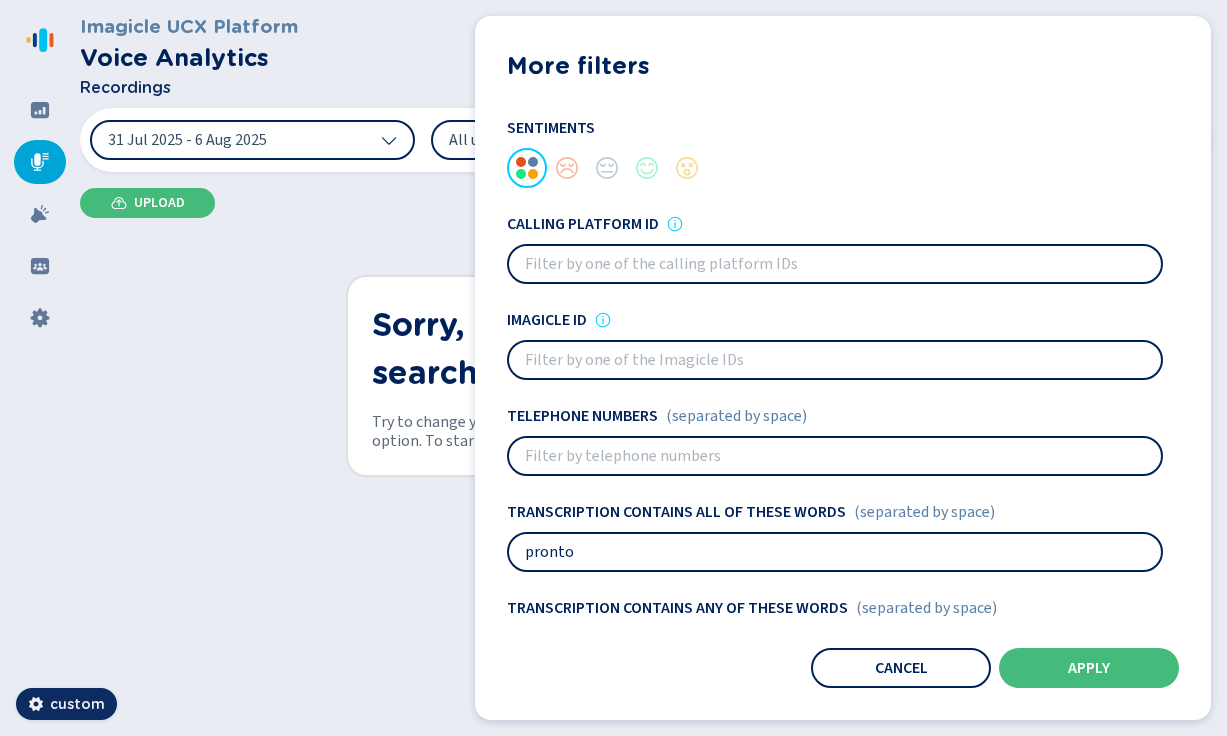 type 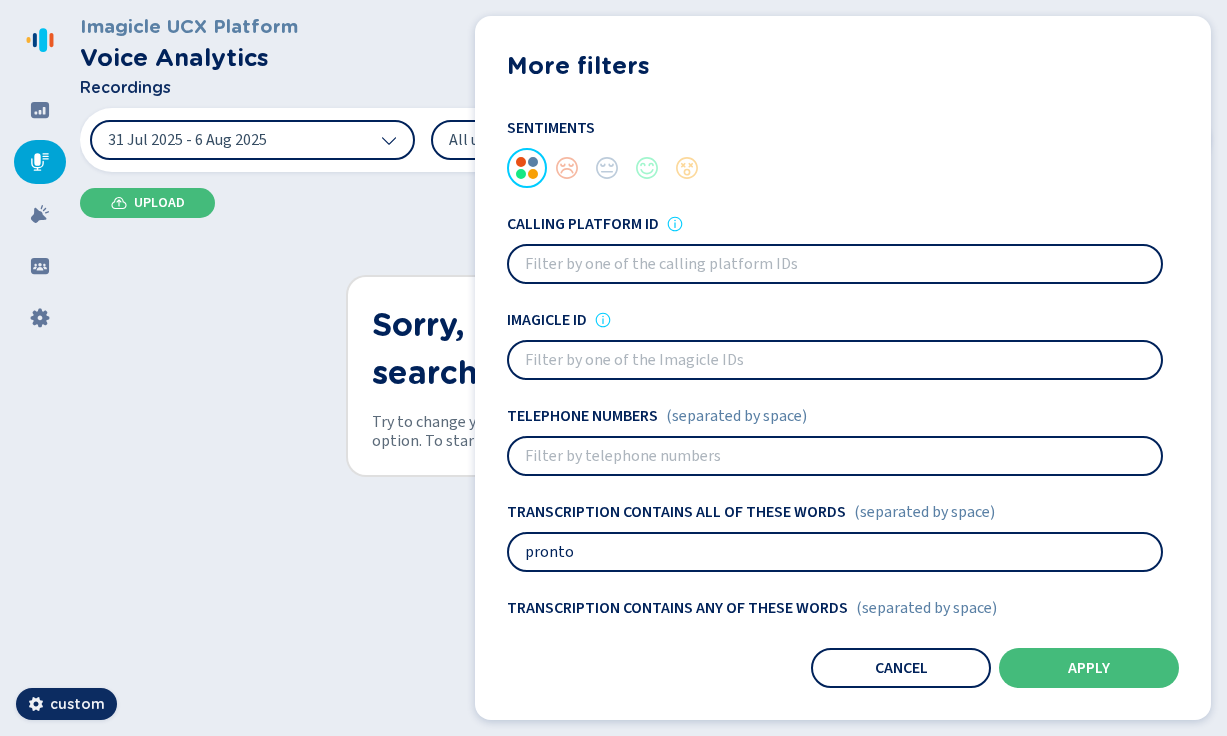 click on "pronto" at bounding box center [835, 552] 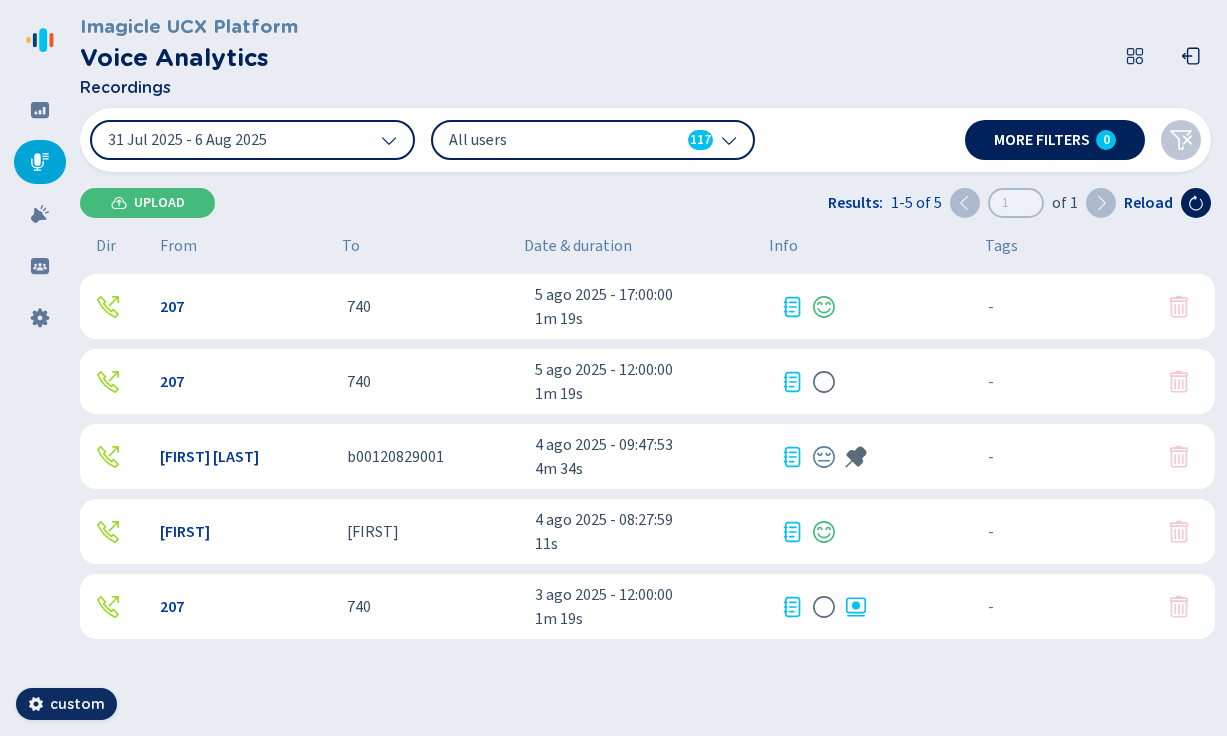 click on "1m
19s" at bounding box center (649, 319) 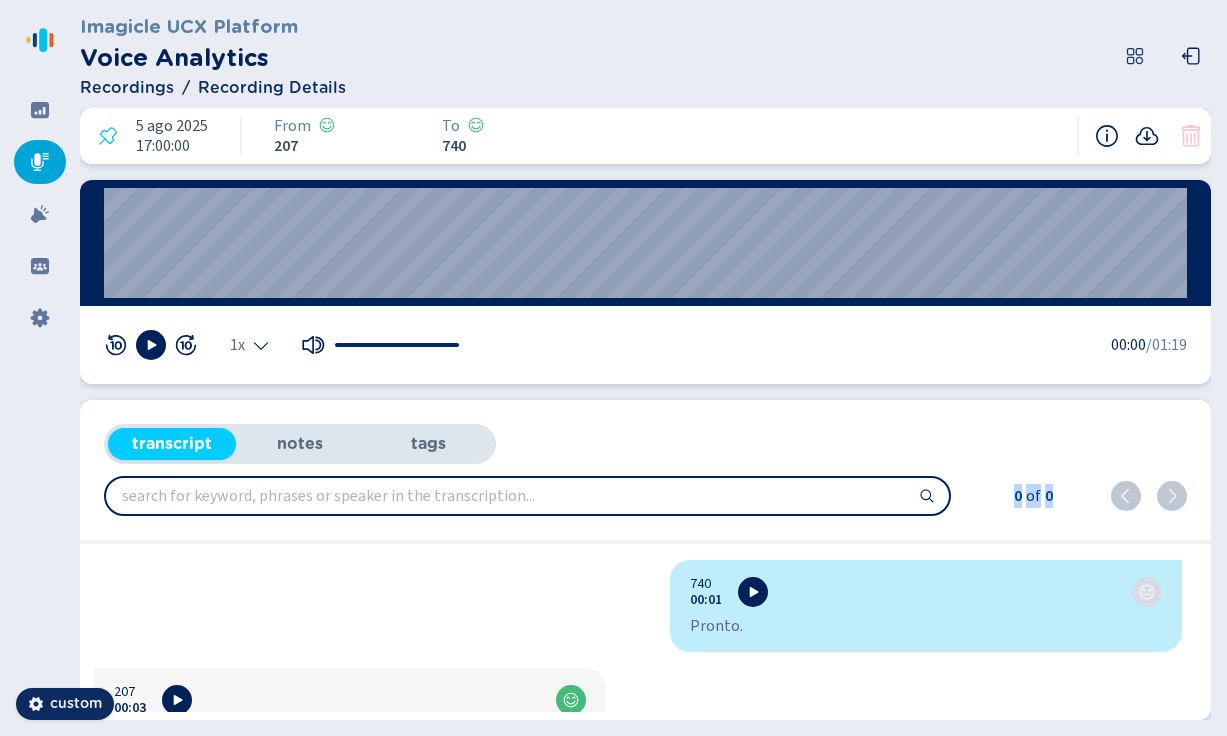 drag, startPoint x: 302, startPoint y: 176, endPoint x: 1064, endPoint y: 499, distance: 827.631 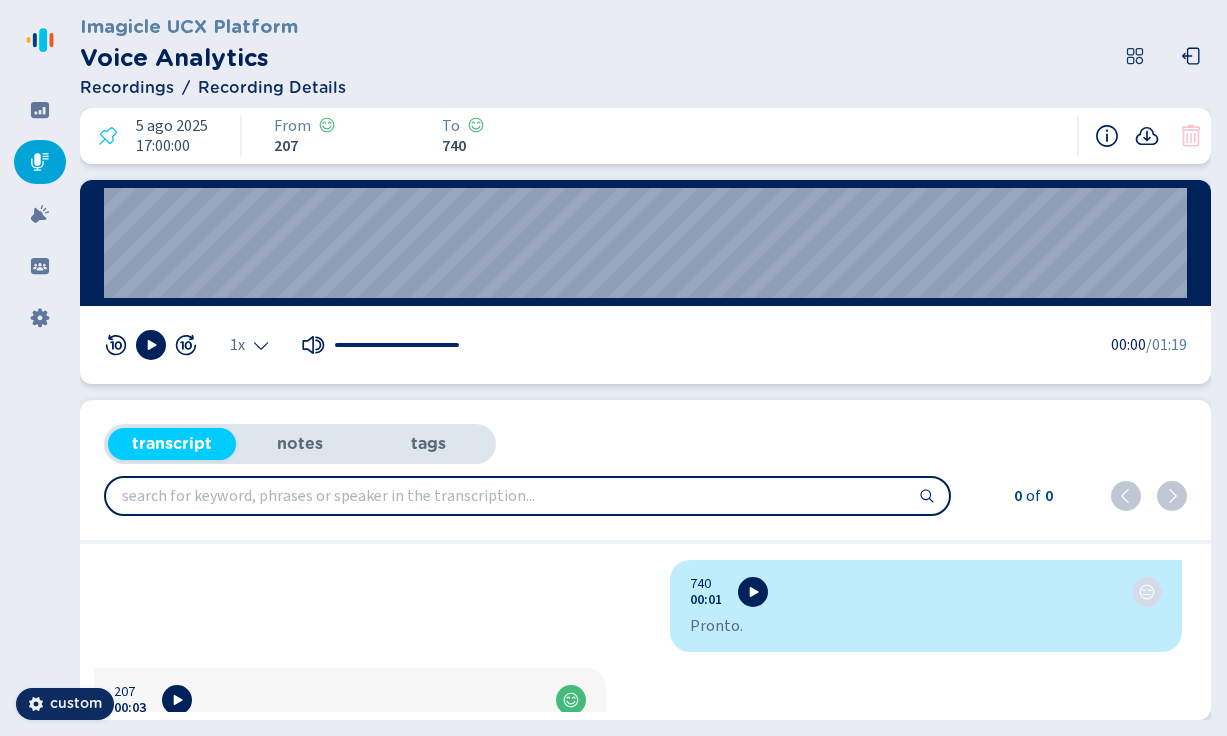 click on "0 of 0" at bounding box center (1031, 496) 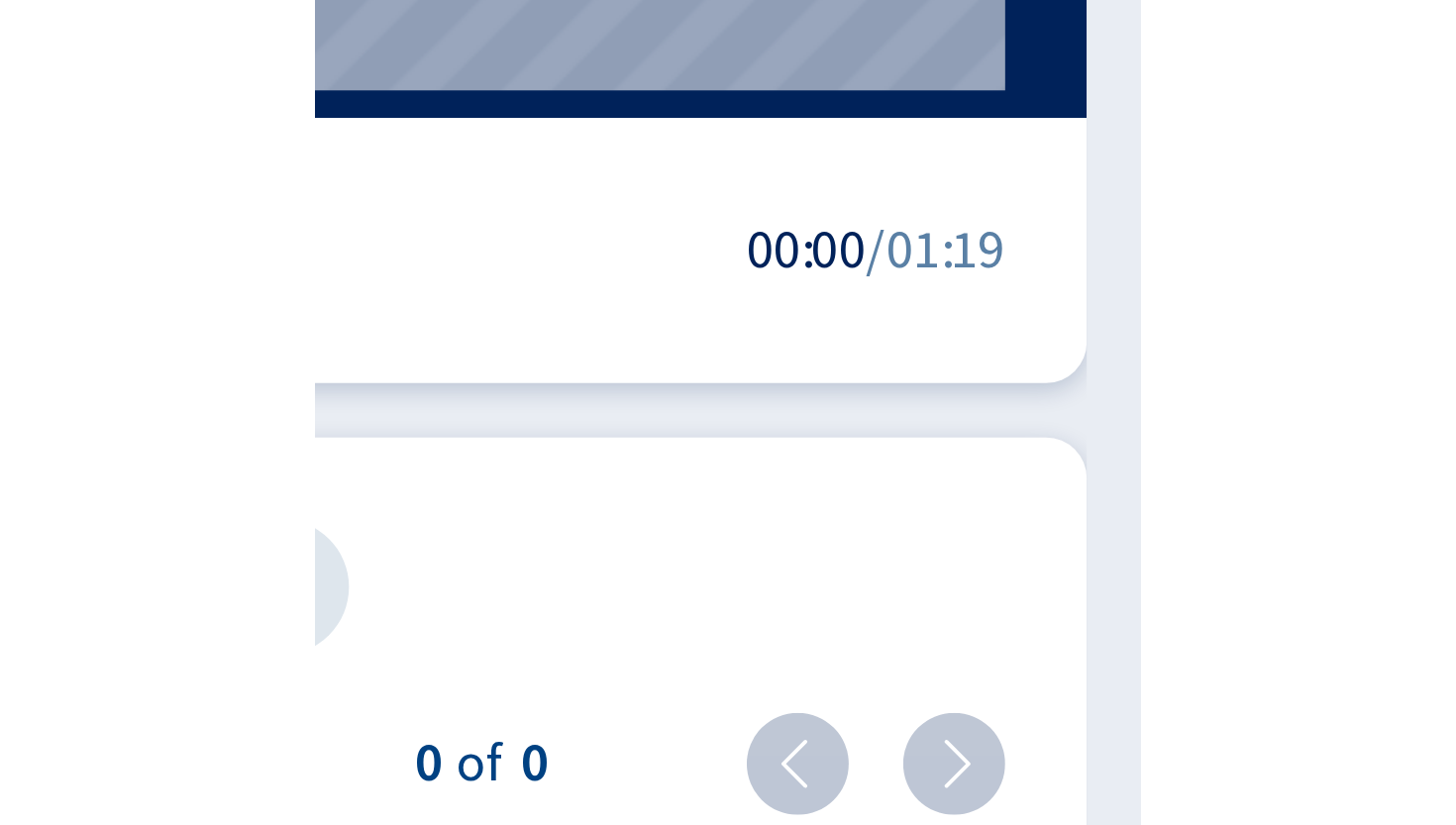 scroll, scrollTop: 0, scrollLeft: 0, axis: both 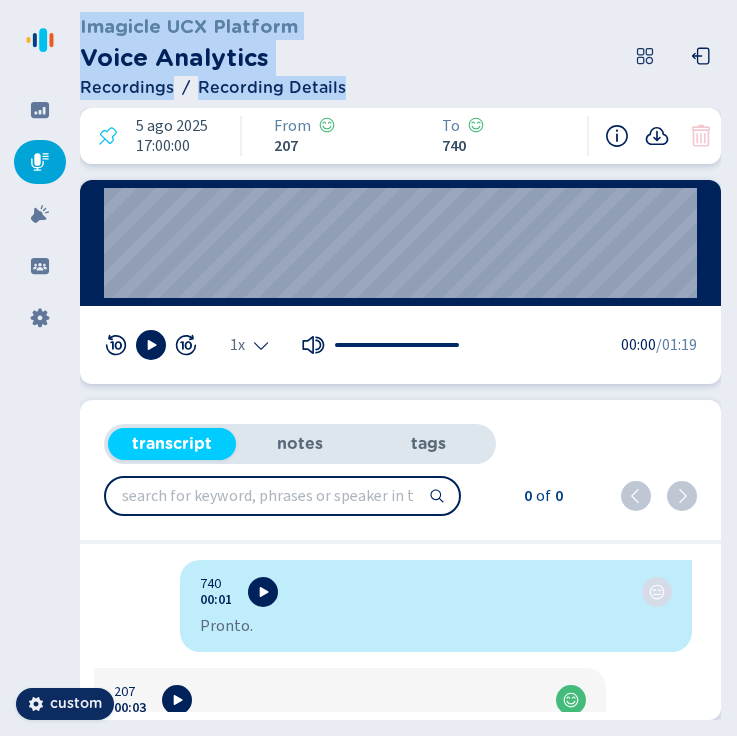 drag, startPoint x: 70, startPoint y: 21, endPoint x: 421, endPoint y: 91, distance: 357.912 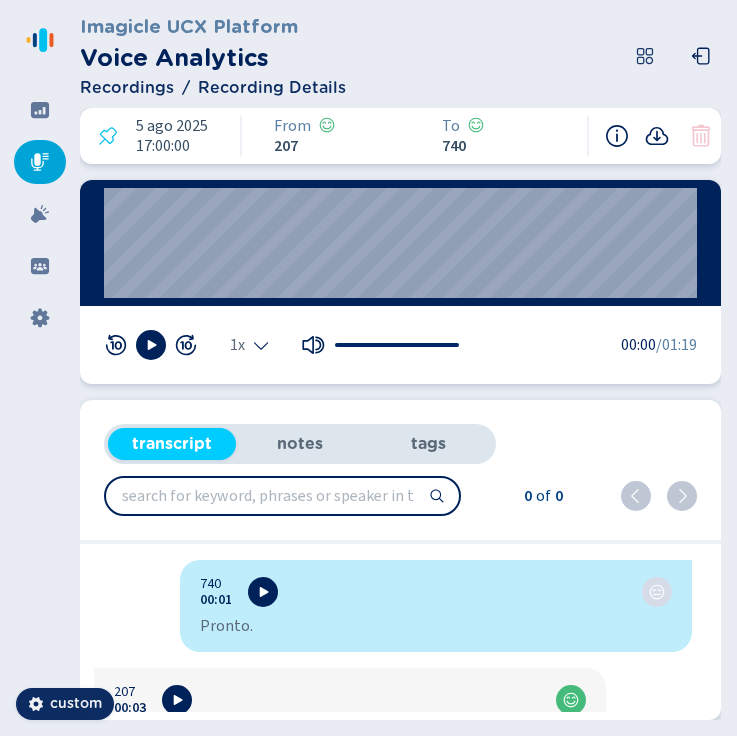click on "Imagicle UCX Platform Voice Analytics Recordings Recording Details" at bounding box center [400, 56] 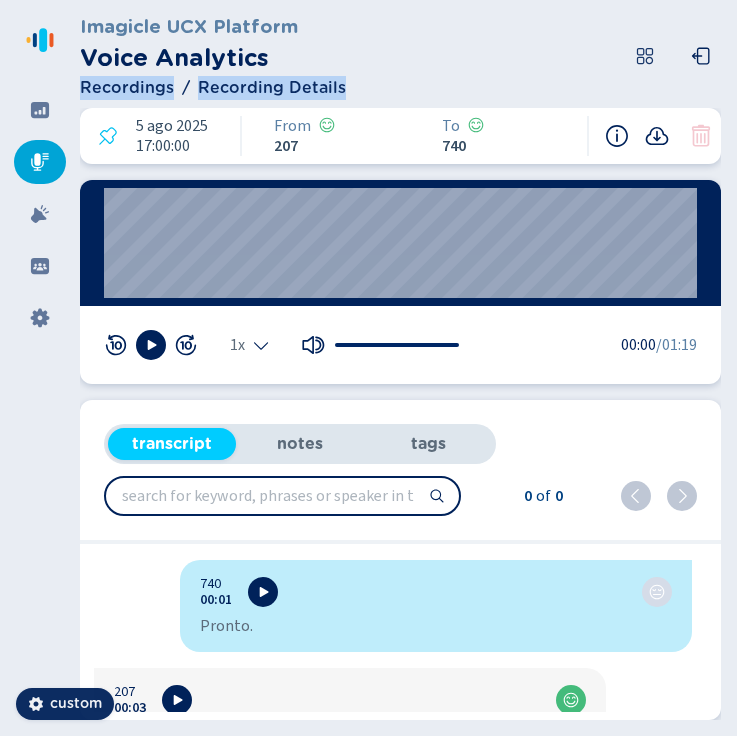 drag, startPoint x: 81, startPoint y: 82, endPoint x: 463, endPoint y: 92, distance: 382.13086 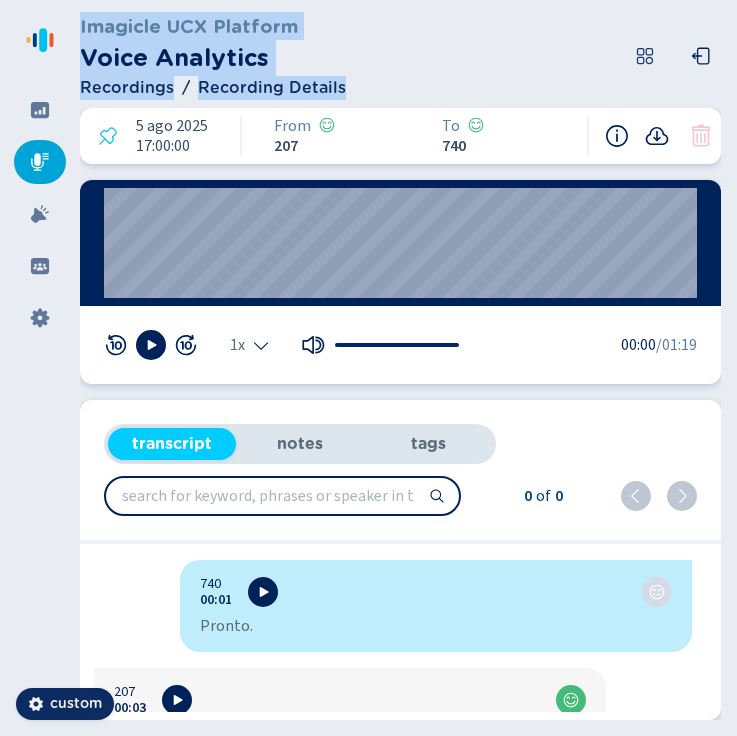 drag, startPoint x: 410, startPoint y: 97, endPoint x: 64, endPoint y: 92, distance: 346.03613 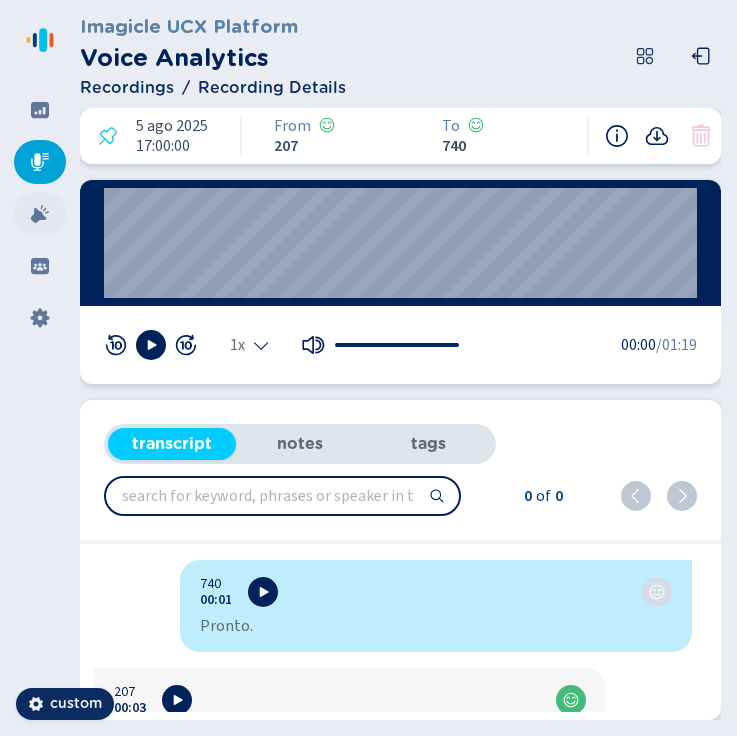 click at bounding box center [40, 214] 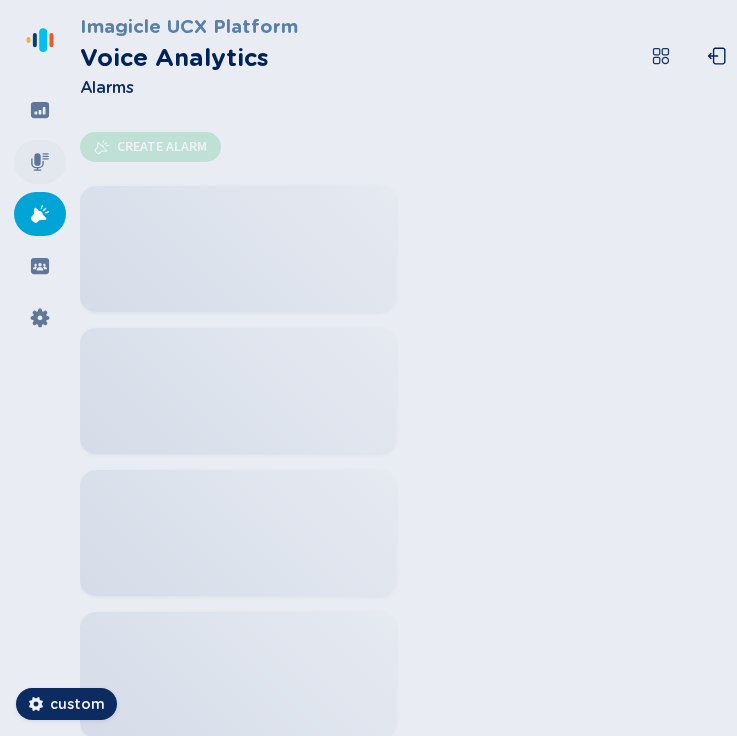 click 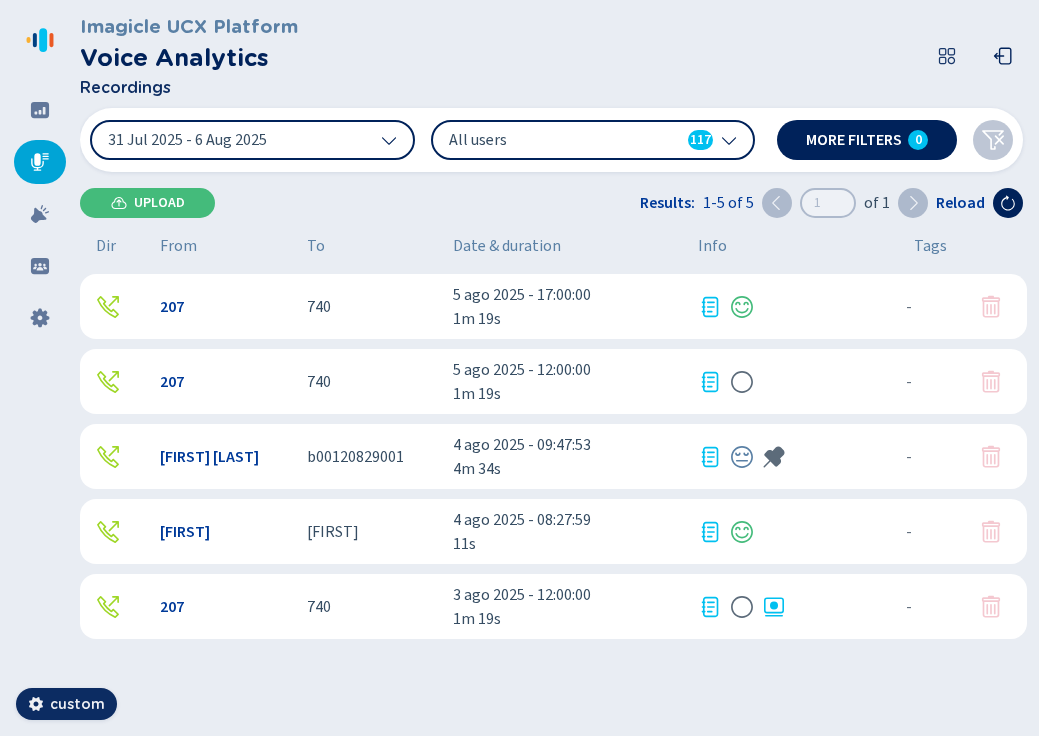 drag, startPoint x: 1034, startPoint y: 142, endPoint x: 1274, endPoint y: 139, distance: 240.01875 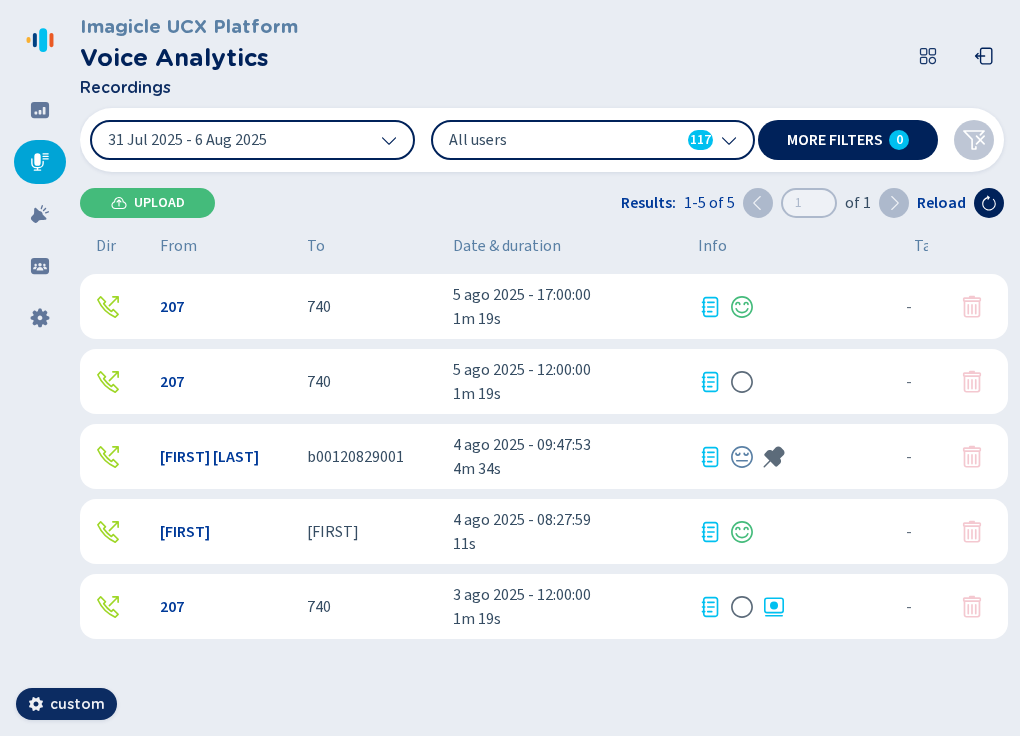 click at bounding box center [790, 457] 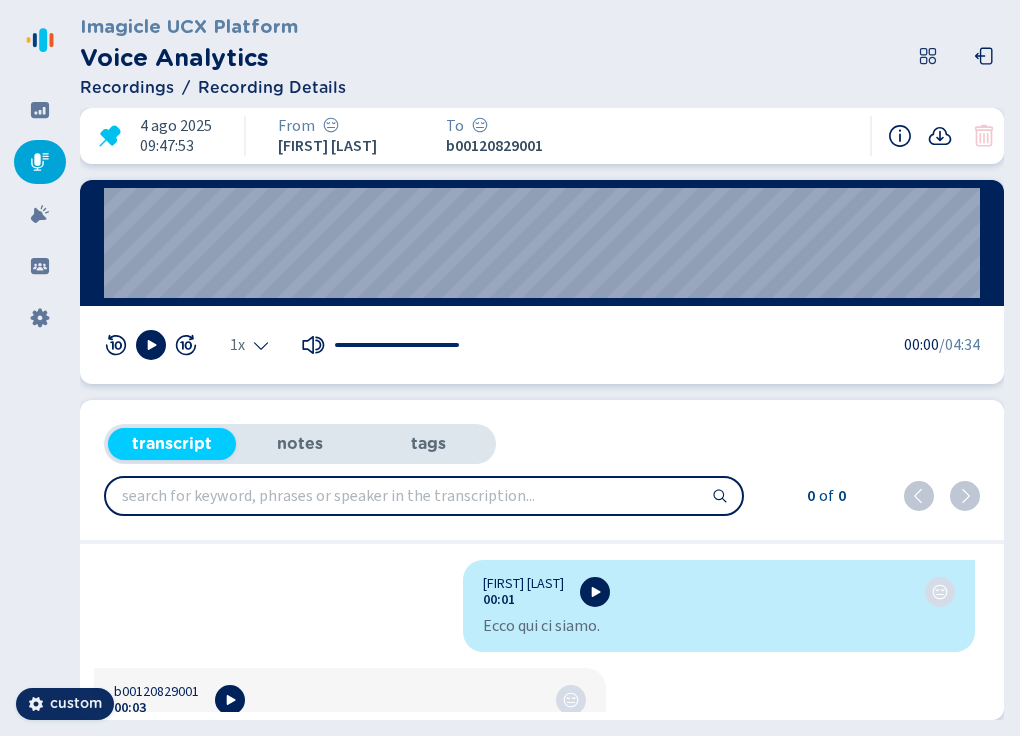 click on "Recordings" at bounding box center (127, 88) 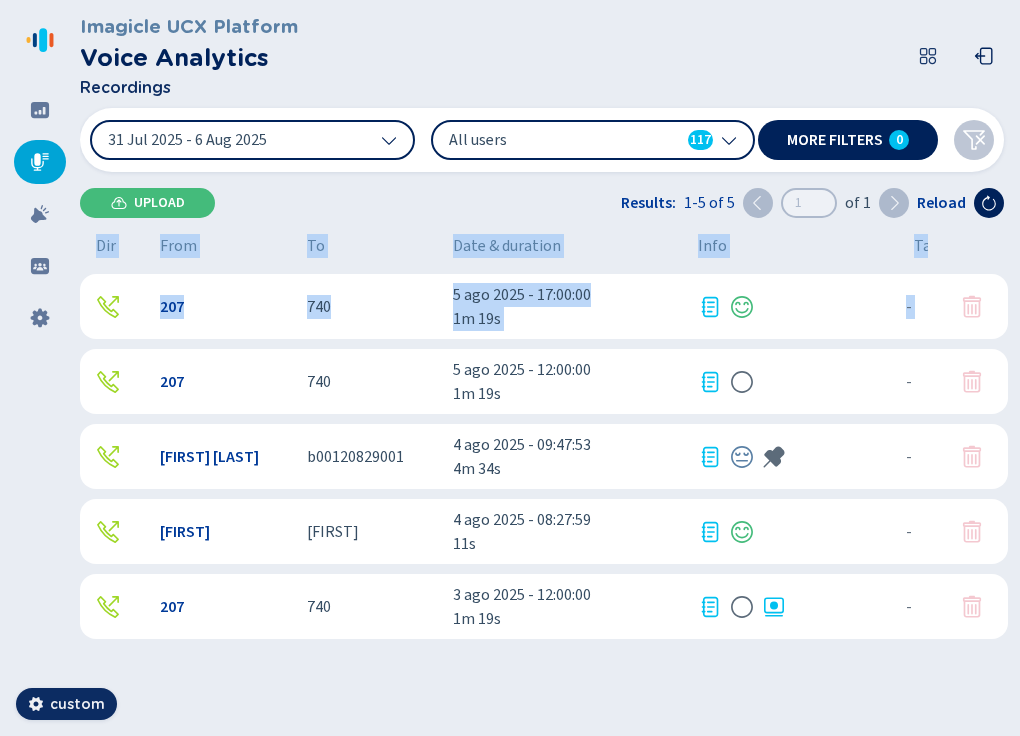 drag, startPoint x: 971, startPoint y: 204, endPoint x: 1104, endPoint y: 298, distance: 162.86497 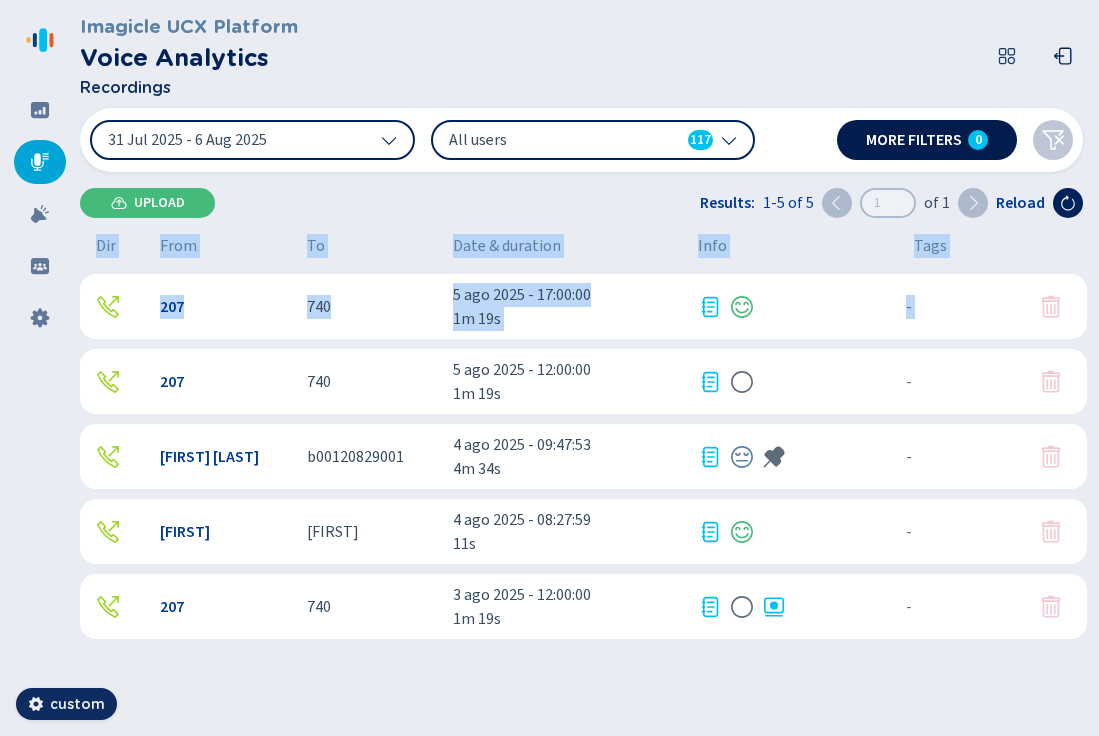 click on "More filters 0" at bounding box center (927, 140) 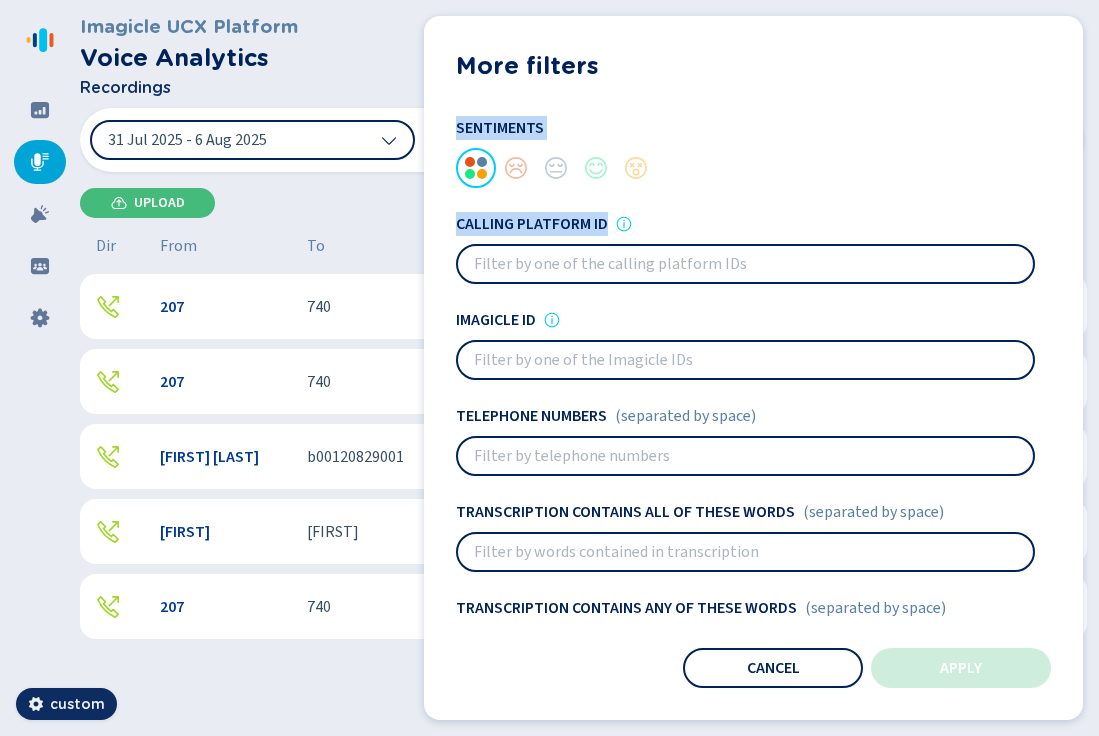 drag, startPoint x: 441, startPoint y: 102, endPoint x: 736, endPoint y: 226, distance: 320.00156 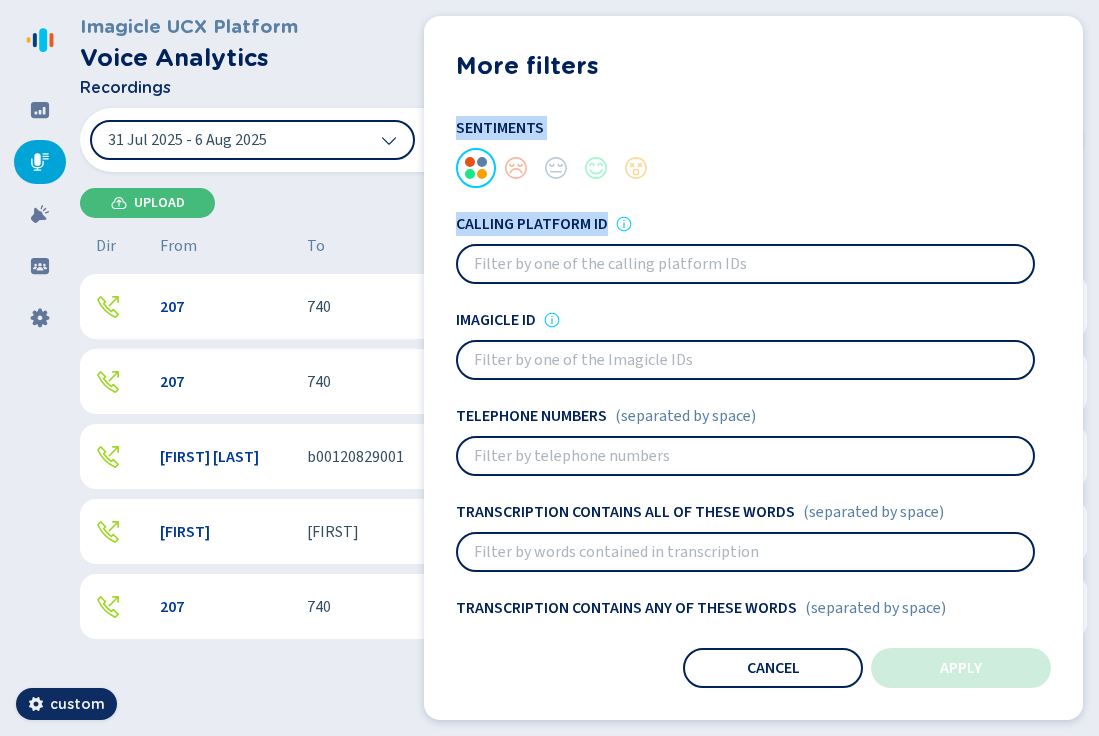click on "More filters Users All users 117 Sentiments Calling platform ID Imagicle ID Telephone numbers (separated by space) Transcription contains all of these words (separated by space) Transcription contains any of these words (separated by space) Transcription contains none of these words (separated by space) Transcription contains this exact text Notes contains this exact text Tags <script>alert('ciao')</script> <sx<s< a - tag to be left alone aaa aaaa aaaaaaaa aaaaaaaaaaa acac aiut aiuto aiuto! aiutoooo b - another tag bbb bbbd bello bim c - tag to be clicked caca ciao ciao ciao ciaociao ciao2 ciaoooo ciccino ciccio ciccio padella dsdsdsdsd ffff FIRST QUOTE giu giulia hdhsd hhhhhhh jh longest longest longest longest tag in da world Negativo new customer new tag 1 new tag 2 new tag 3 new tag 4 new tag cors newtag nnnn nuovo tag Nuovo tag 2 nuovo tag da loggare omega ORDER APPROVED ORDER FAILED ORDER POSTPONED Pippo pollo primissimo tag? prova 1234 questo sì che è un tag rgrthtyh tag Tag di prova tag070323 test" at bounding box center (753, 368) 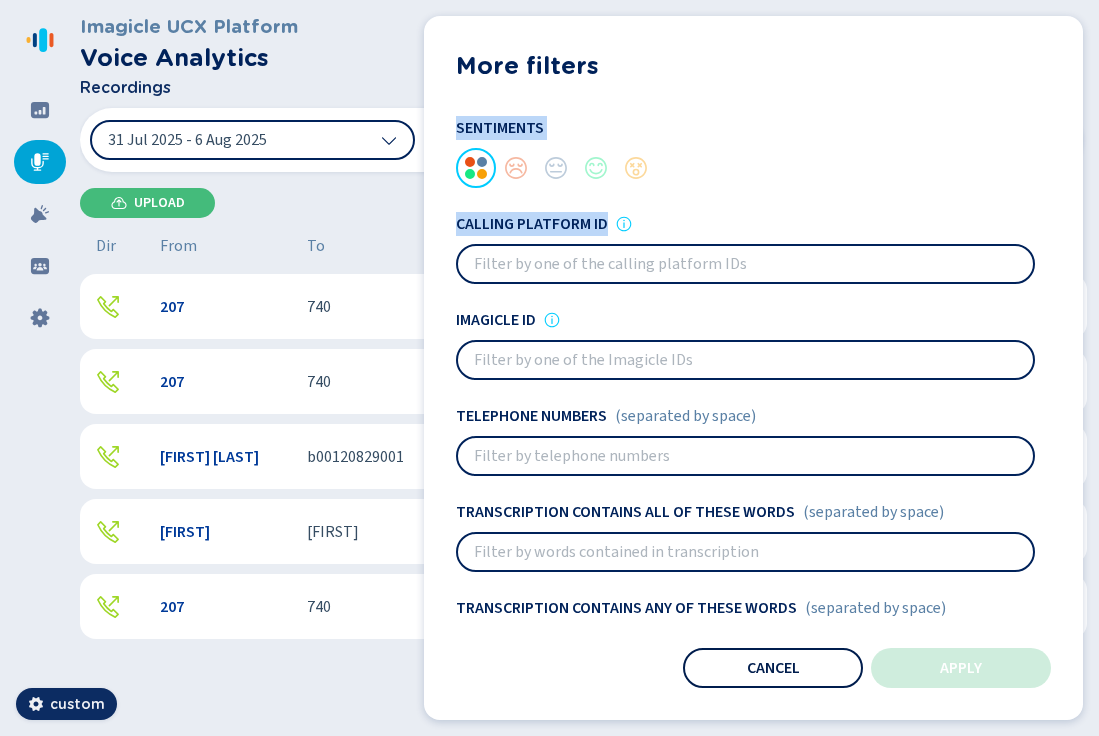 click on "Cancel" at bounding box center (773, 668) 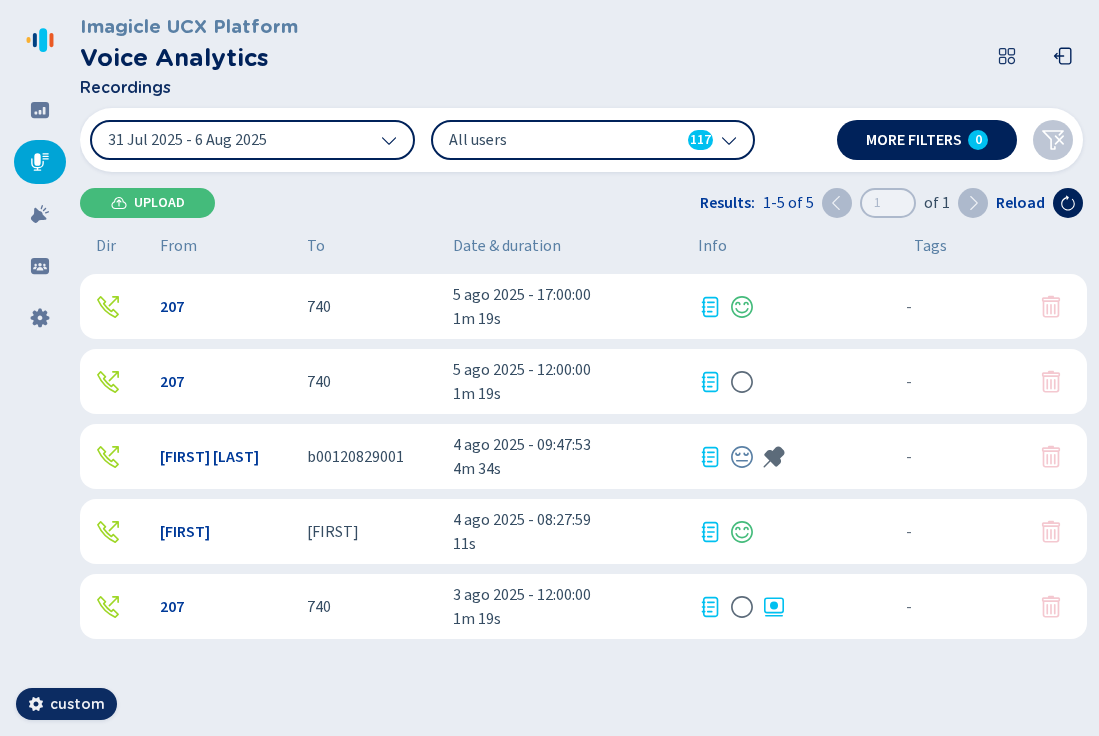 click on "207" at bounding box center (225, 382) 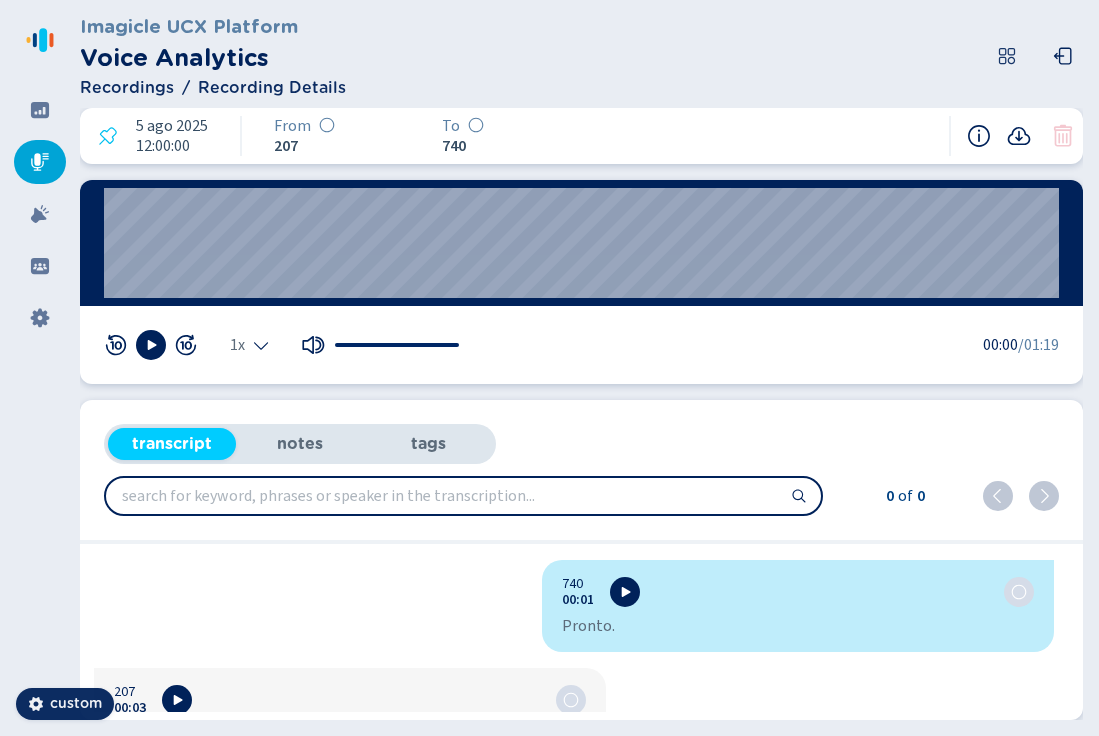 click on "tags" at bounding box center (428, 444) 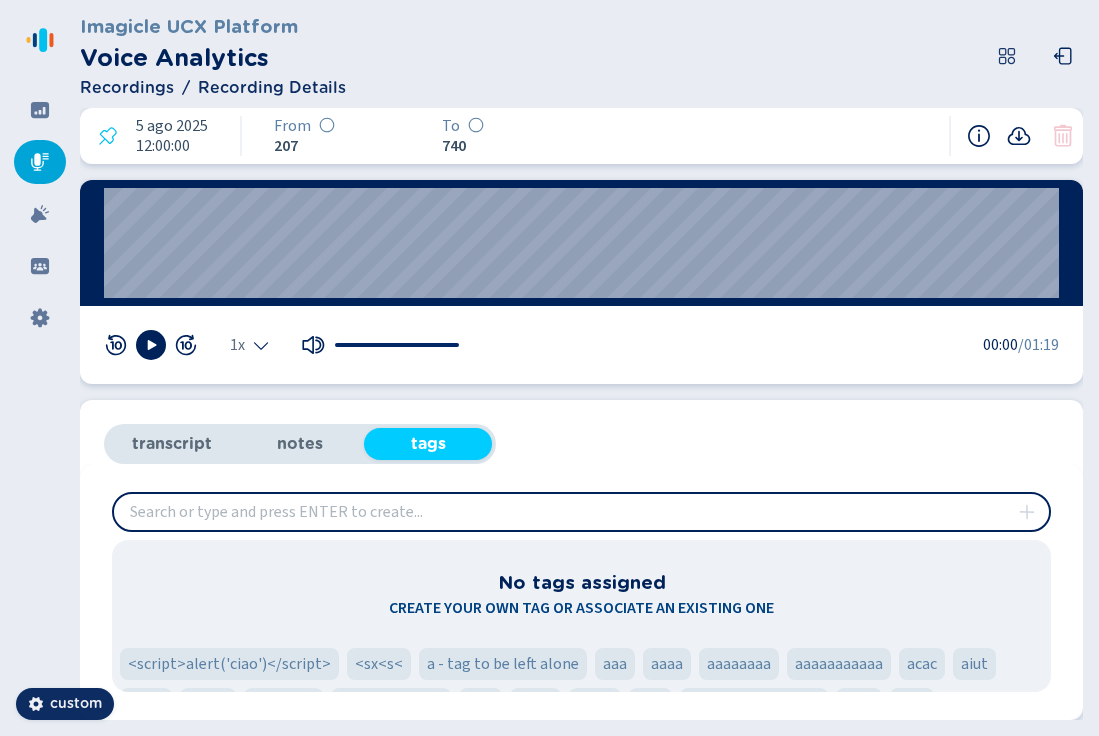 click on "notes" at bounding box center [300, 444] 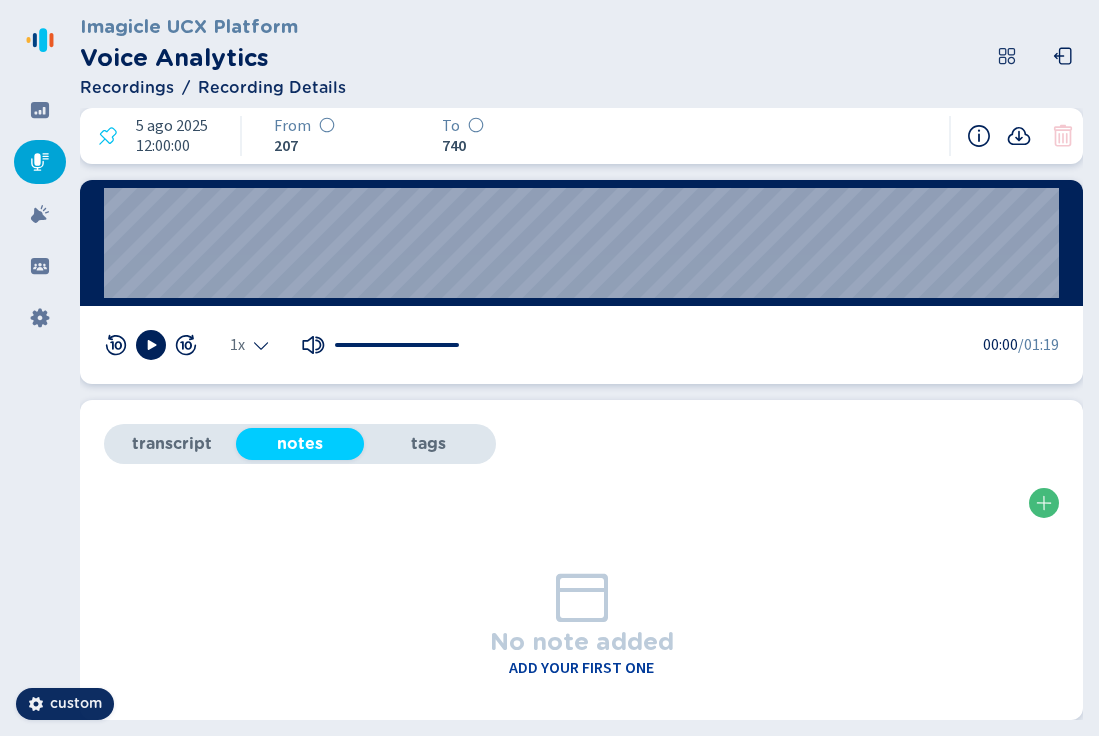 click on "transcript notes tags" at bounding box center [300, 444] 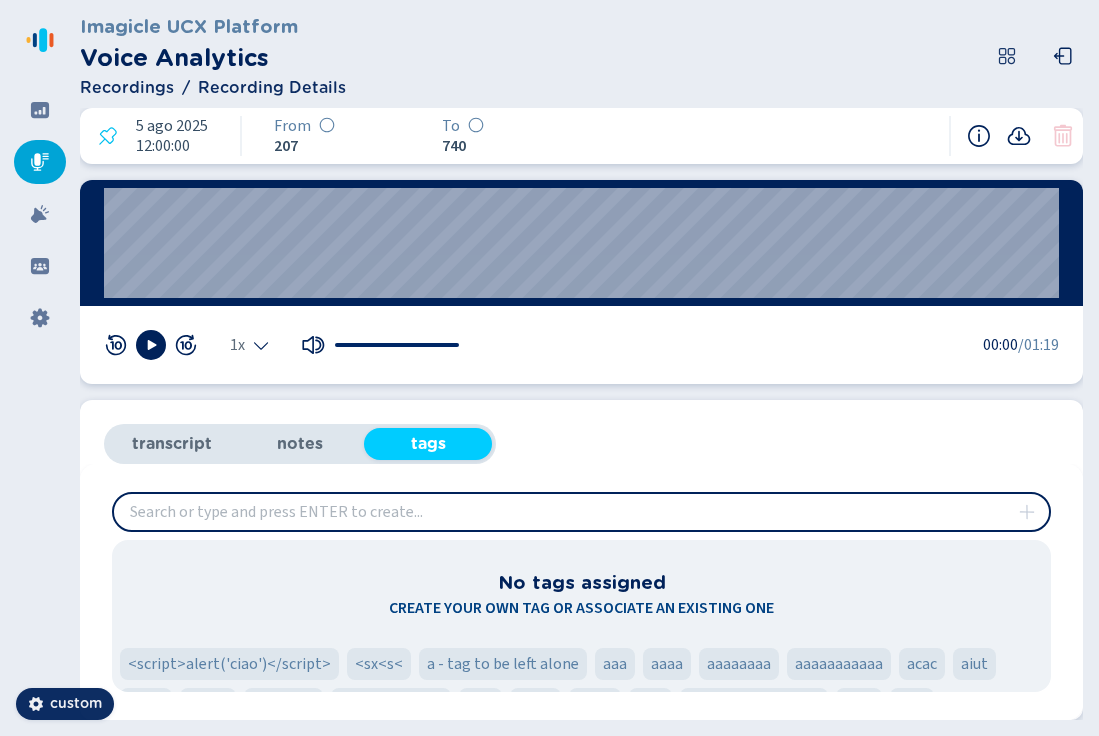 click on "transcript" at bounding box center [172, 444] 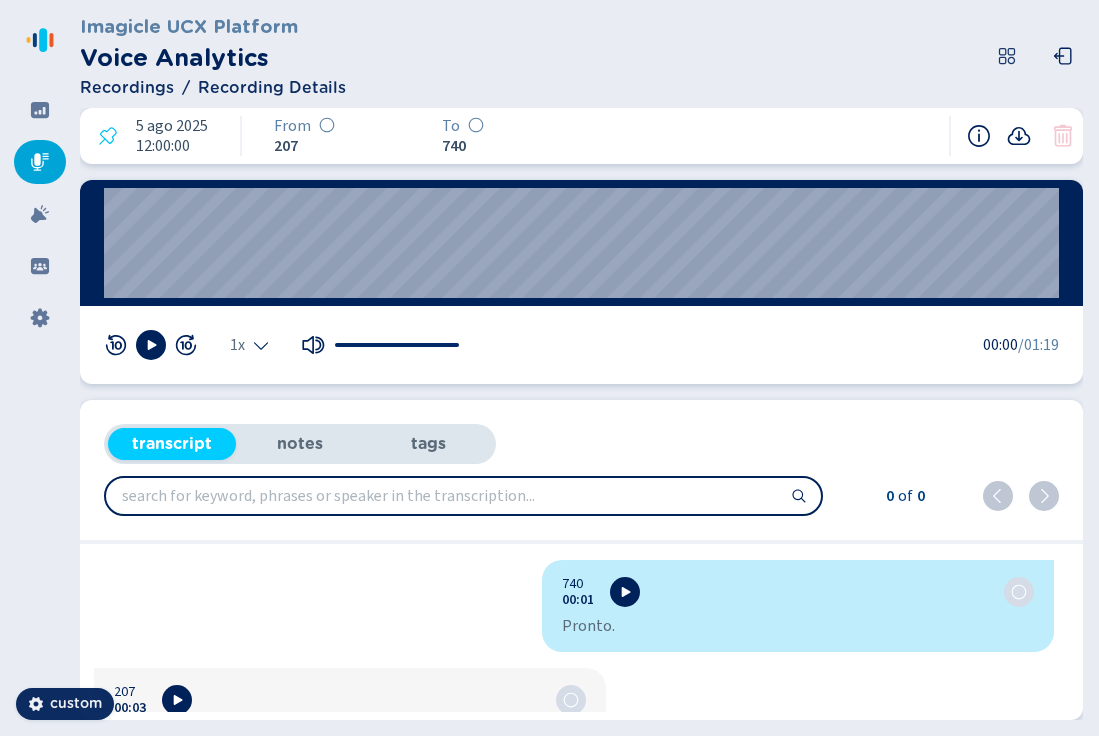 click on "tags" at bounding box center [428, 444] 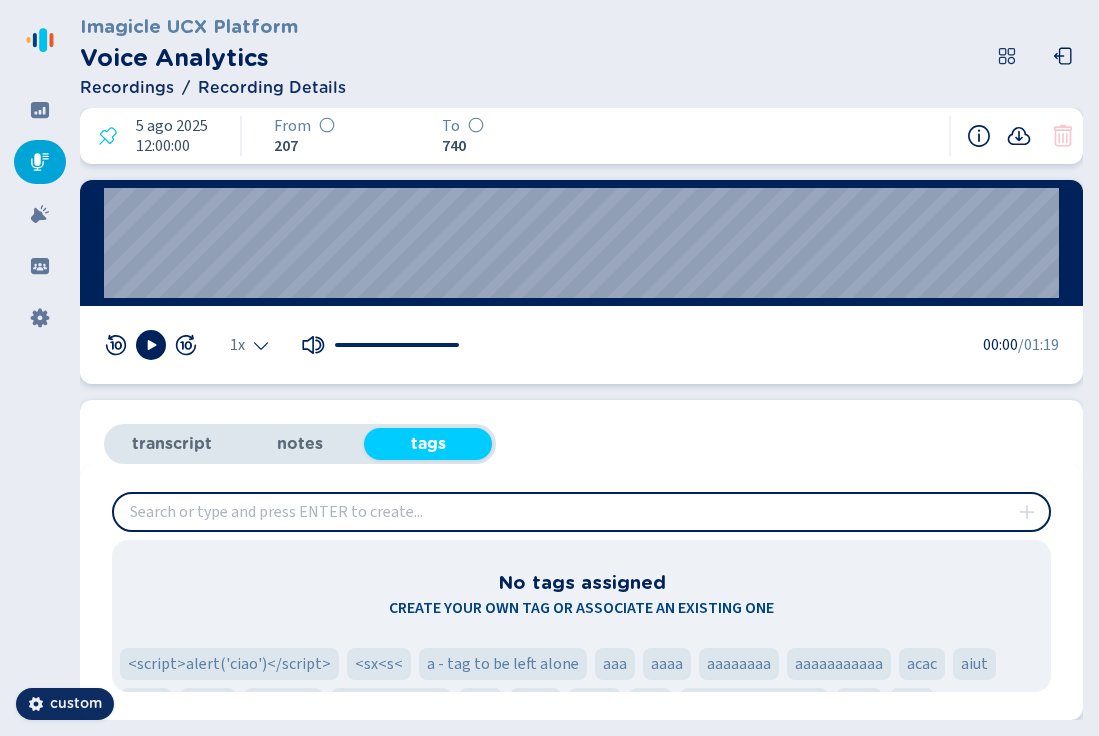click on "notes" at bounding box center [300, 444] 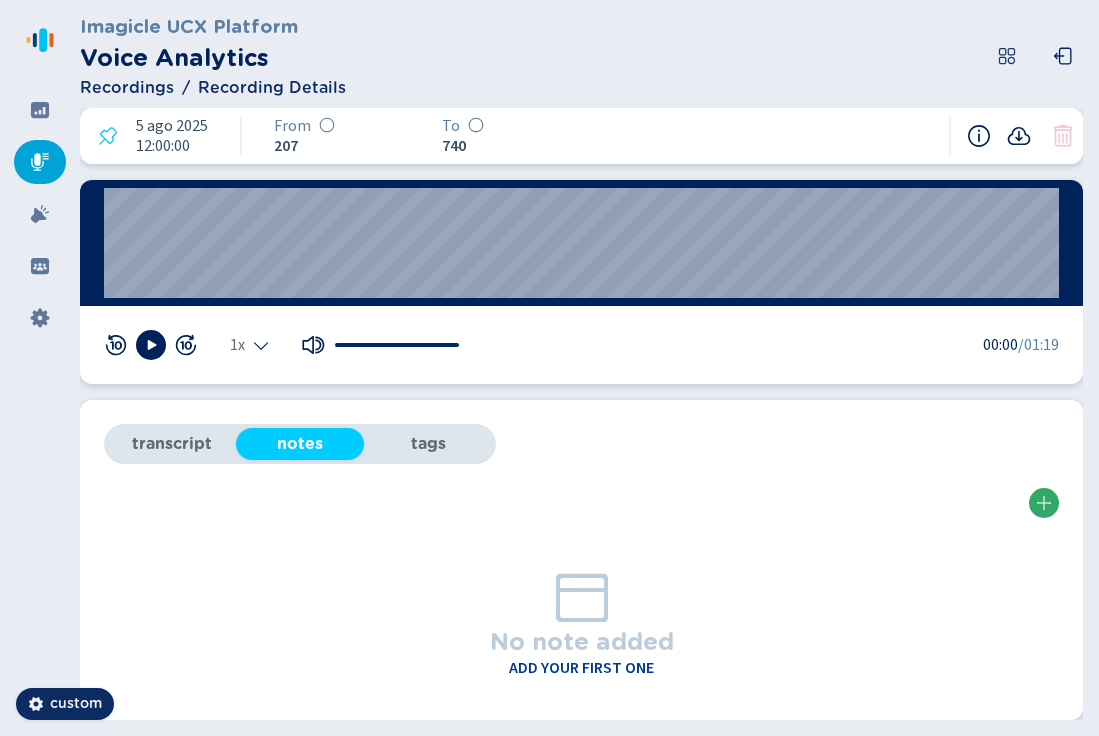 click 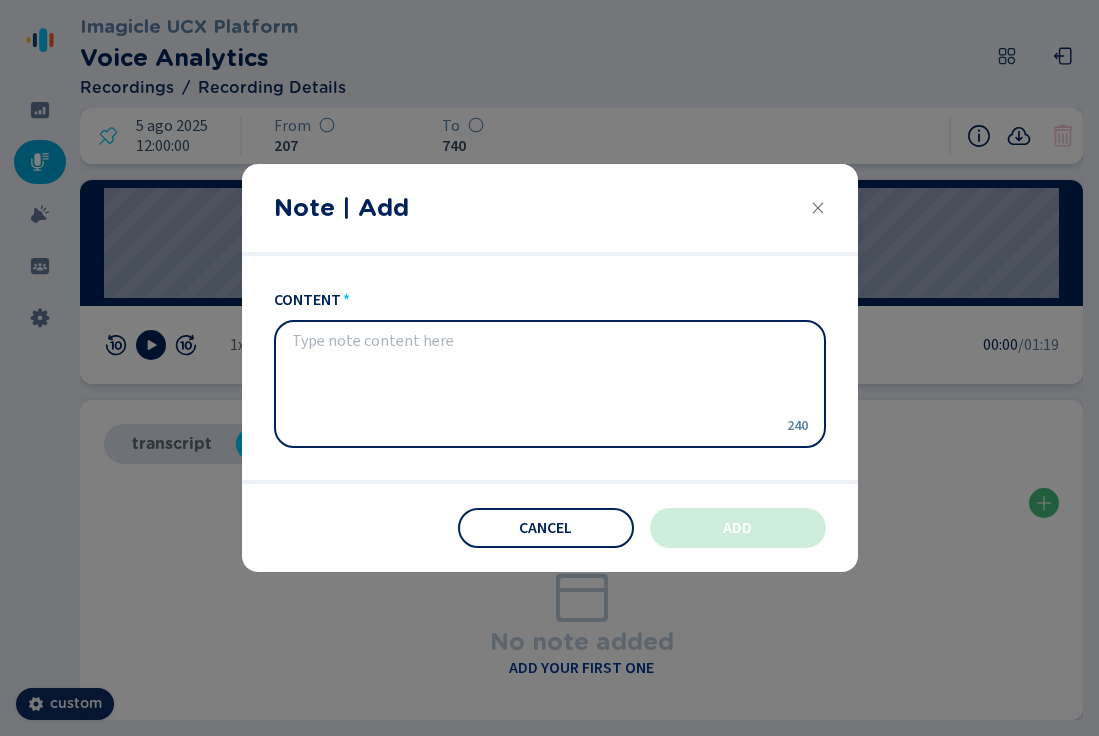 click at bounding box center (534, 384) 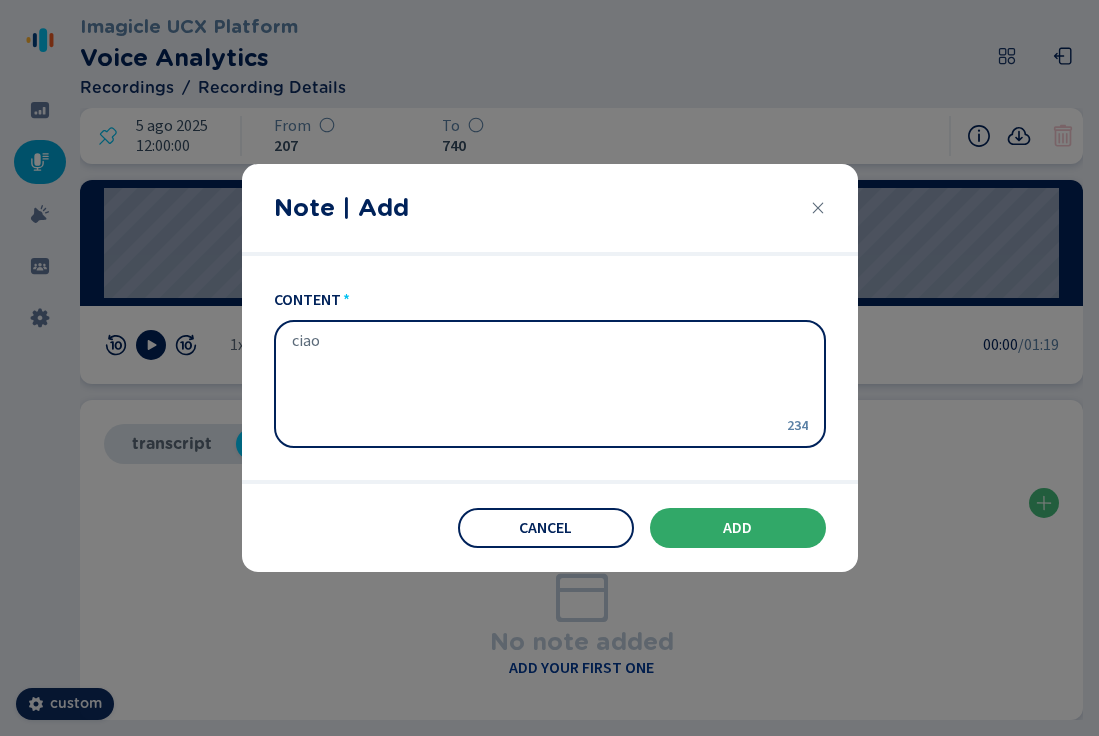 type on "ciao" 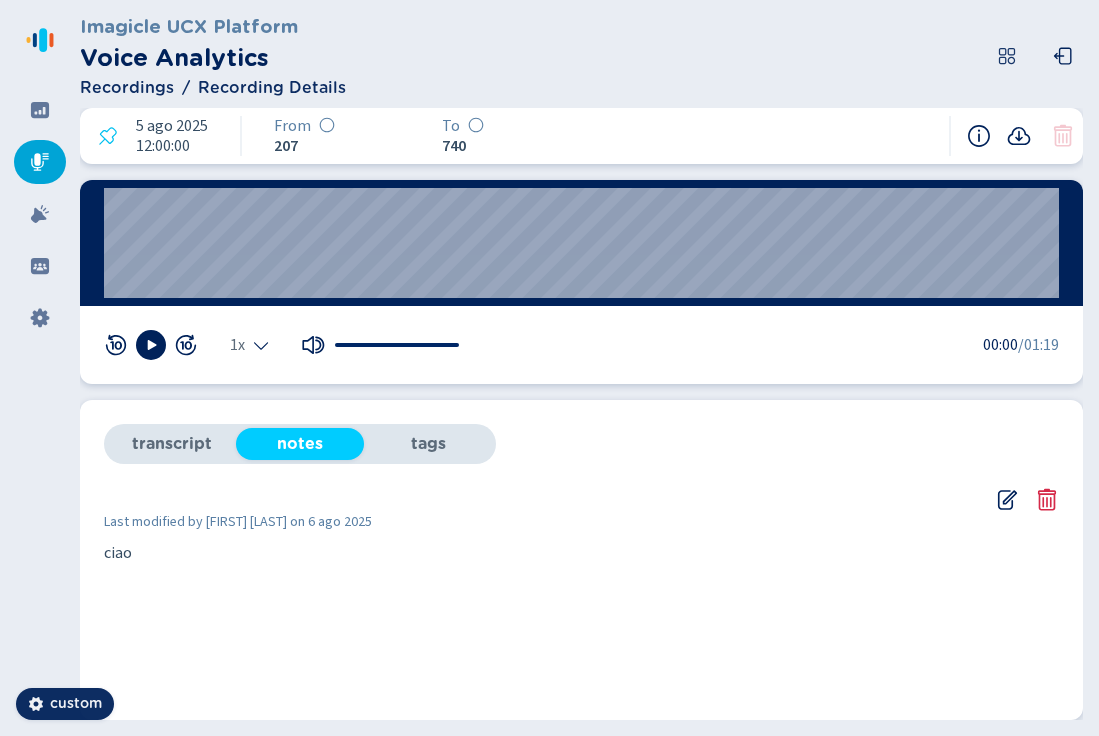 click on "tags" at bounding box center (428, 444) 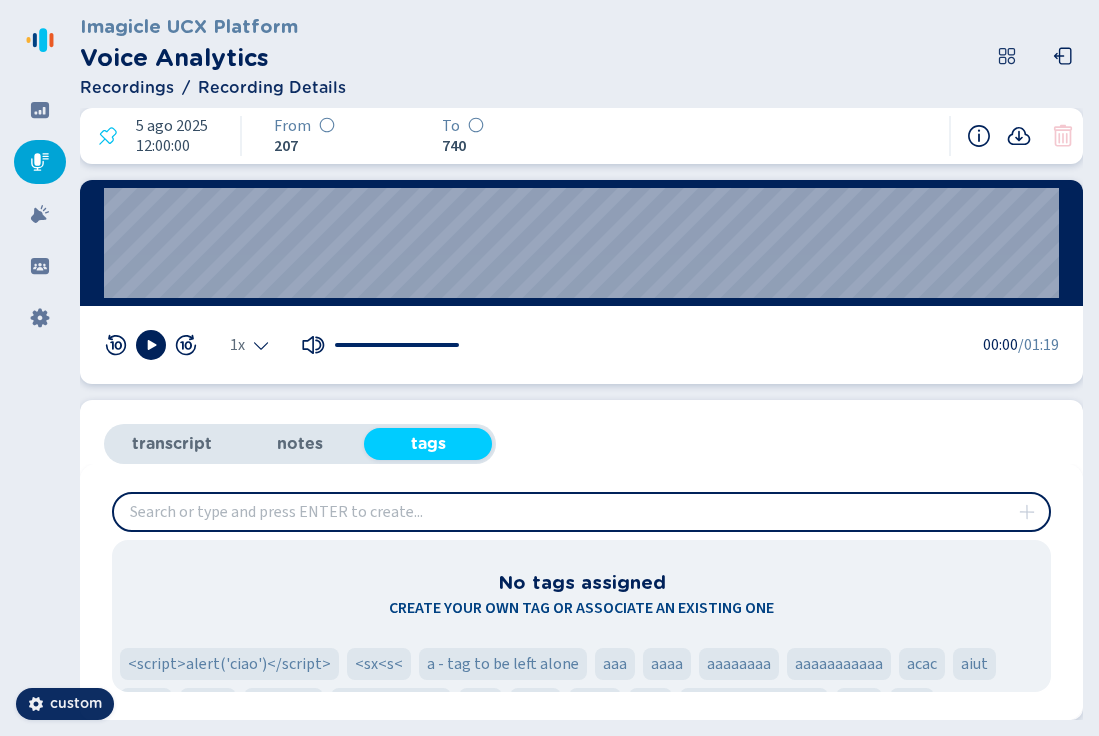 click on "notes" at bounding box center (300, 444) 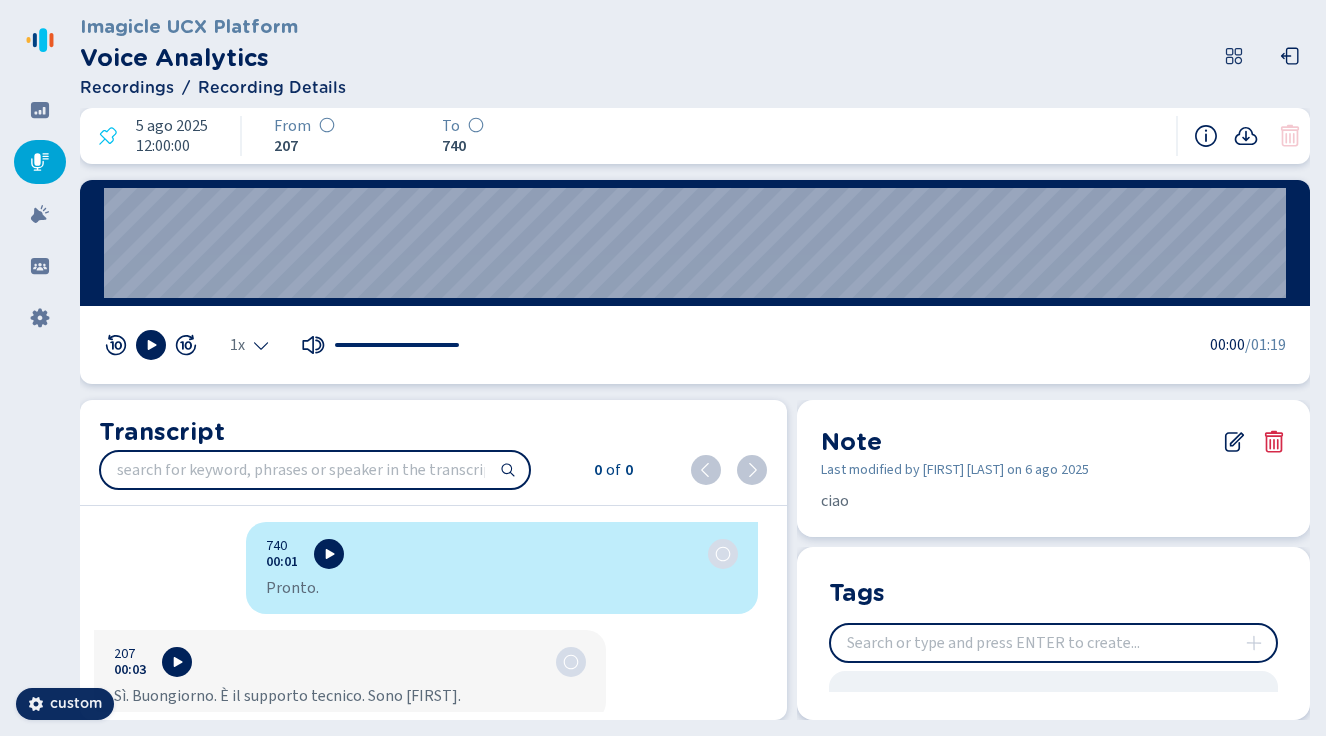 drag, startPoint x: 422, startPoint y: 563, endPoint x: 834, endPoint y: 454, distance: 426.17484 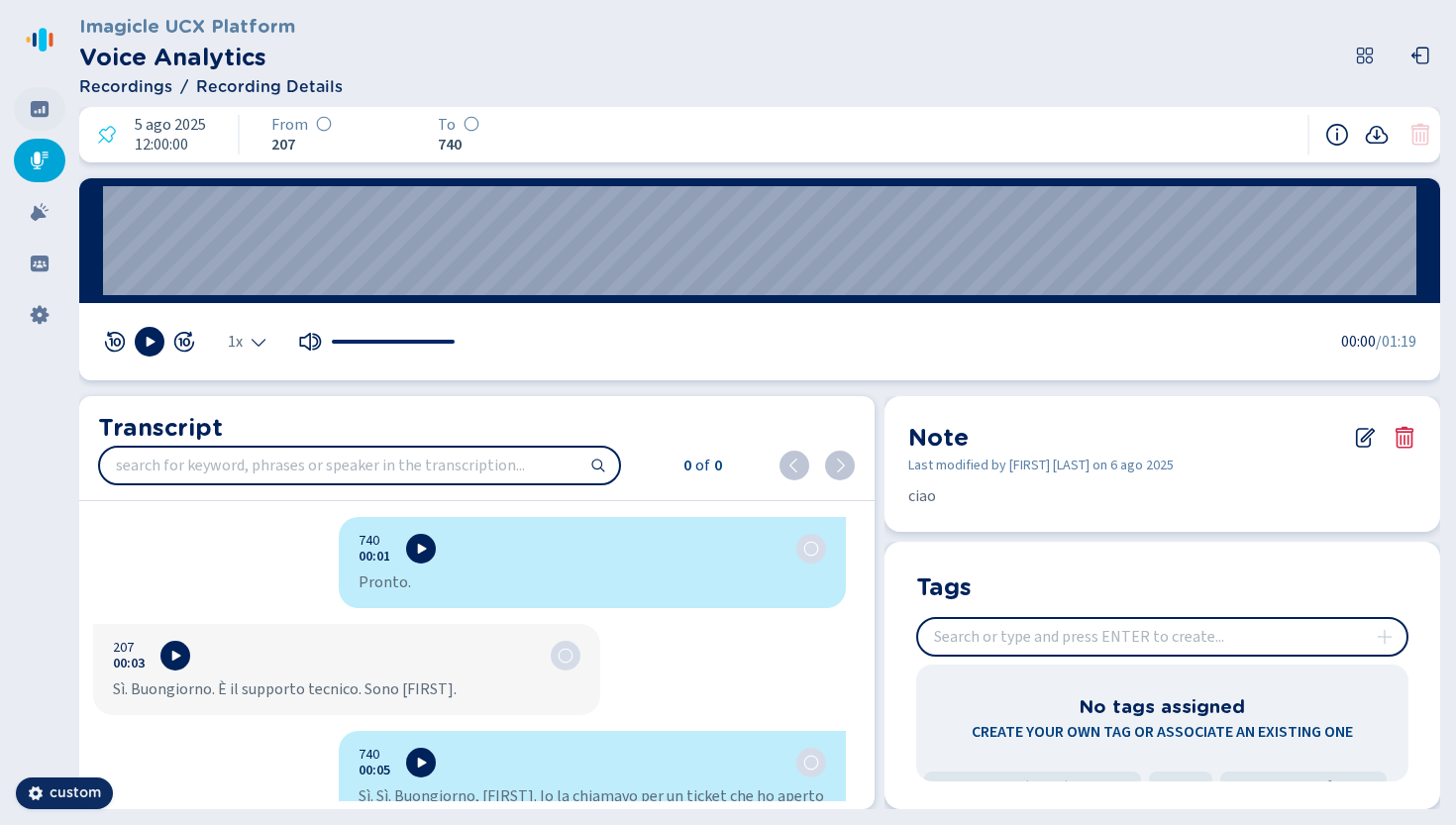 click 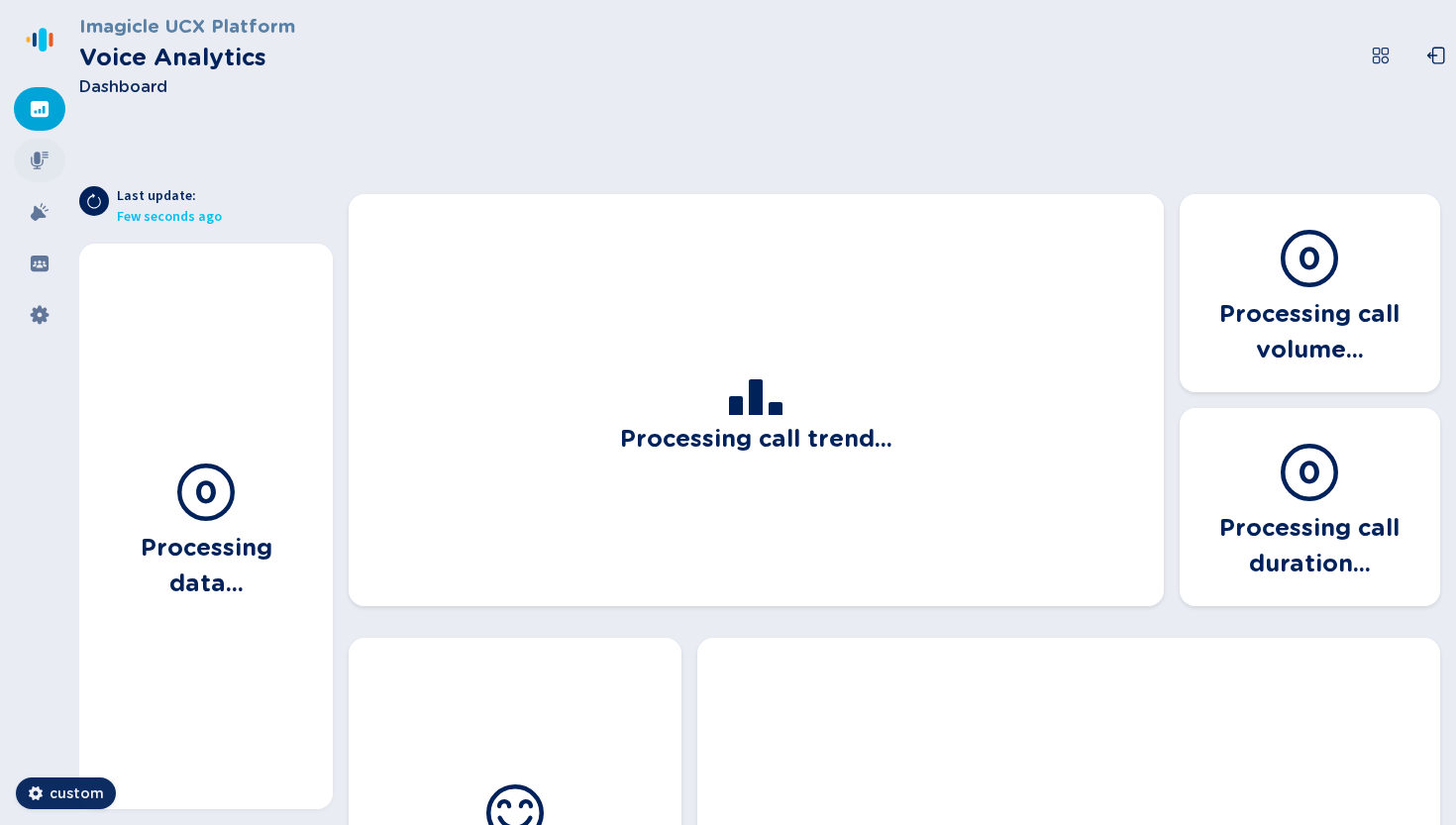 click 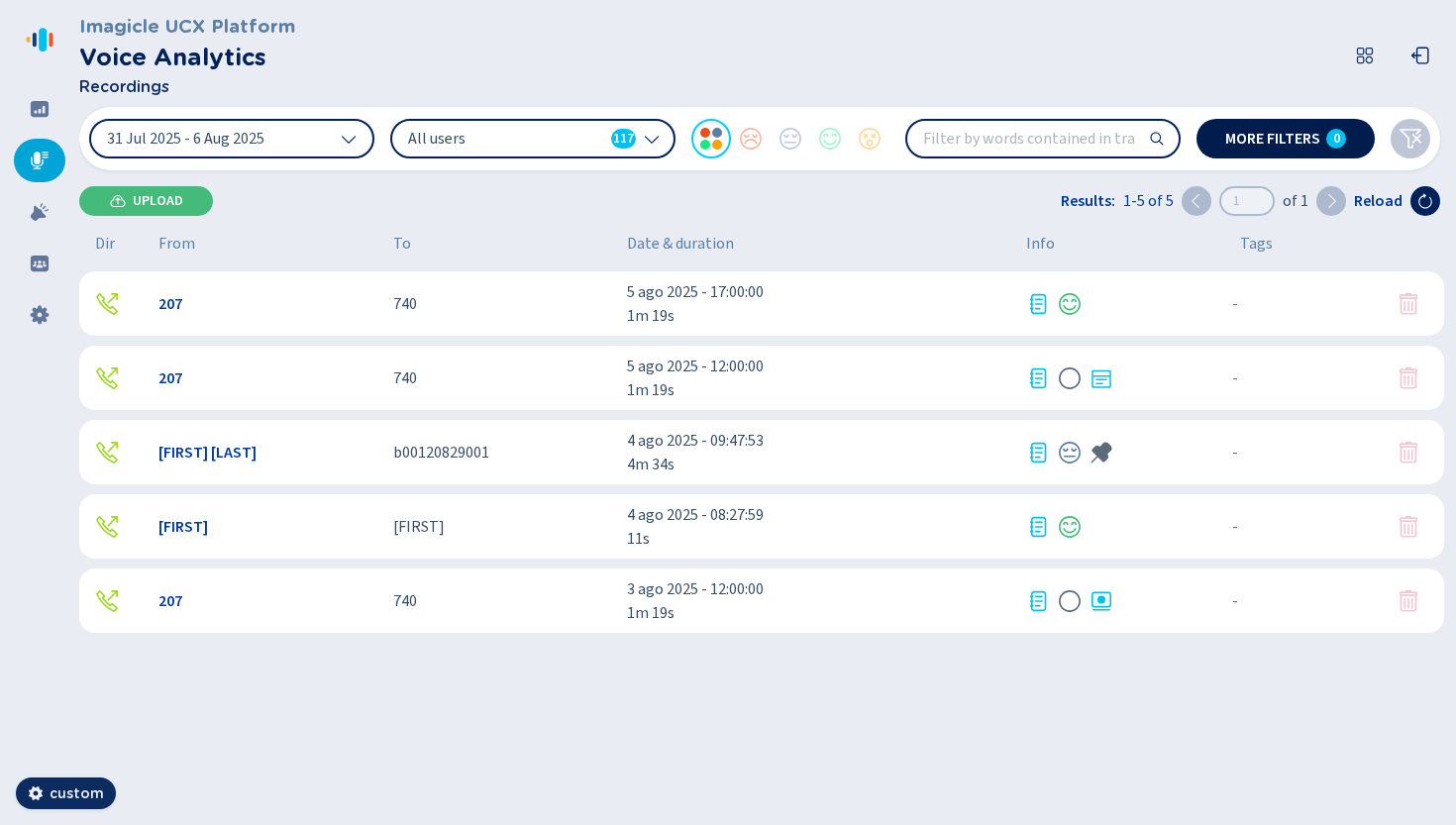 click on "More filters 0" at bounding box center [1286, 139] 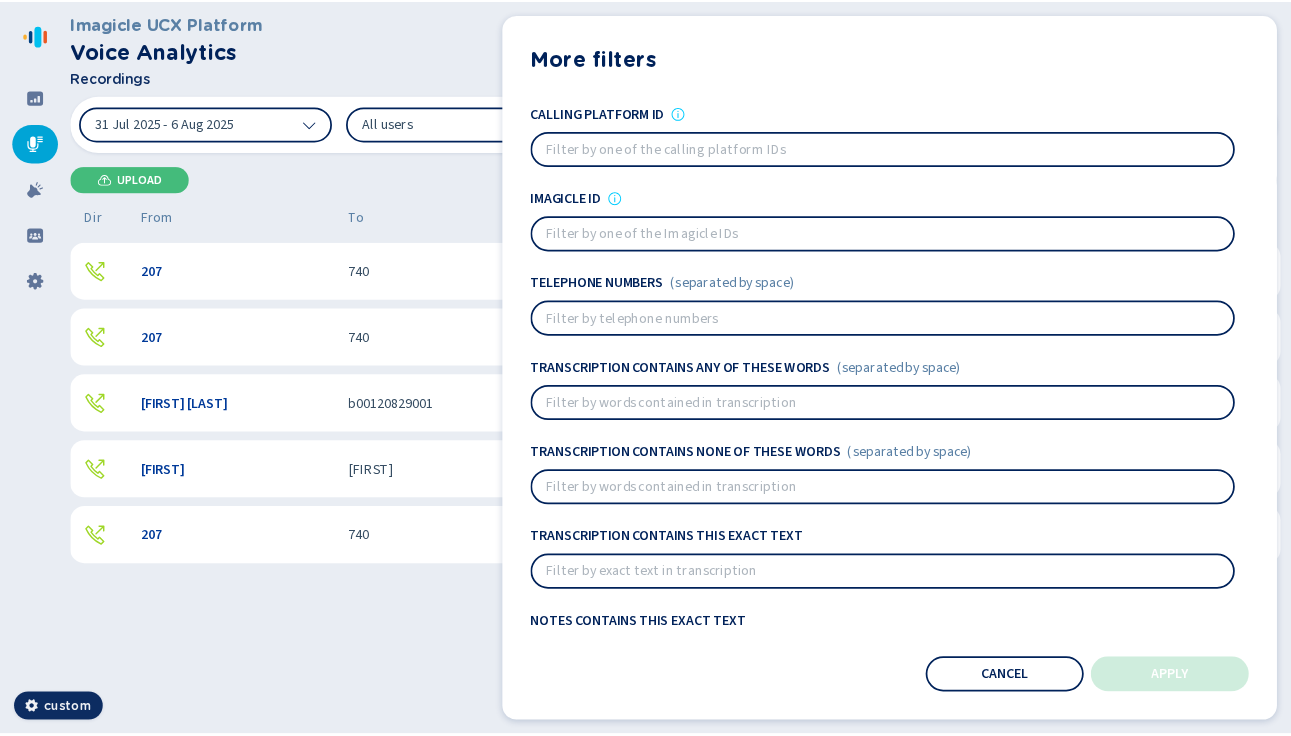 scroll, scrollTop: 0, scrollLeft: 0, axis: both 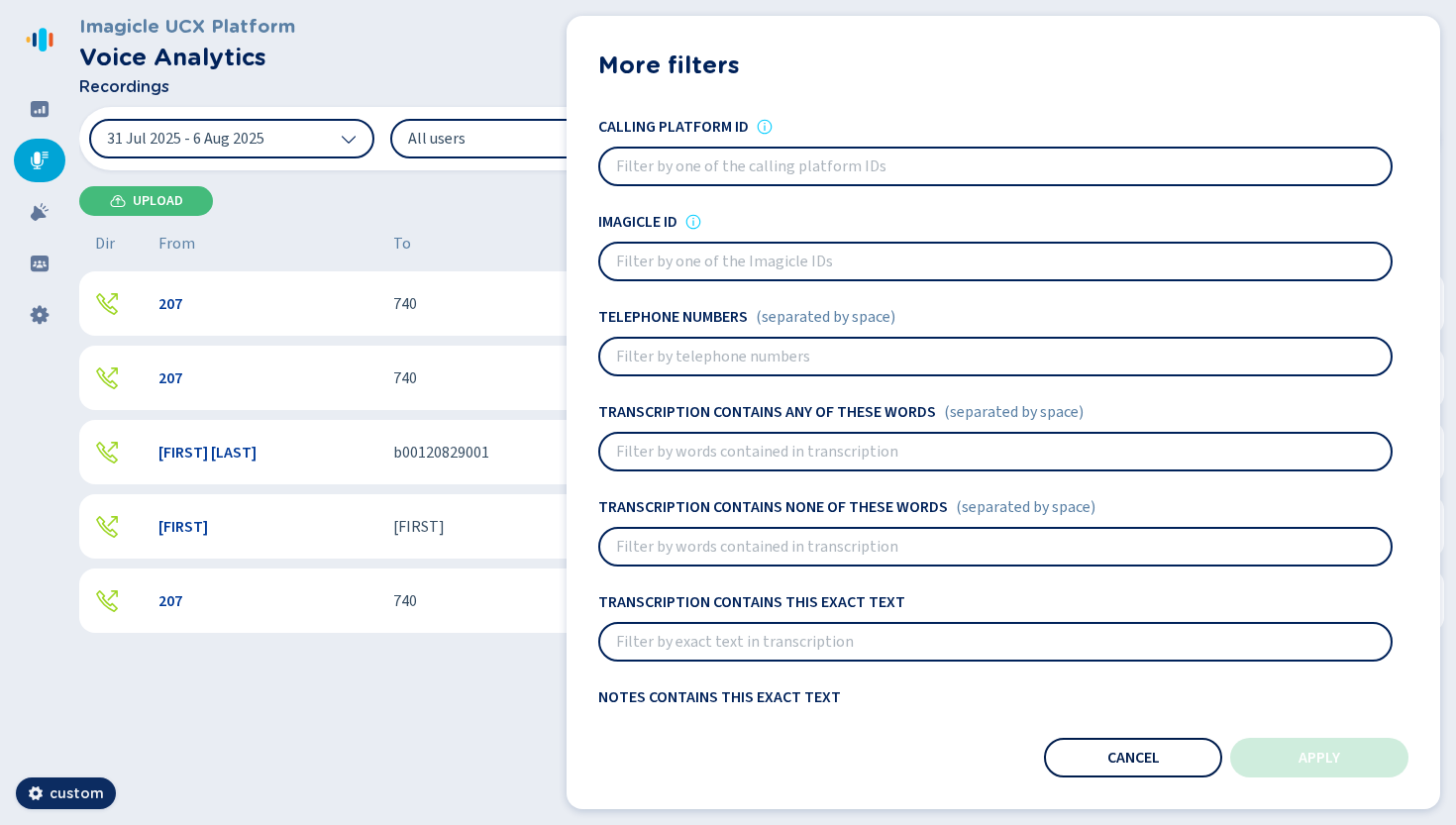 drag, startPoint x: 745, startPoint y: 565, endPoint x: 1092, endPoint y: 757, distance: 396.5766 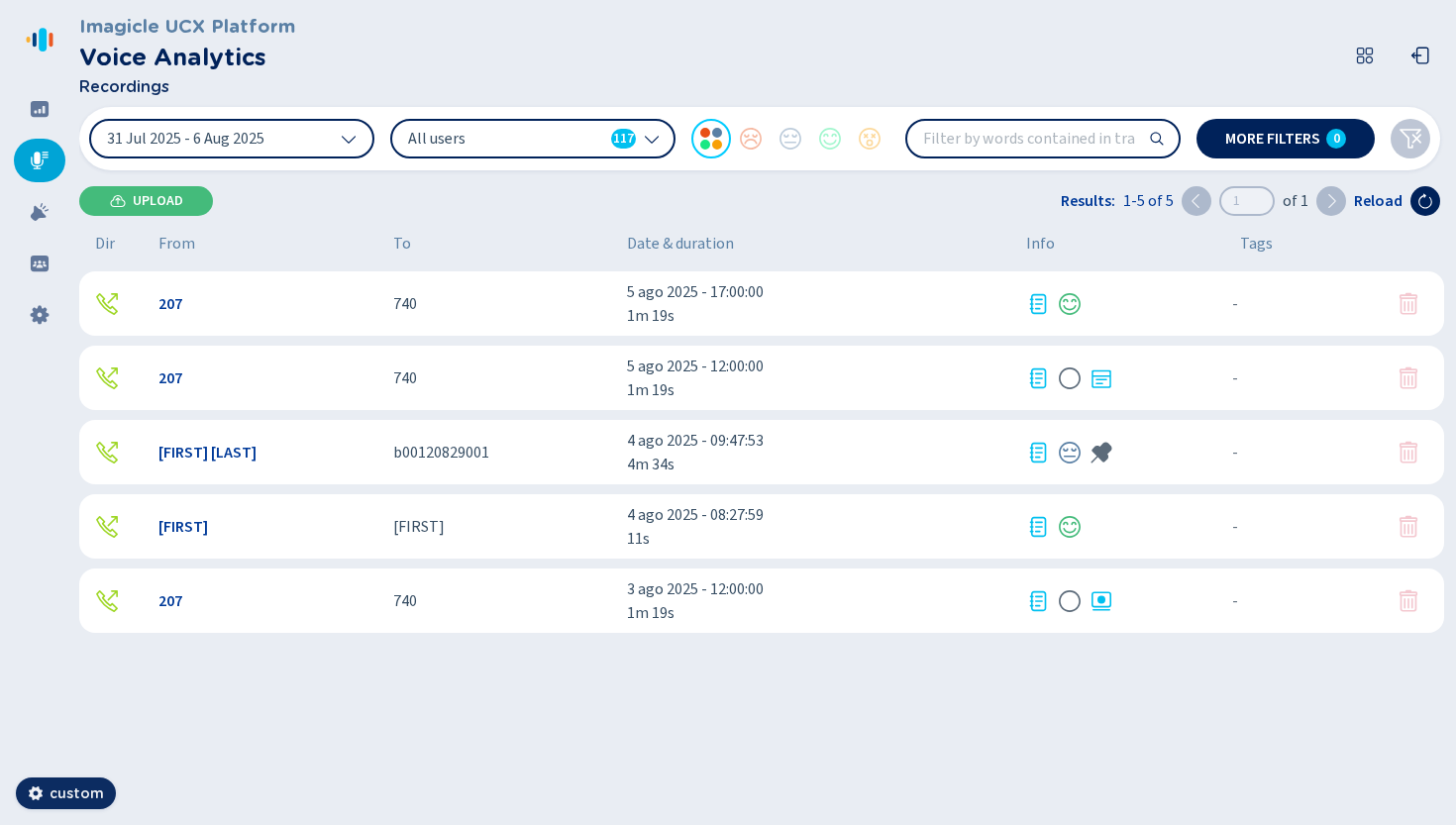 click on "31 Jul 2025 - 6 Aug 2025 All users 117 More filters 0" at bounding box center (760, 139) 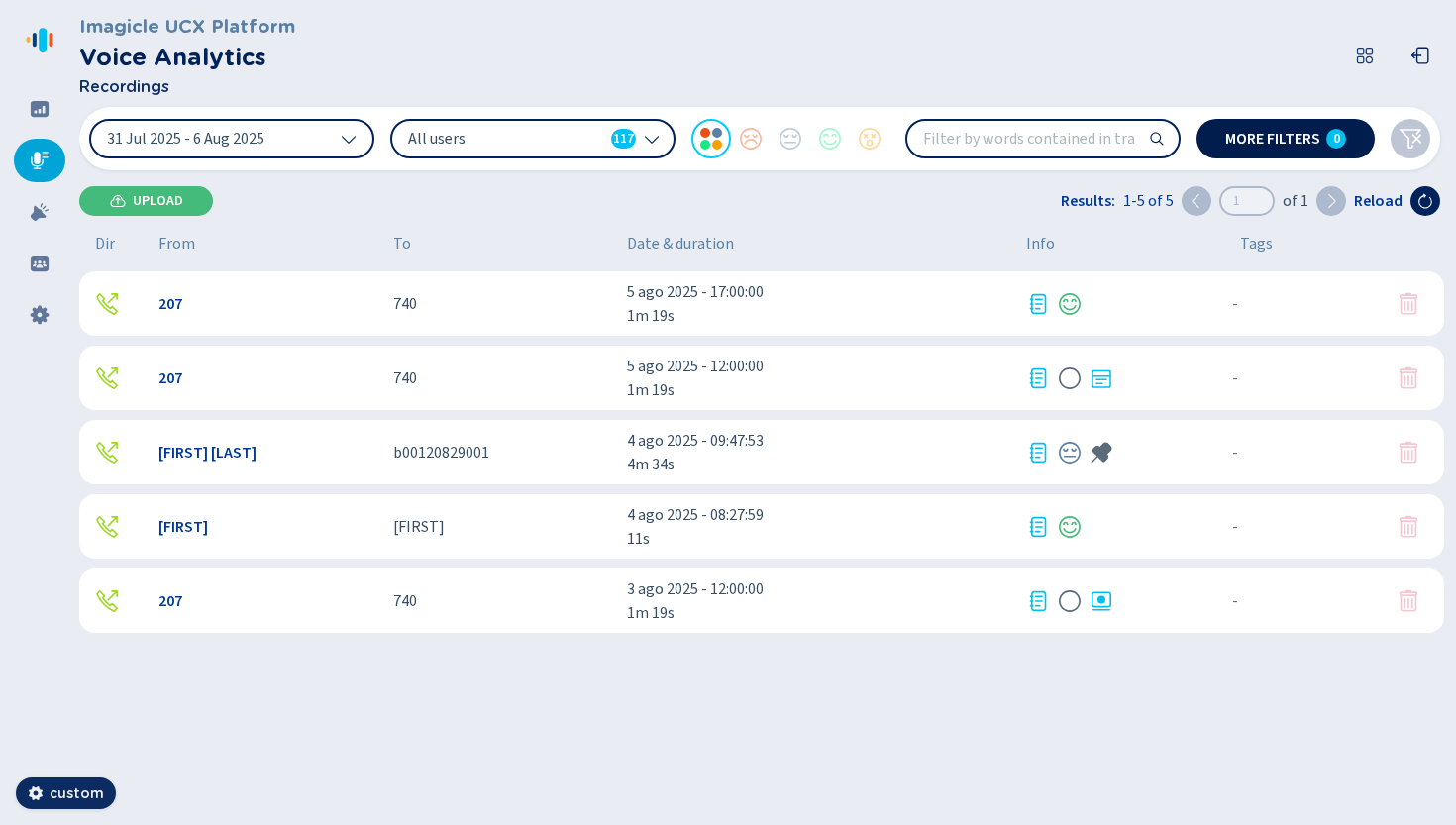 click on "More filters 0" at bounding box center (1286, 139) 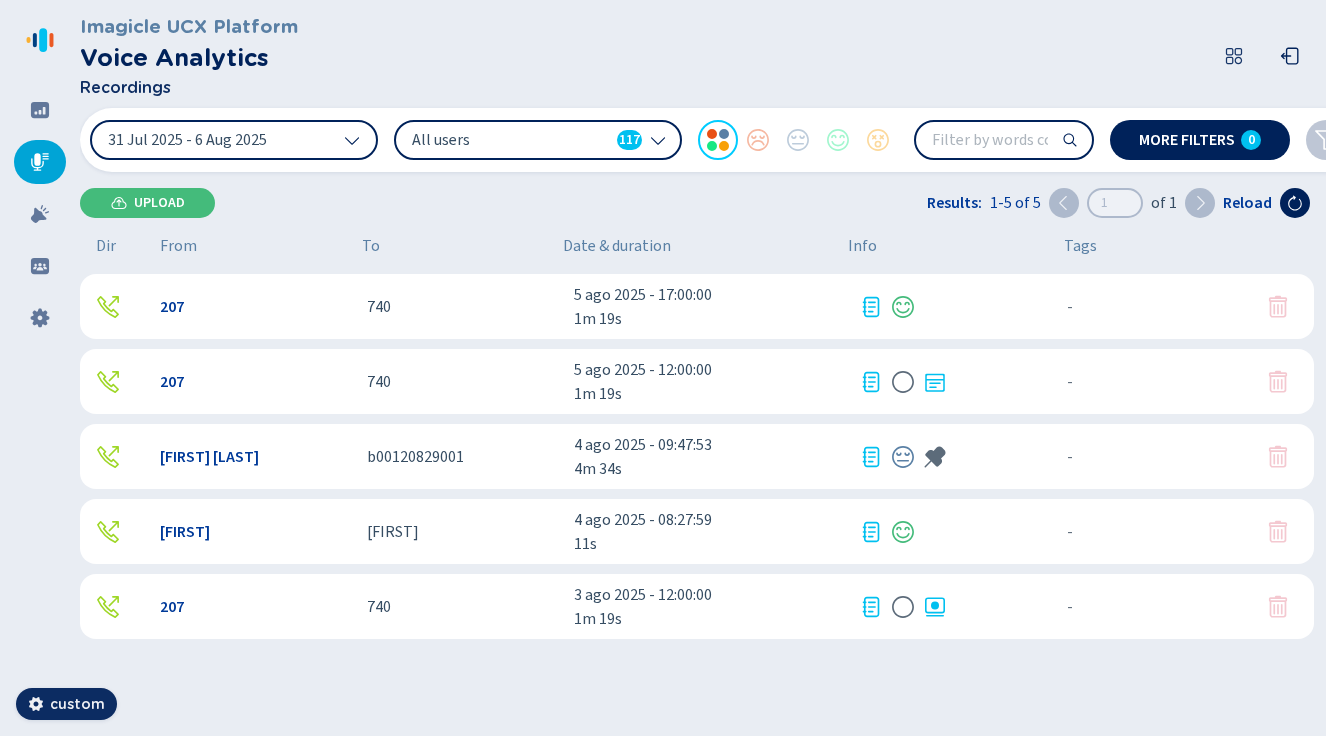 click at bounding box center [1326, 140] 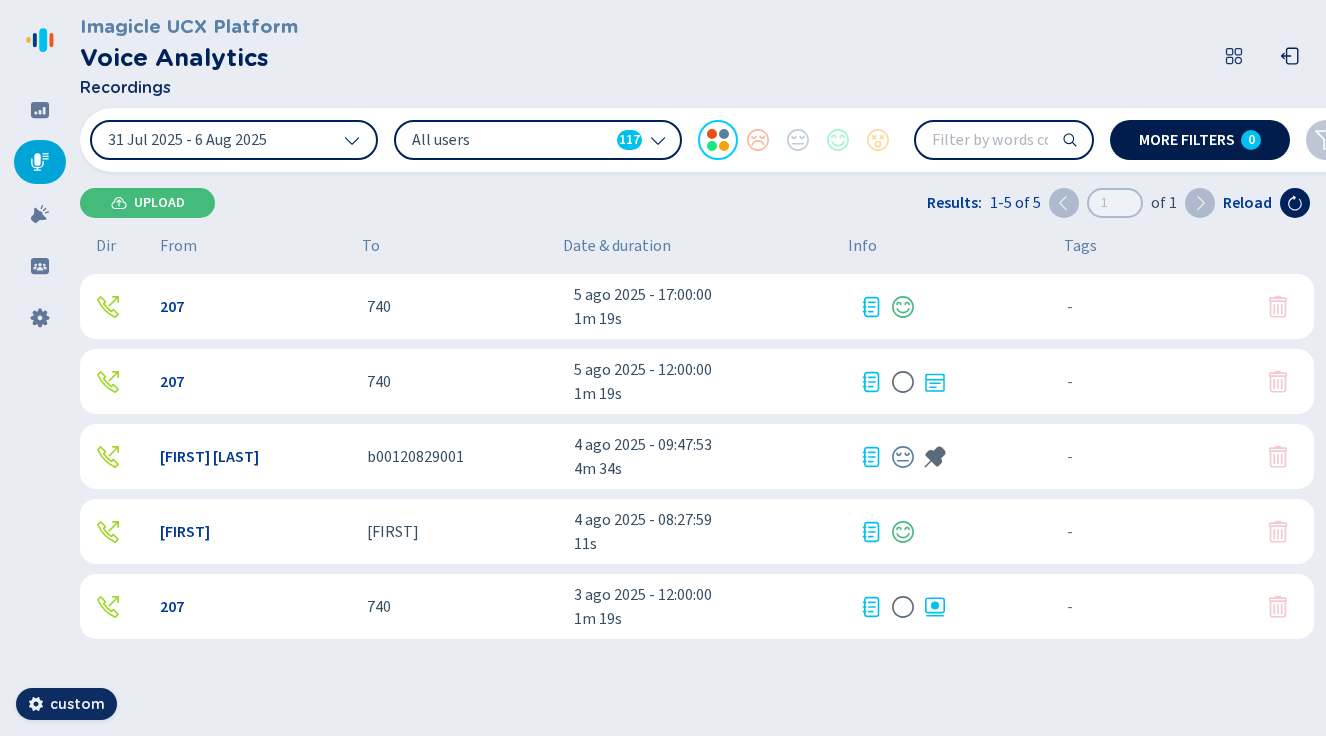 click on "0" at bounding box center [1251, 140] 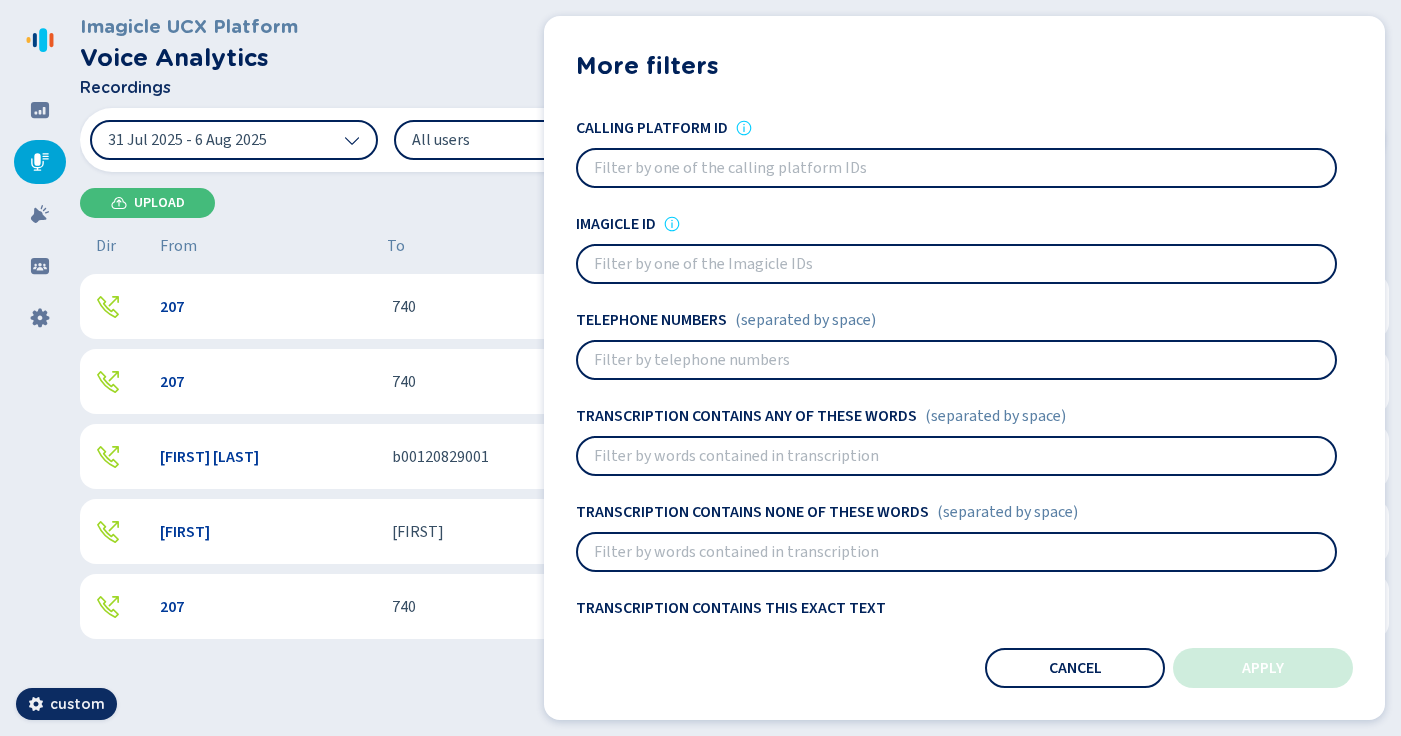 click on "More filters Users All users 117 Sentiments Calling platform ID Imagicle ID Telephone numbers (separated by space) Transcription contains all of these words (separated by space) Transcription contains any of these words (separated by space) Transcription contains none of these words (separated by space) Transcription contains this exact text Notes contains this exact text Tags <script>alert('ciao')</script> <sx<s< a - tag to be left alone aaa aaaa aaaaaaaa aaaaaaaaaaa acac aiut aiuto aiuto! aiutoooo b - another tag bbb bbbd bello bim c - tag to be clicked caca ciao ciao ciao ciaociao ciao2 ciaoooo ciccino ciccio ciccio padella dsdsdsdsd ffff FIRST QUOTE giu giulia hdhsd hhhhhhh jh longest longest longest longest tag in da world Negativo new customer new tag 1 new tag 2 new tag 3 new tag 4 new tag cors newtag nnnn nuovo tag Nuovo tag 2 nuovo tag da loggare omega ORDER APPROVED ORDER FAILED ORDER POSTPONED Pippo pollo primissimo tag? prova 1234 questo sì che è un tag rgrthtyh tag Tag di prova tag070323 test" at bounding box center (964, 368) 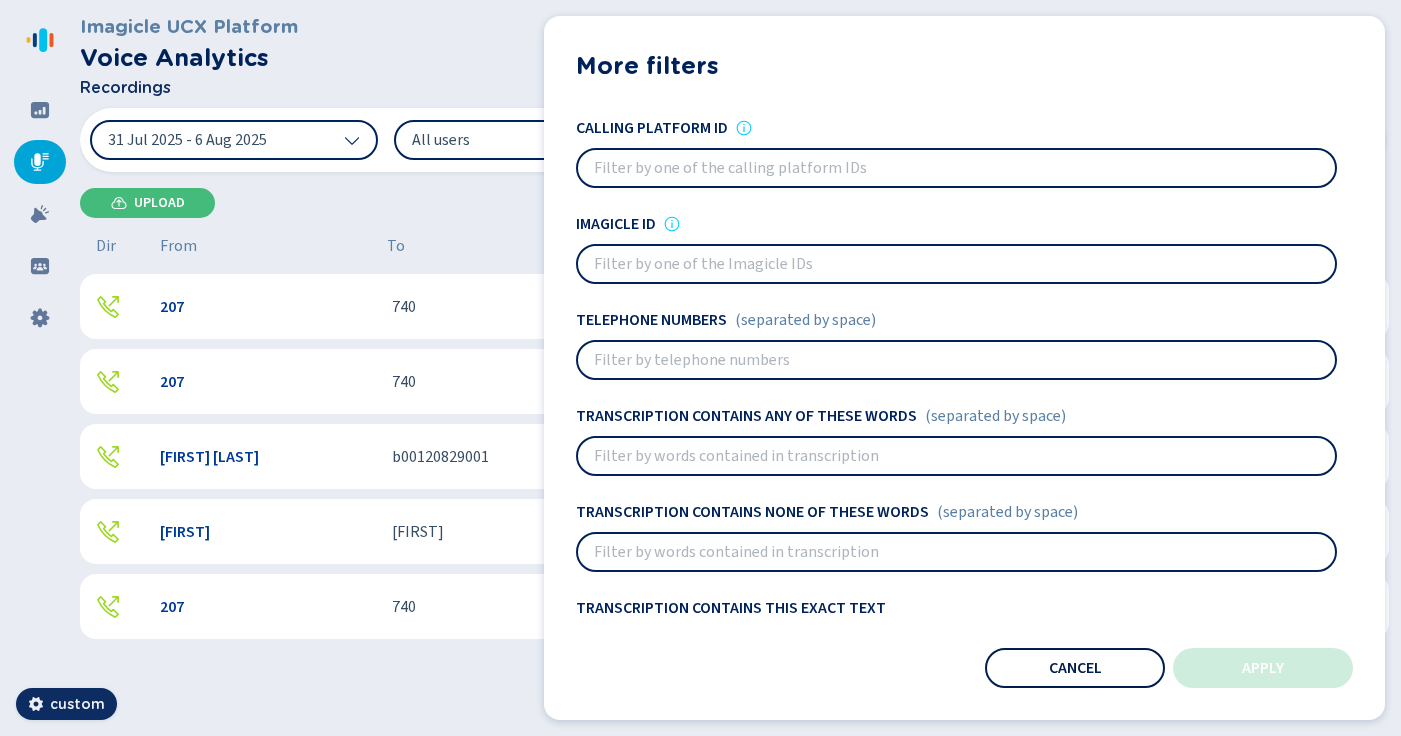 click on "Cancel" at bounding box center [1075, 668] 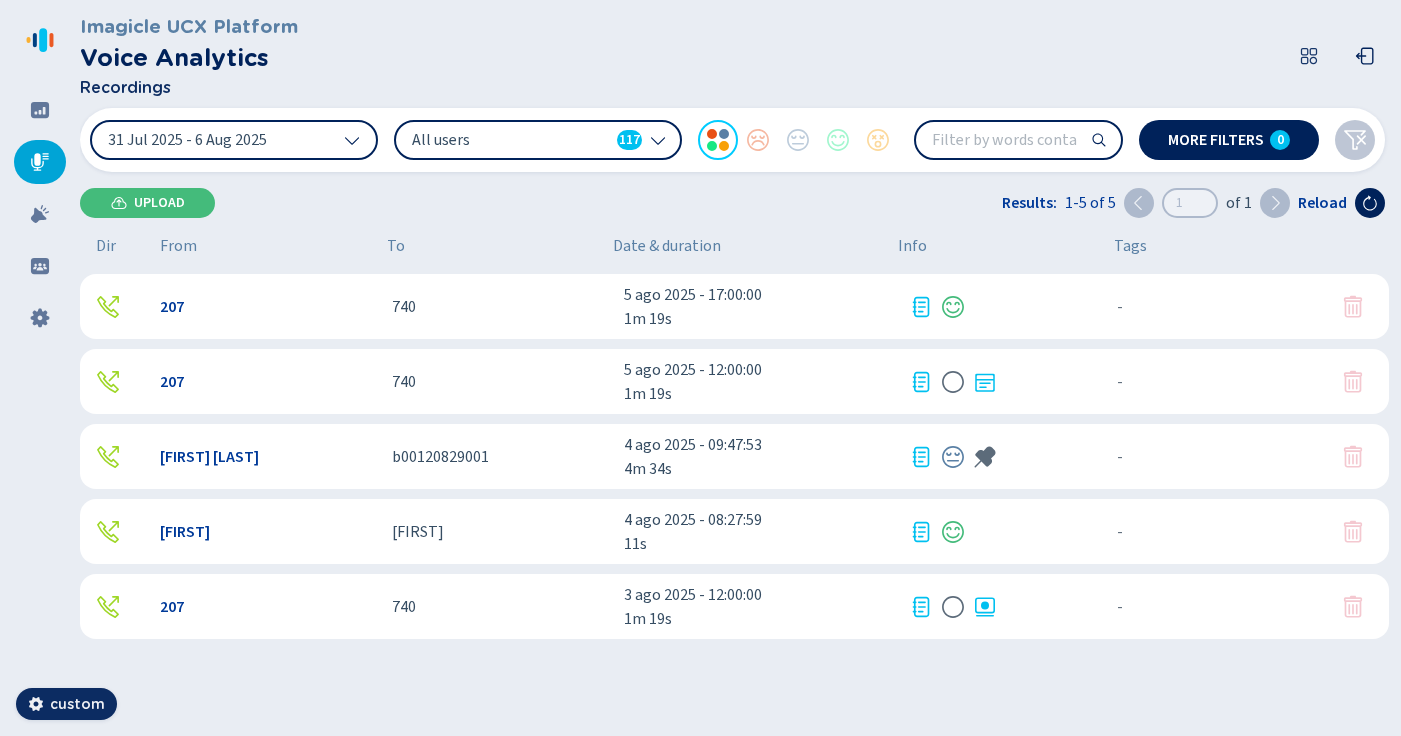 click on "740" at bounding box center (500, 382) 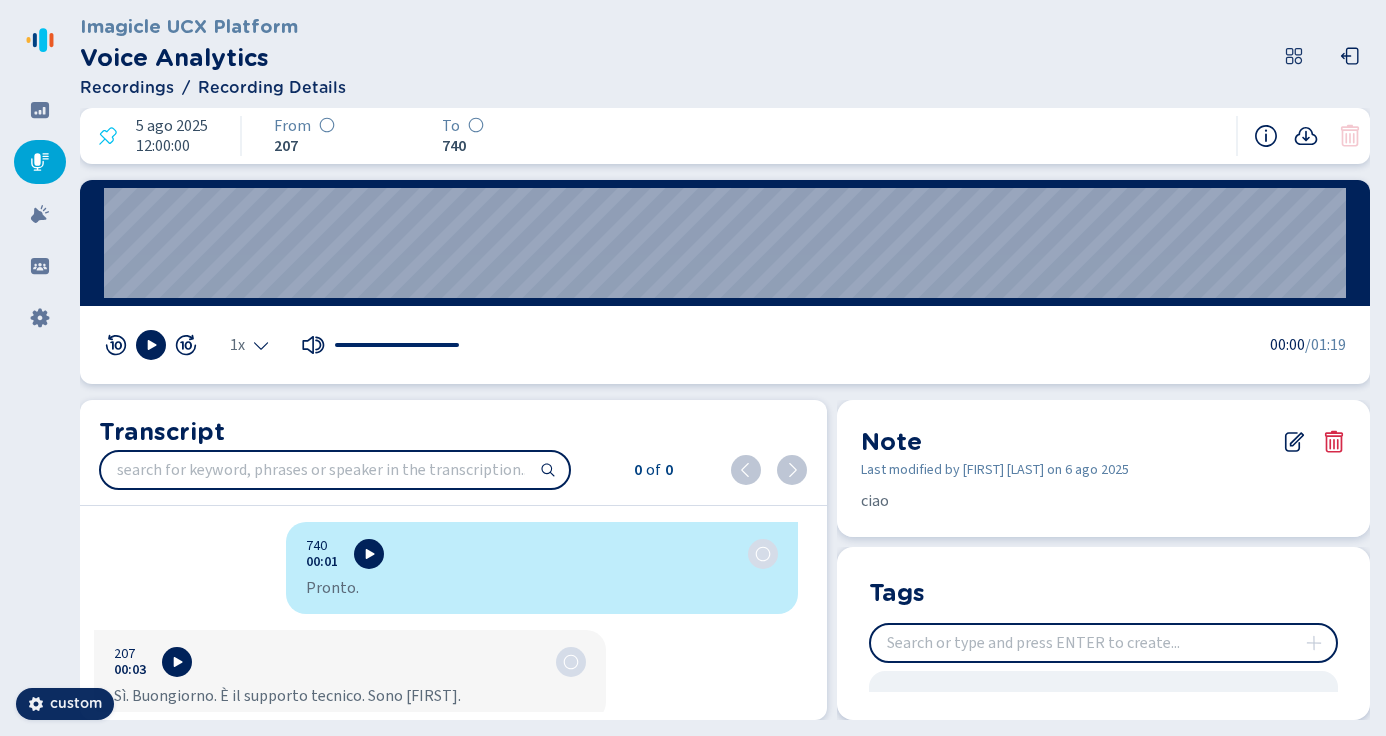 drag, startPoint x: 1382, startPoint y: 324, endPoint x: 1314, endPoint y: 330, distance: 68.26419 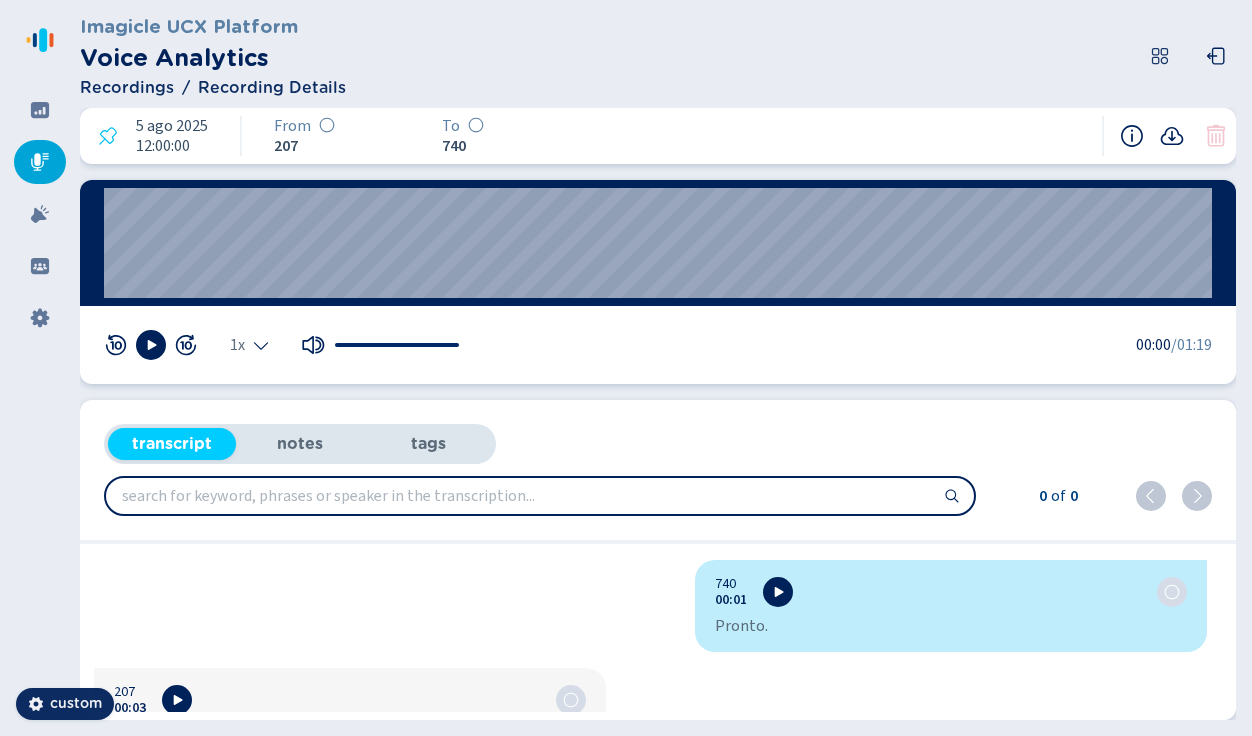drag, startPoint x: 1247, startPoint y: 371, endPoint x: 1315, endPoint y: 369, distance: 68.0294 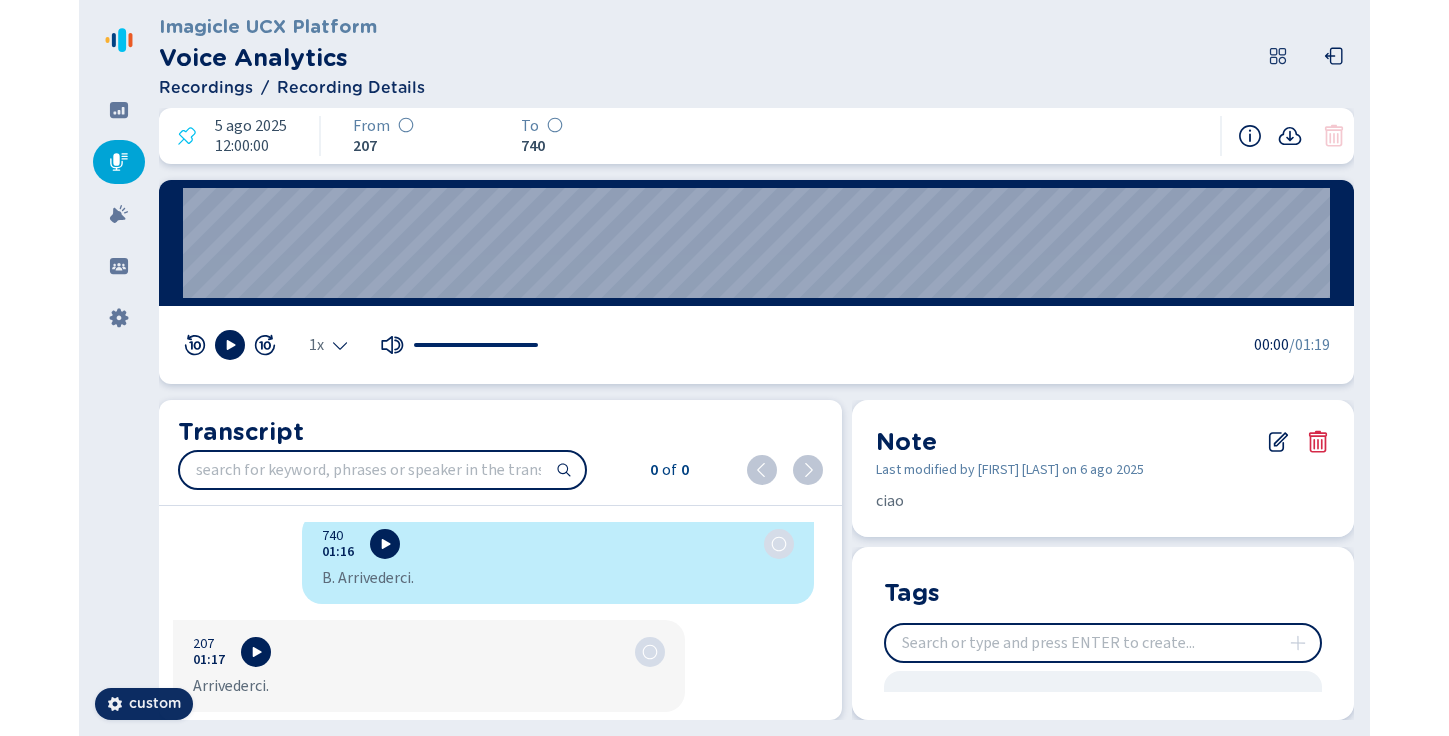 scroll, scrollTop: 2134, scrollLeft: 0, axis: vertical 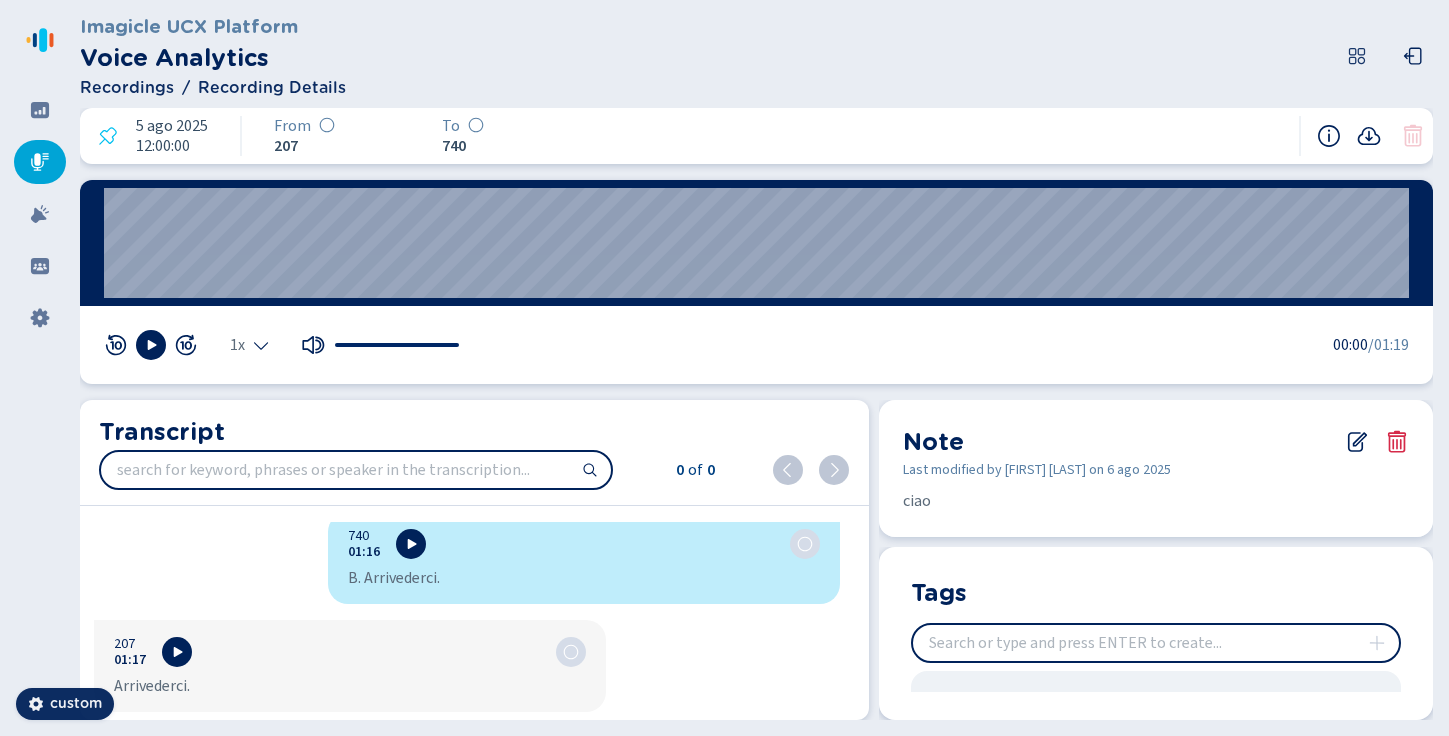 drag, startPoint x: 728, startPoint y: 138, endPoint x: 580, endPoint y: 467, distance: 360.75616 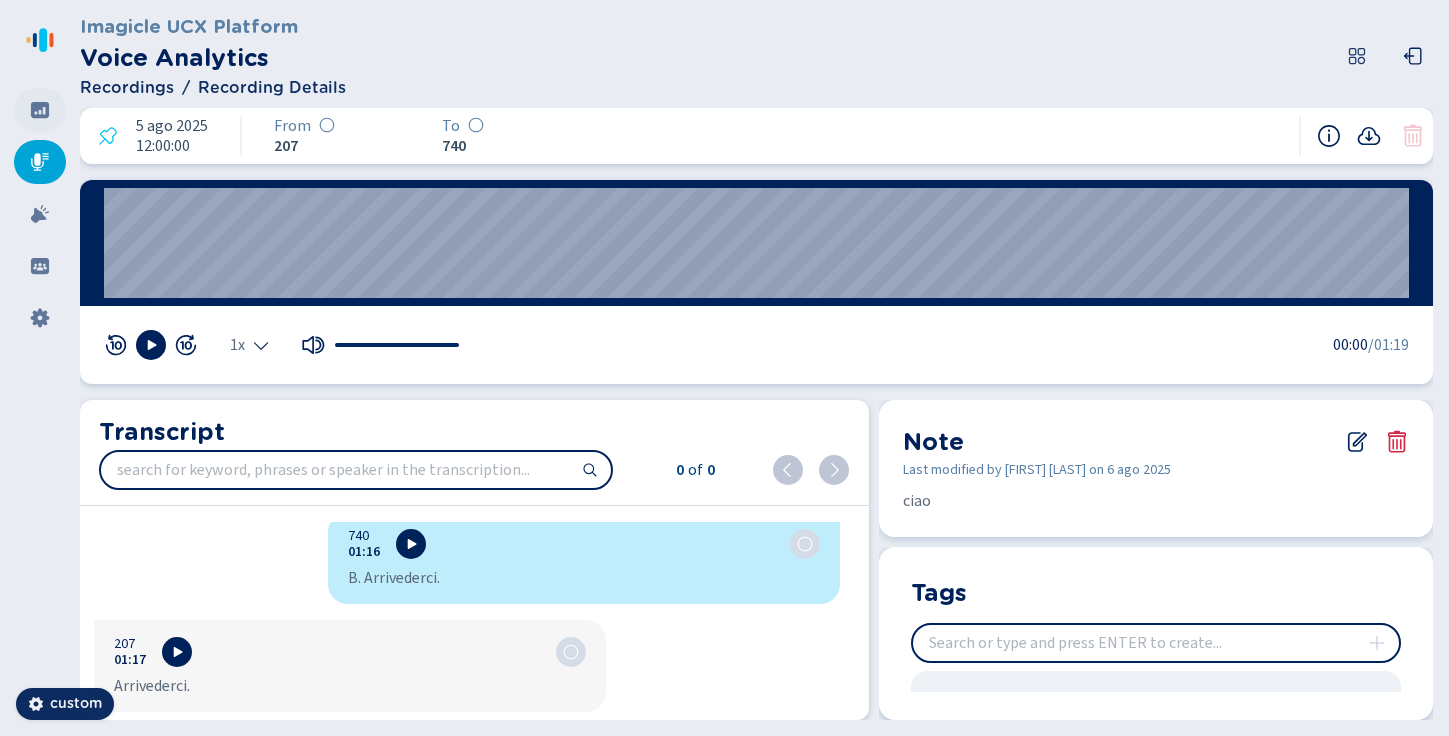 click 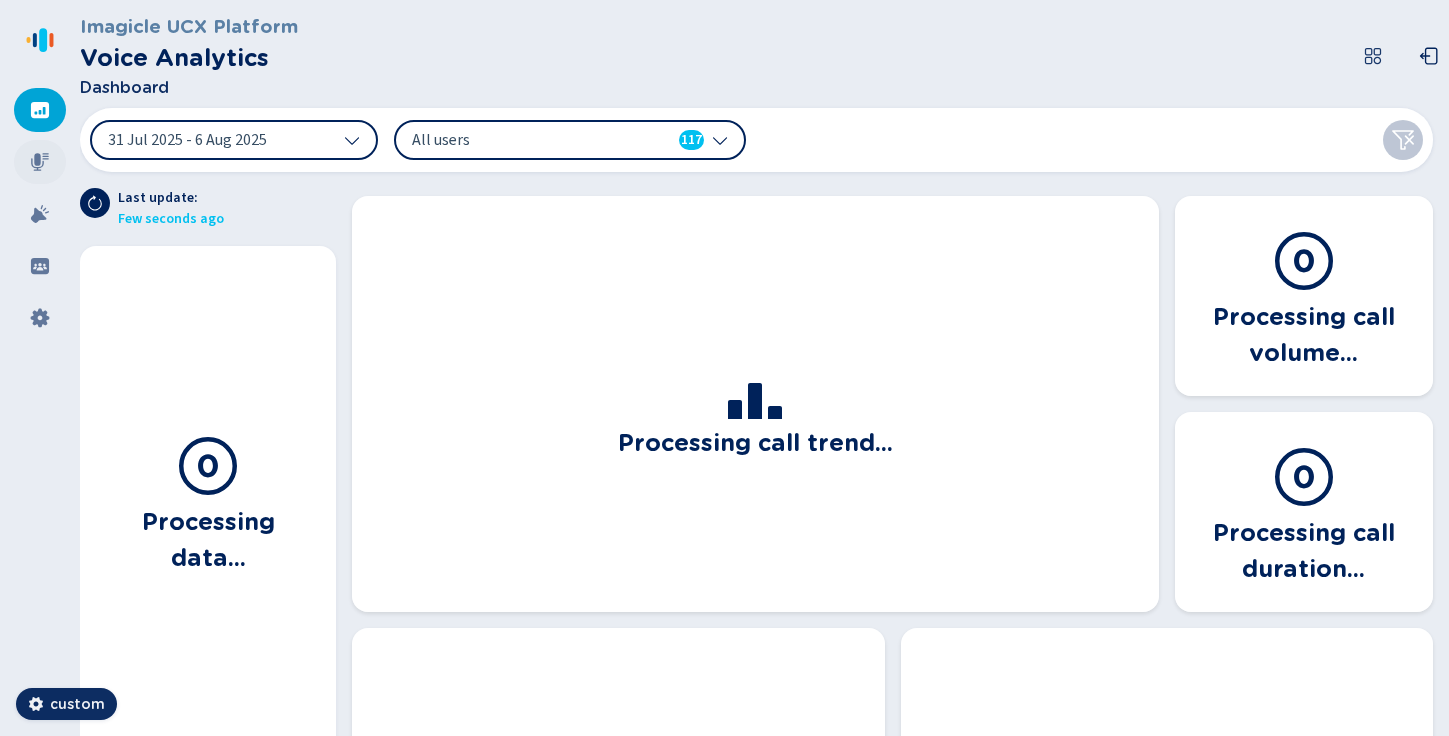 click at bounding box center (40, 162) 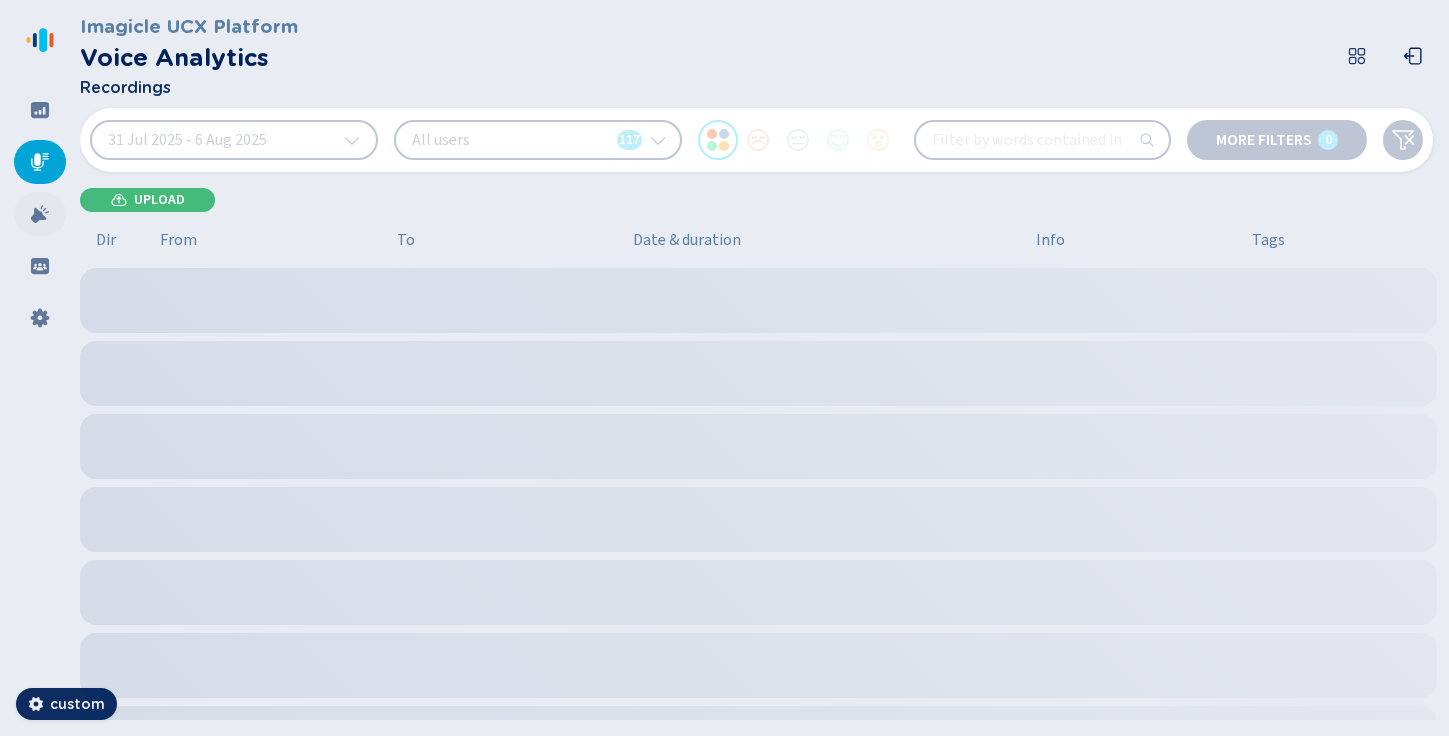 click 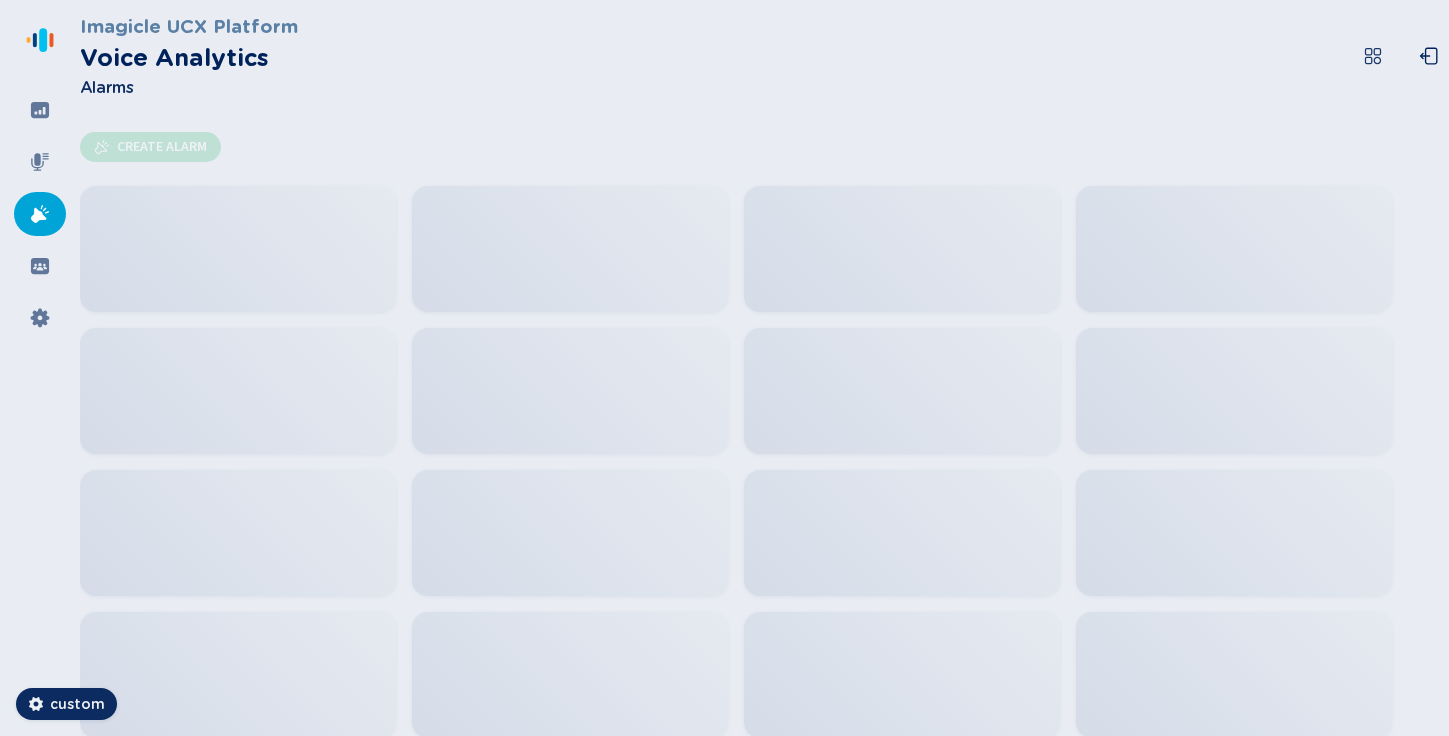click at bounding box center (40, 368) 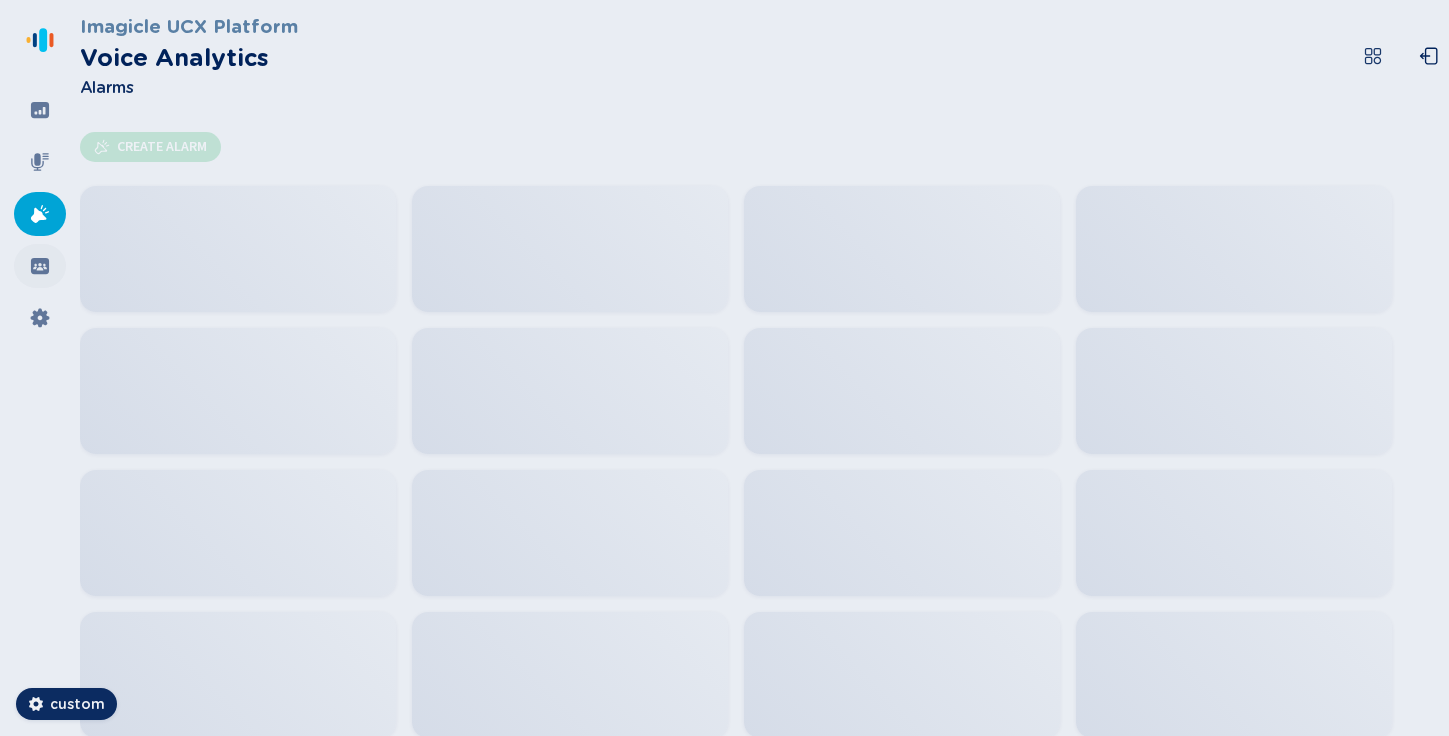 click 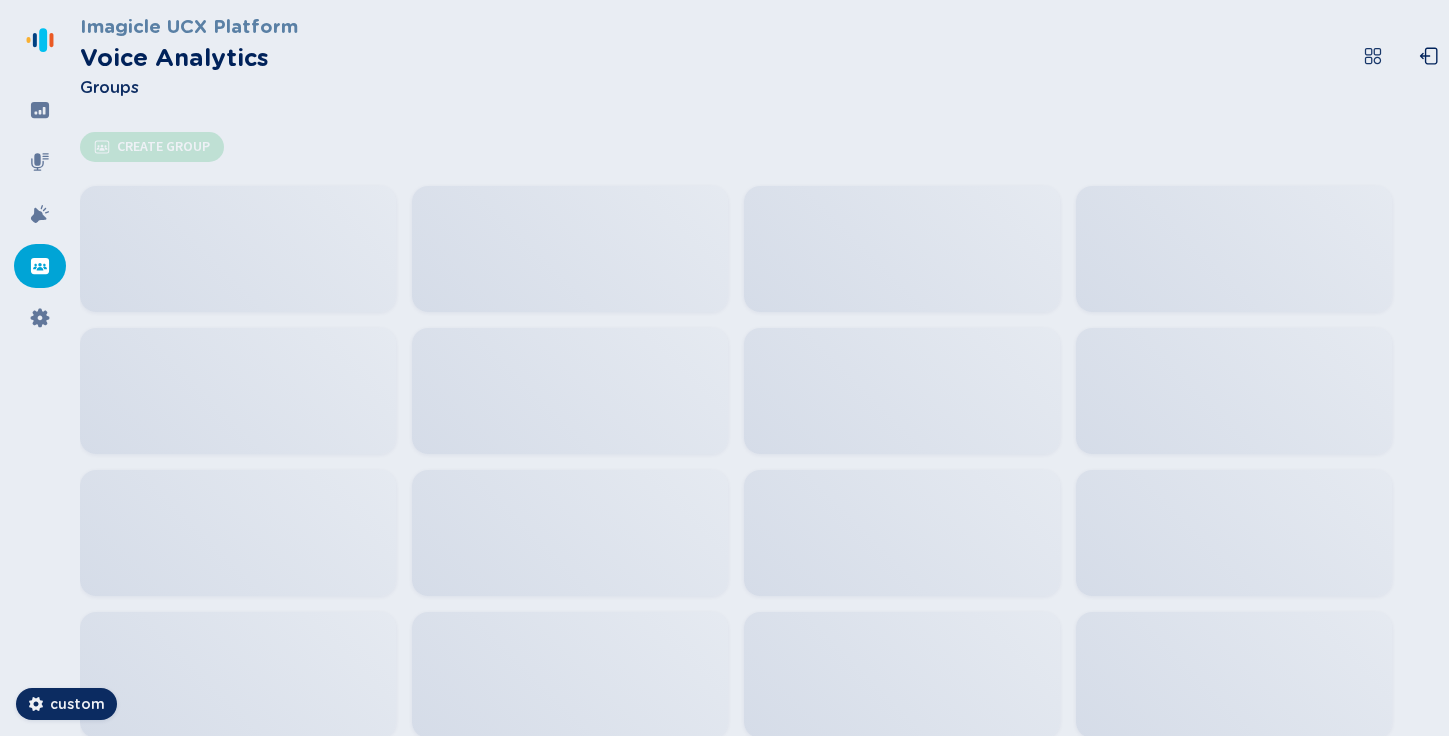 click 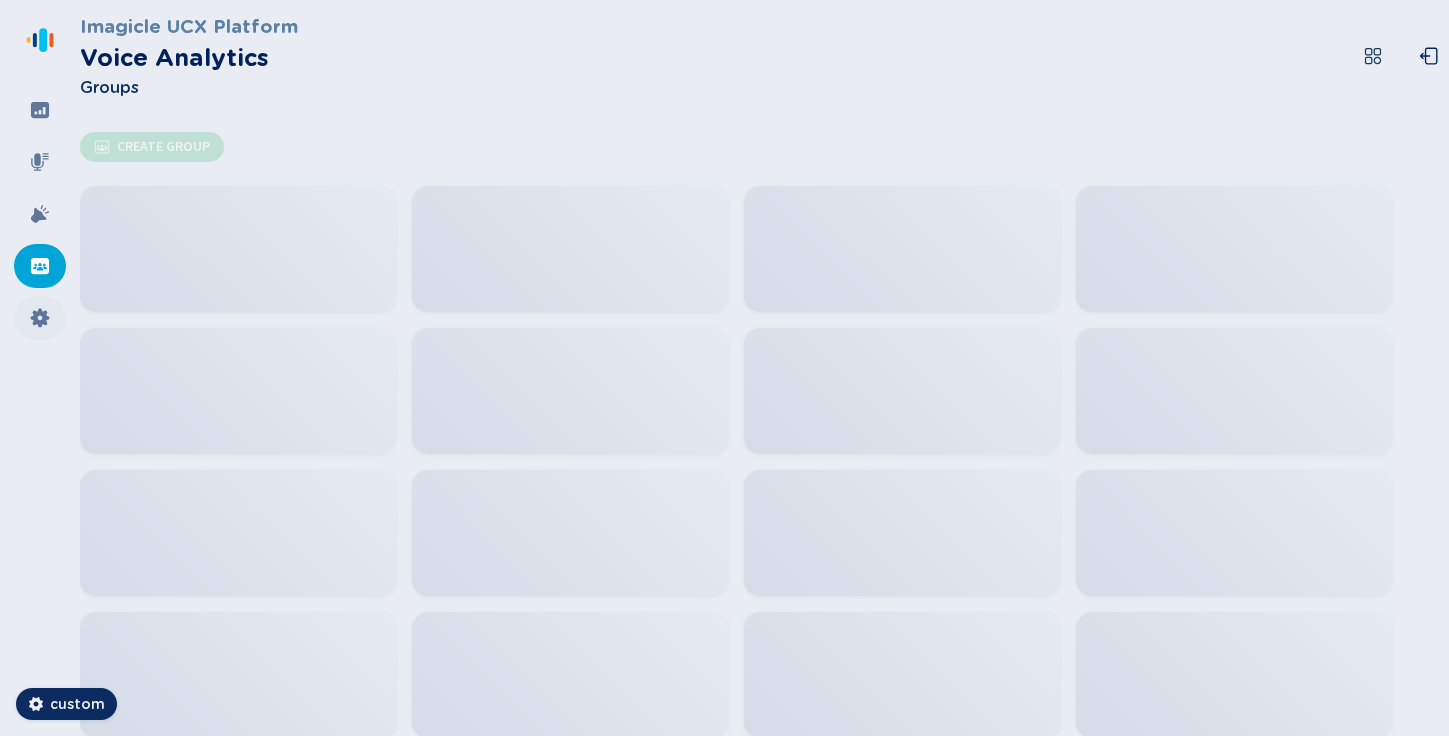 click 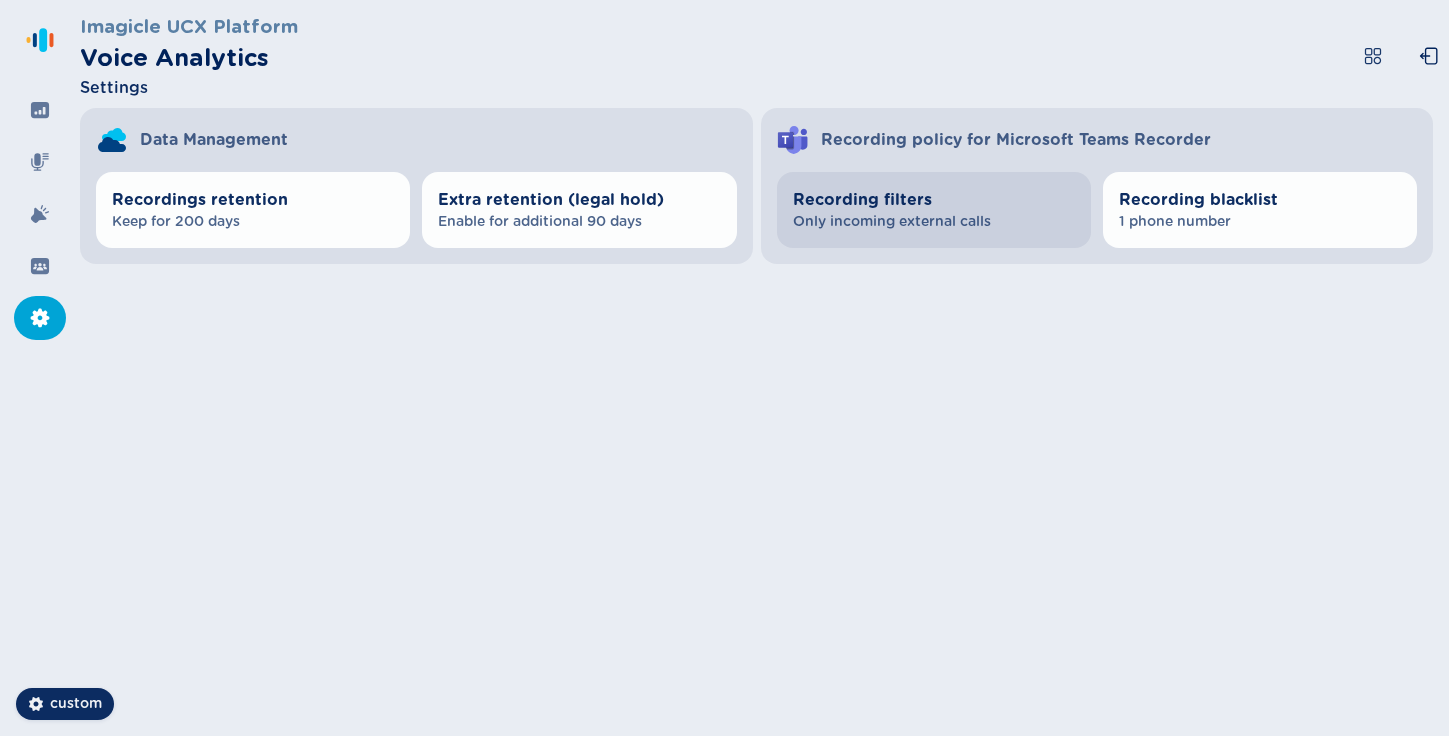 click on "Only incoming external calls" at bounding box center (934, 222) 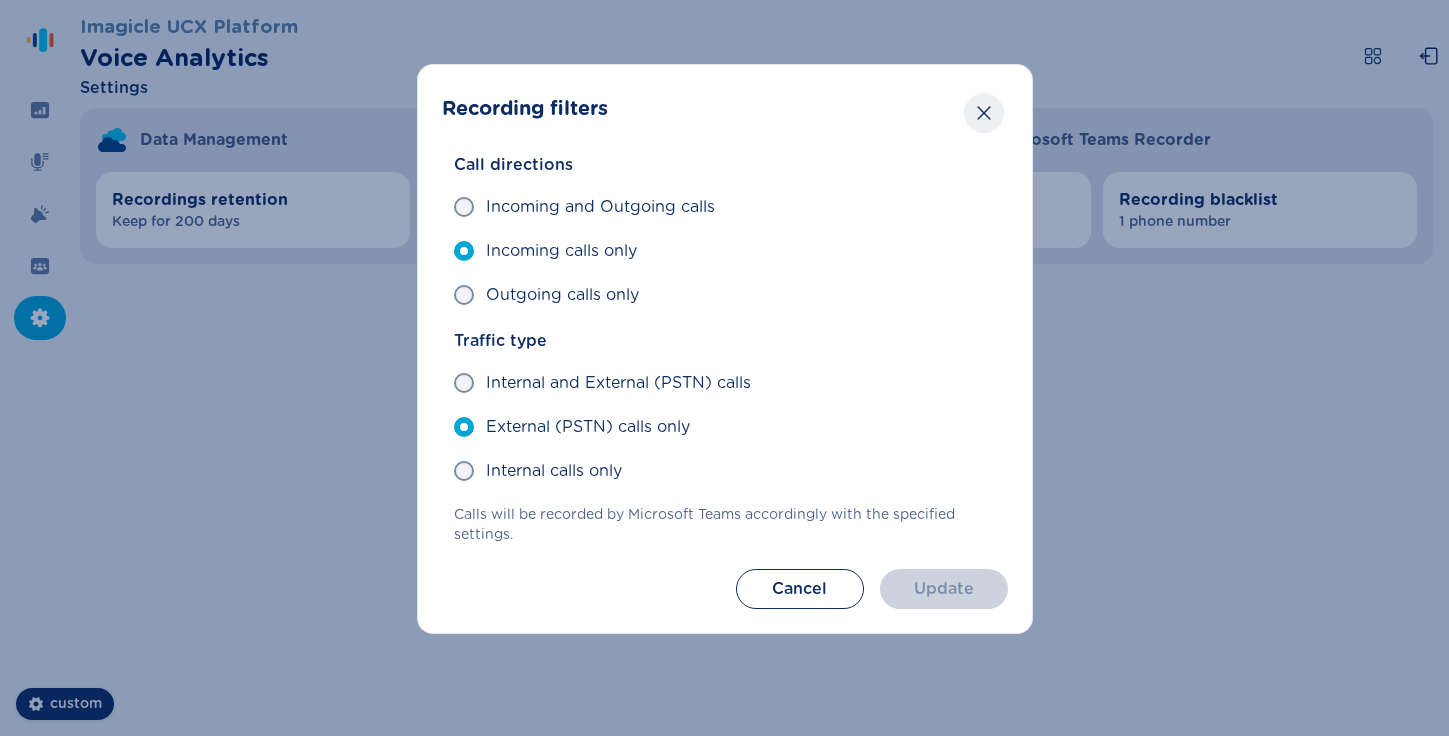drag, startPoint x: 738, startPoint y: 82, endPoint x: 988, endPoint y: 106, distance: 251.14935 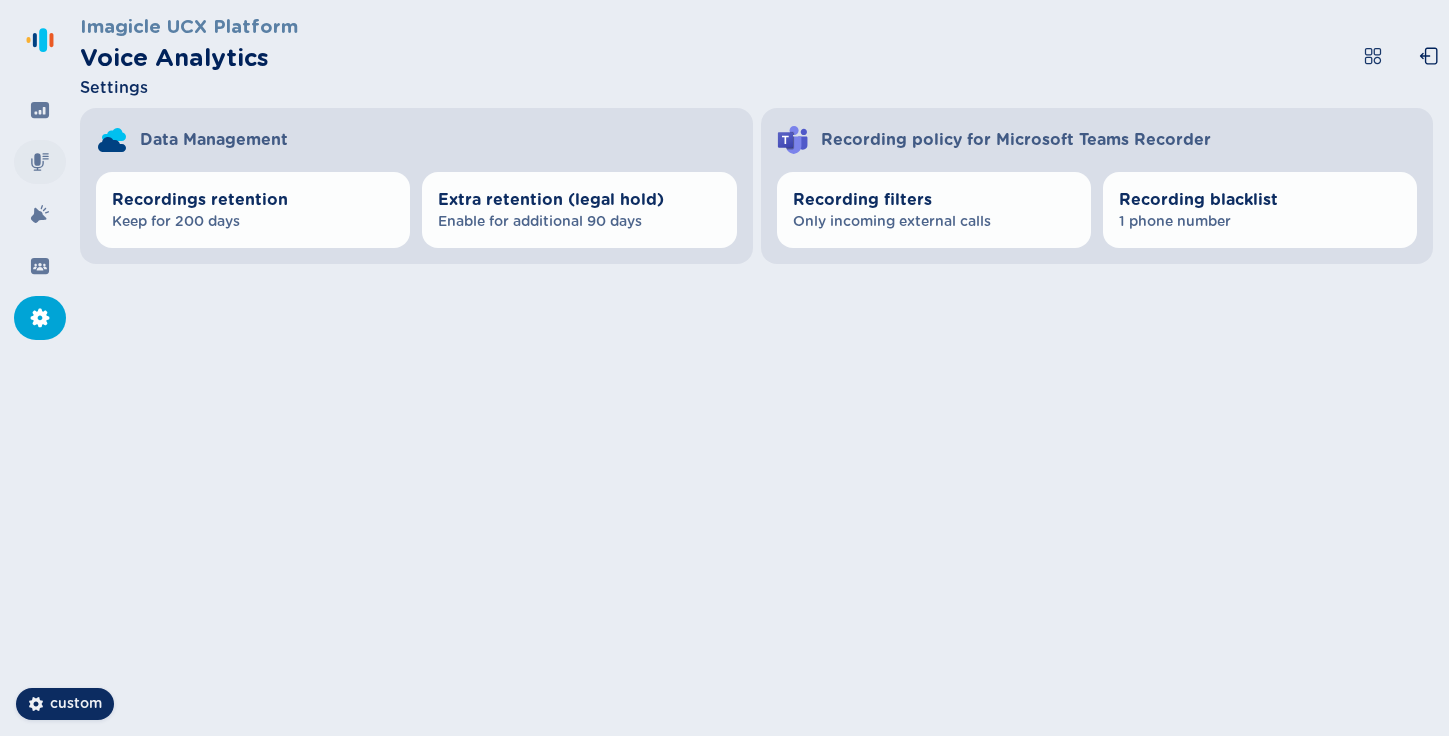 click at bounding box center [40, 162] 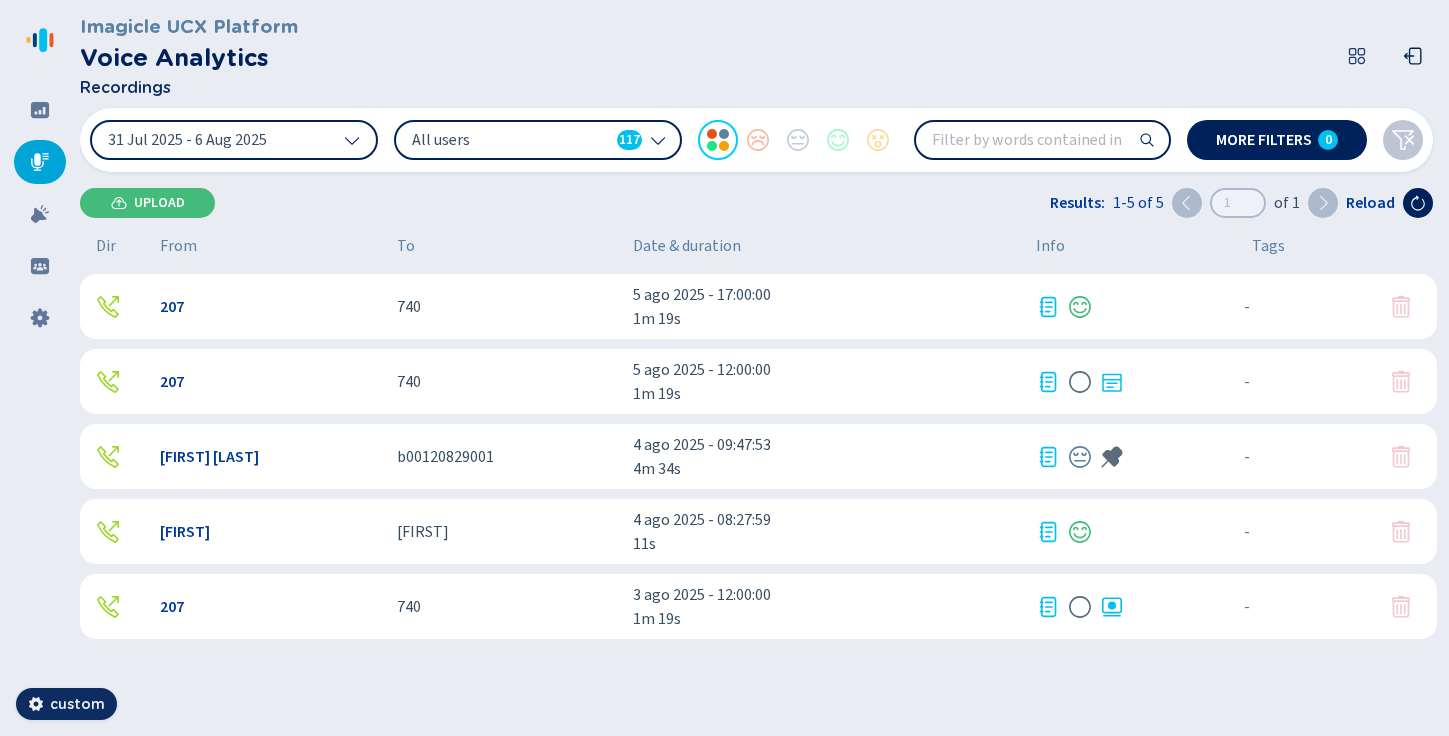click on "207 740 5 ago 2025 - 17:00:00
1m
19s
- {{hiddenTagsCount}} more" at bounding box center [758, 306] 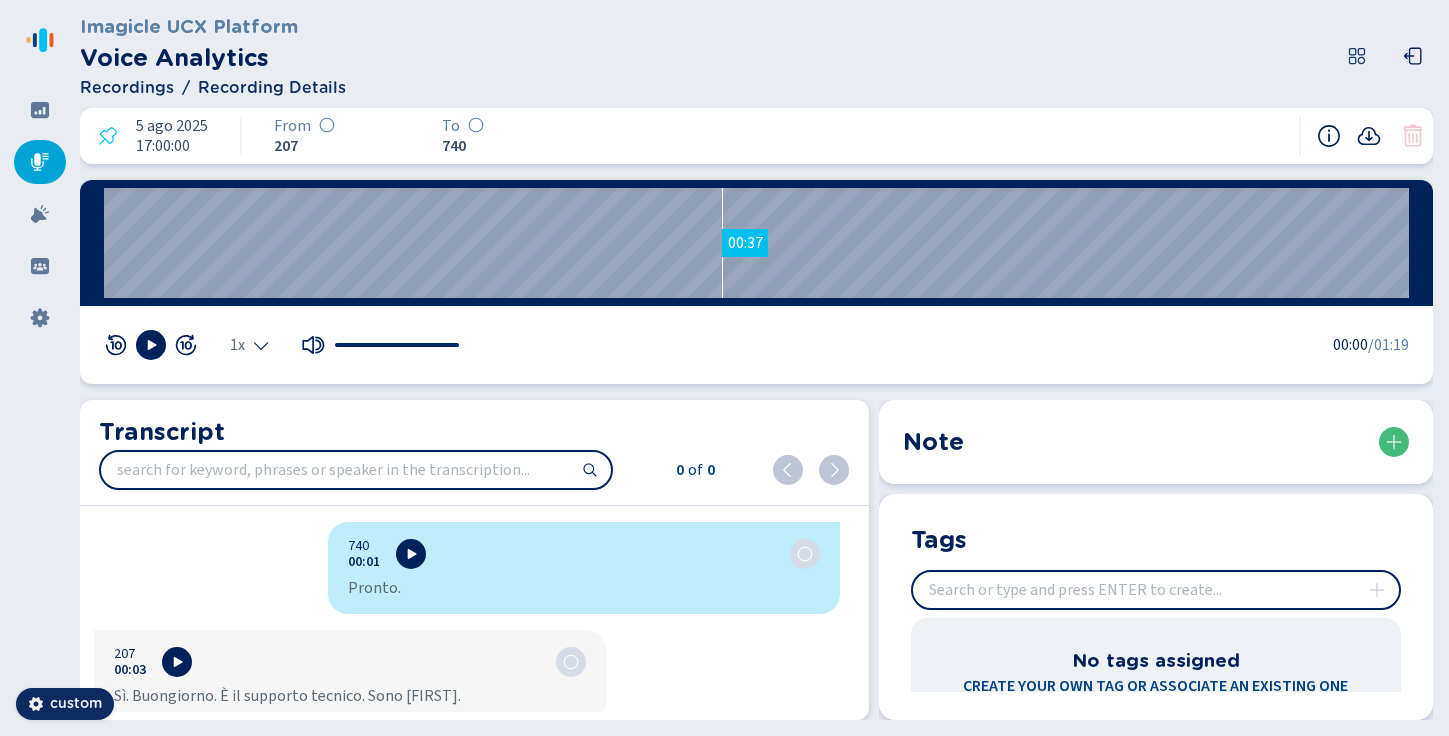 click on "00:37" at bounding box center [756, 243] 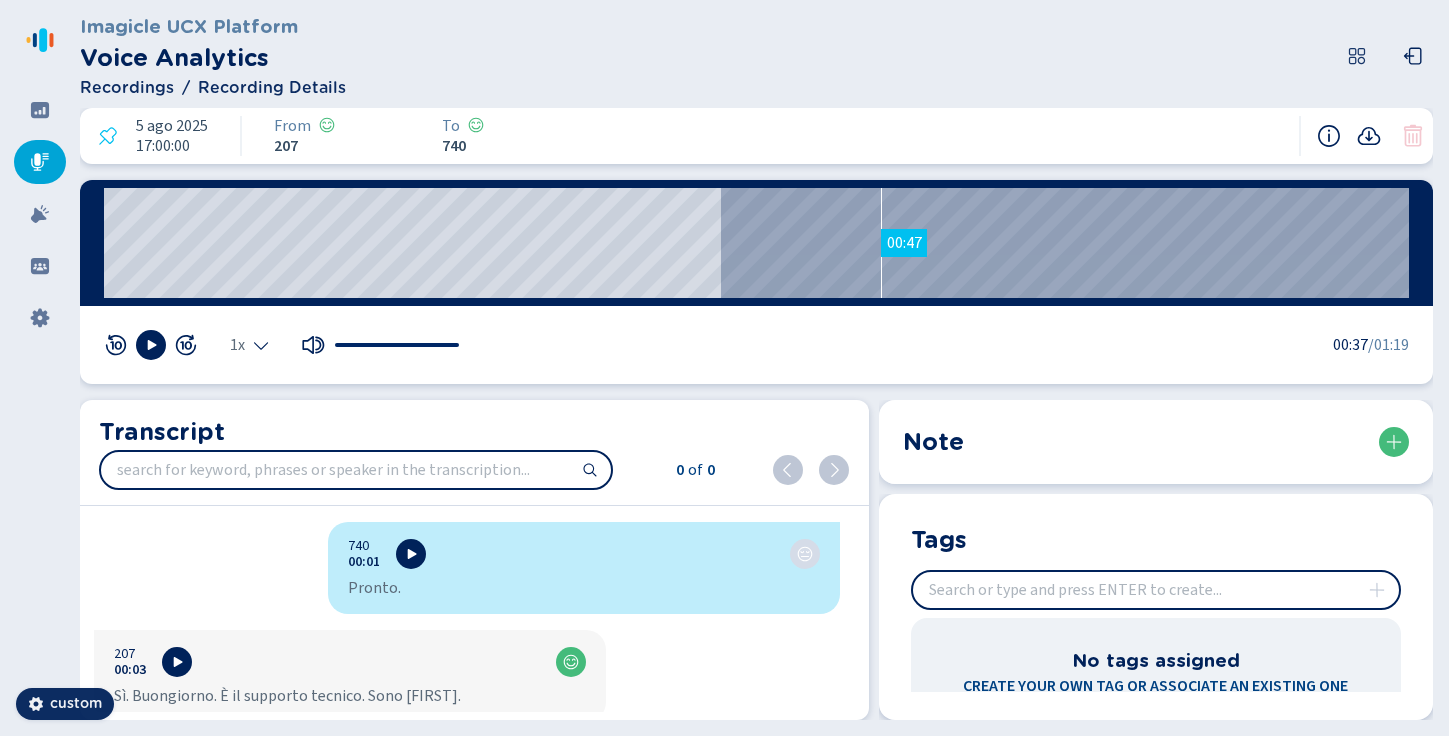 click on "00:47" at bounding box center (756, 243) 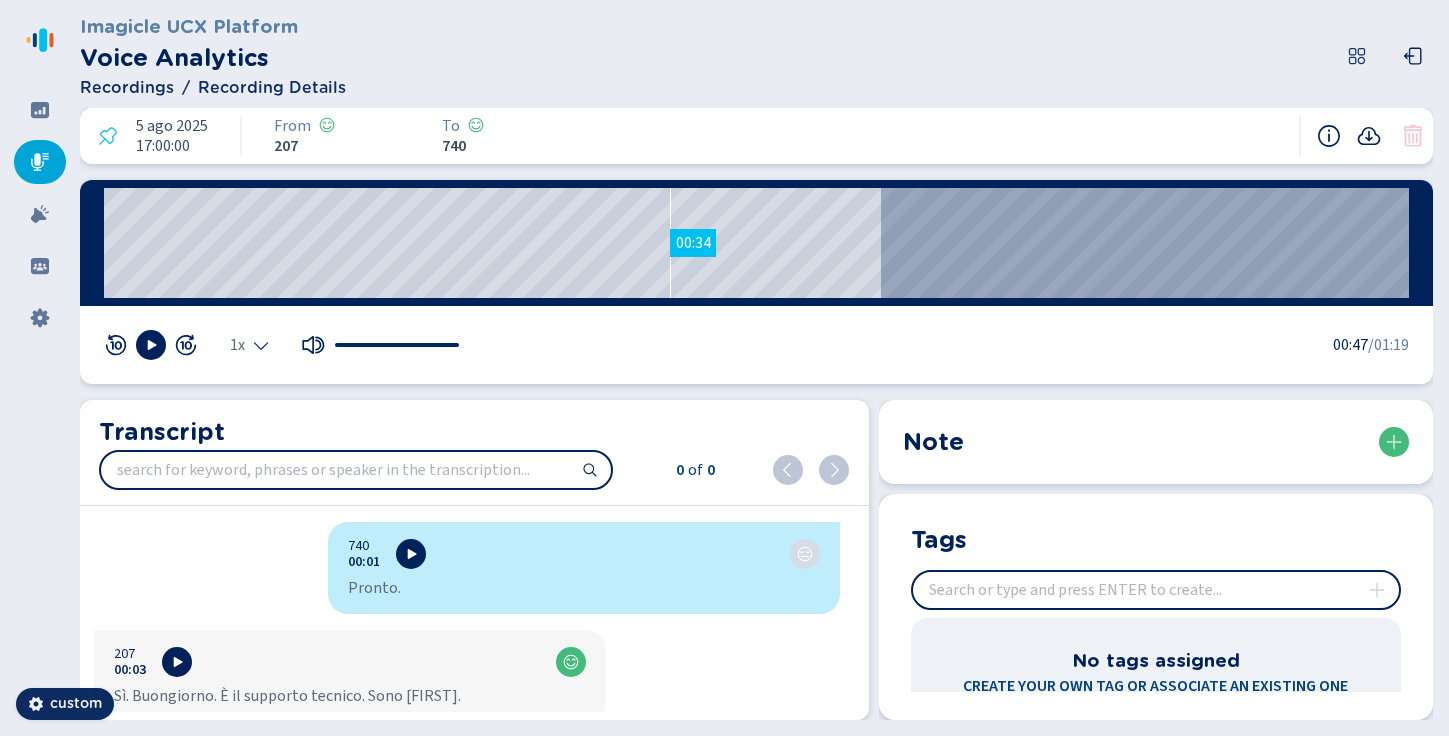 click on "00:34" at bounding box center (756, 243) 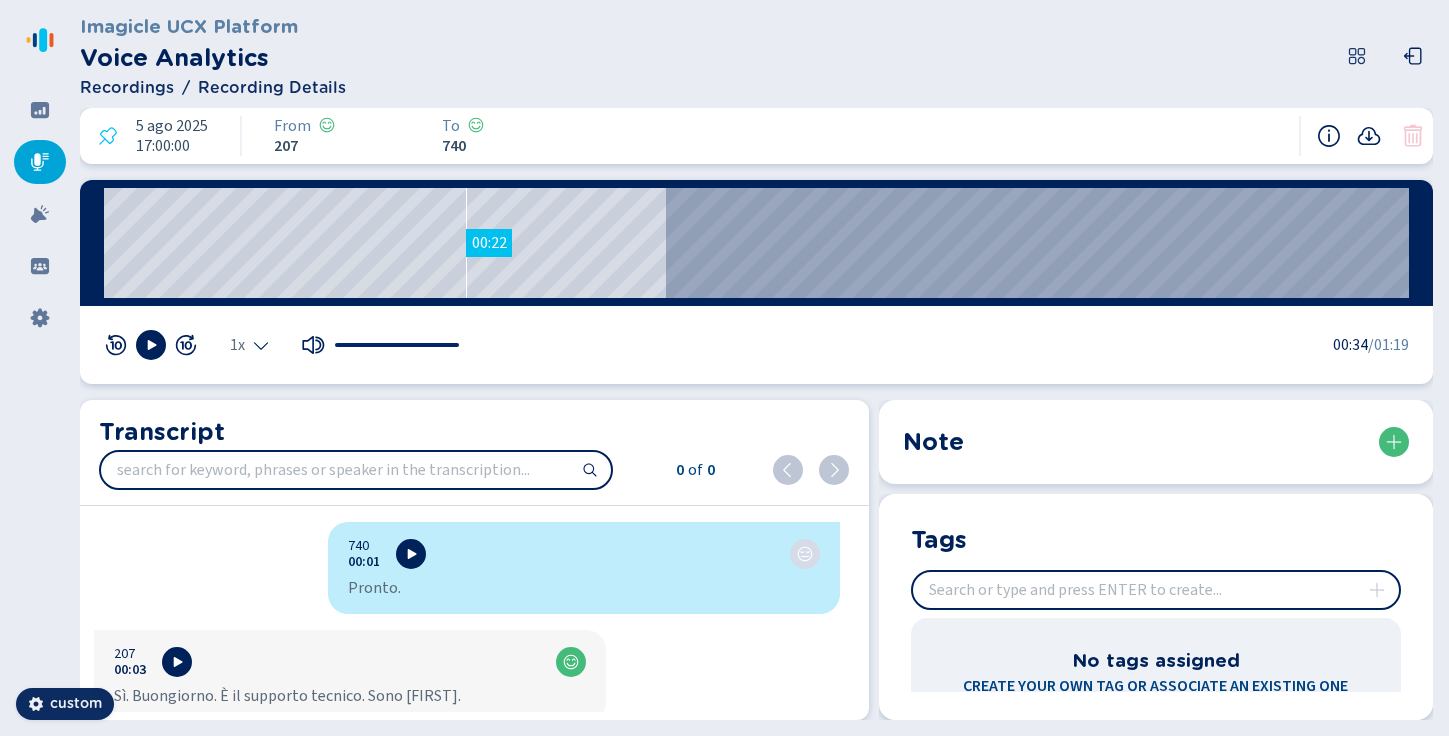 click on "00:22" at bounding box center (756, 243) 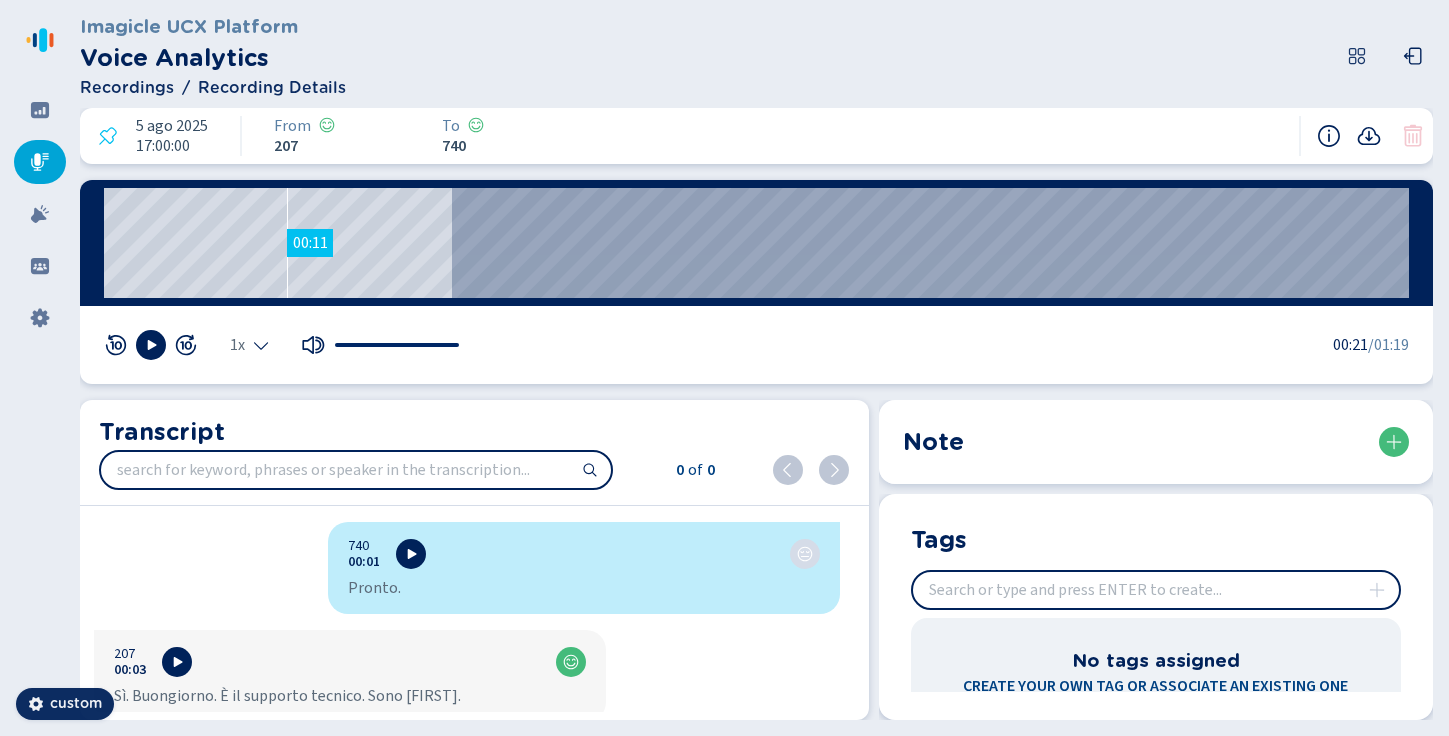 click on "00:11" at bounding box center (756, 243) 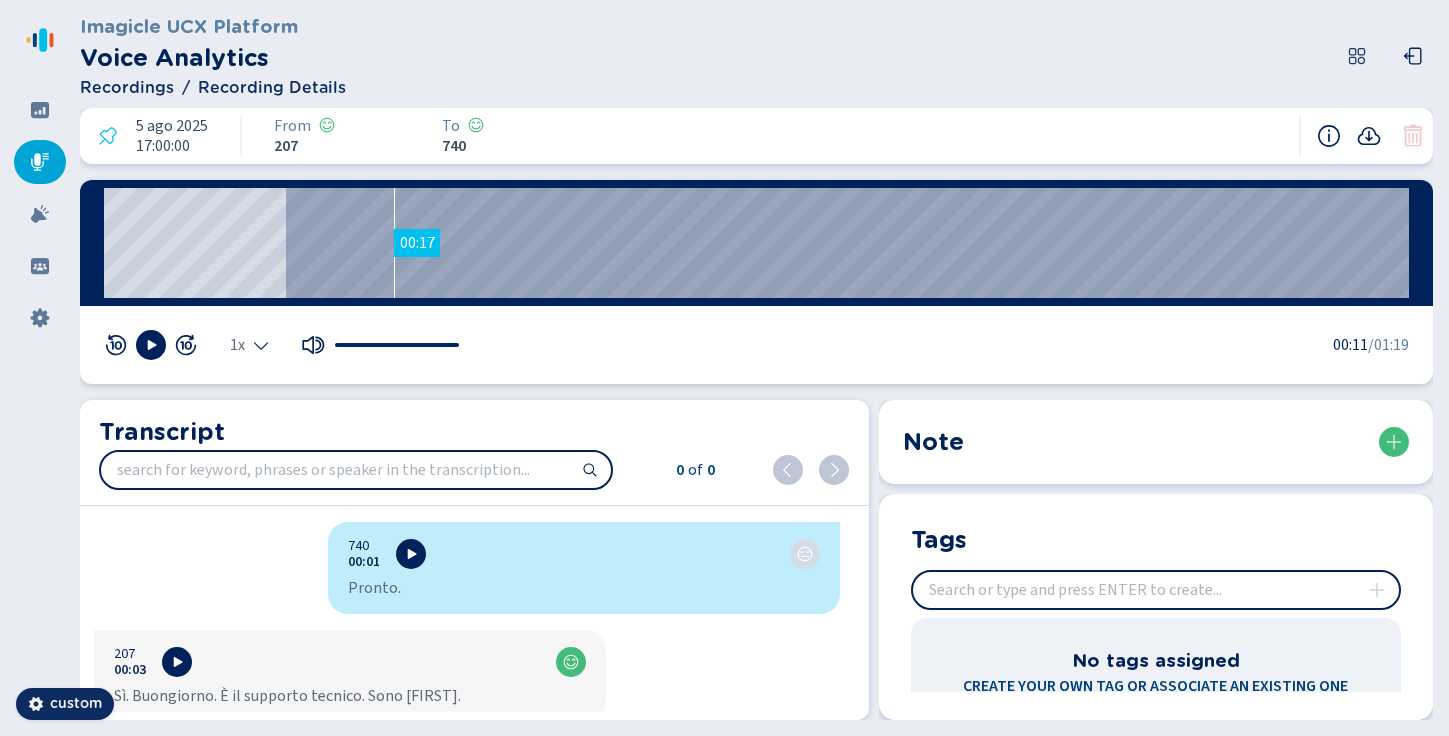 click on "00:17" at bounding box center (756, 243) 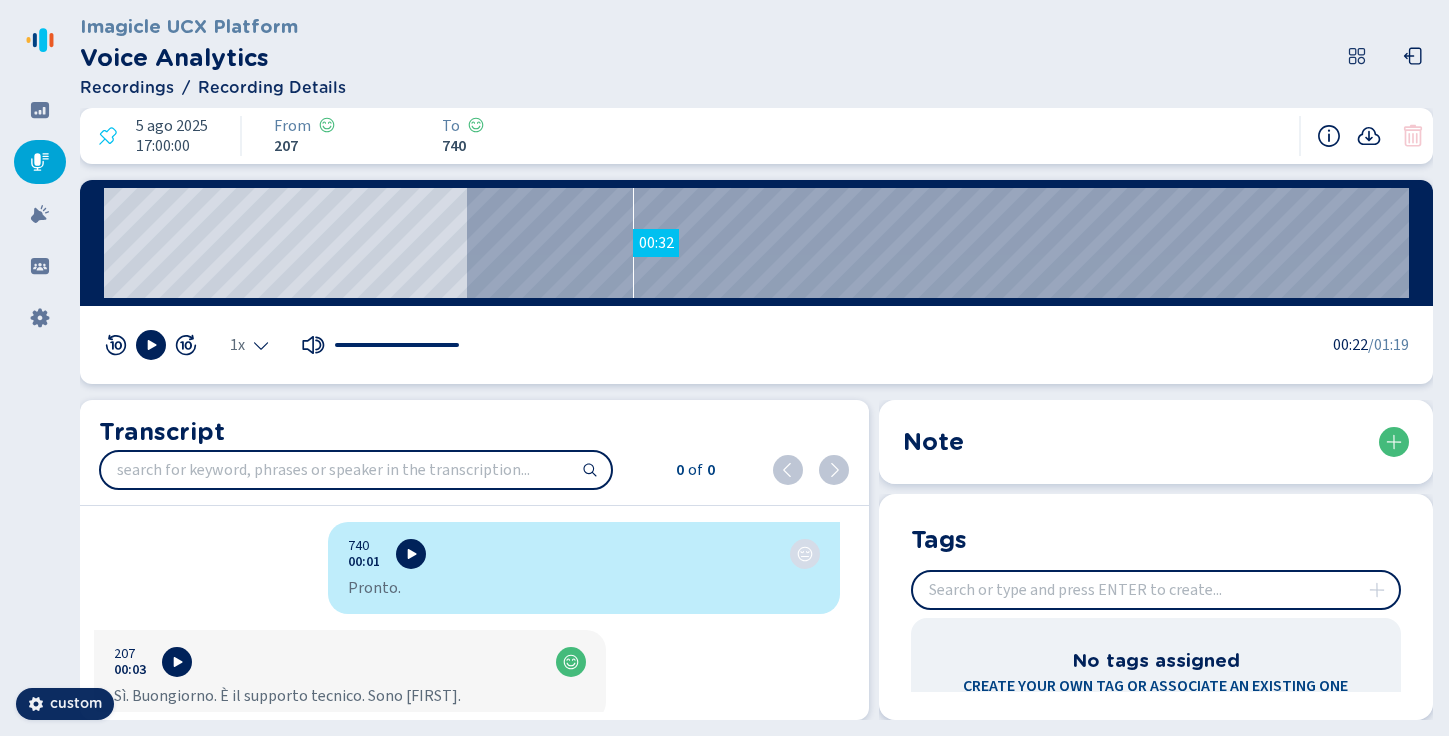 click on "00:32" at bounding box center [756, 243] 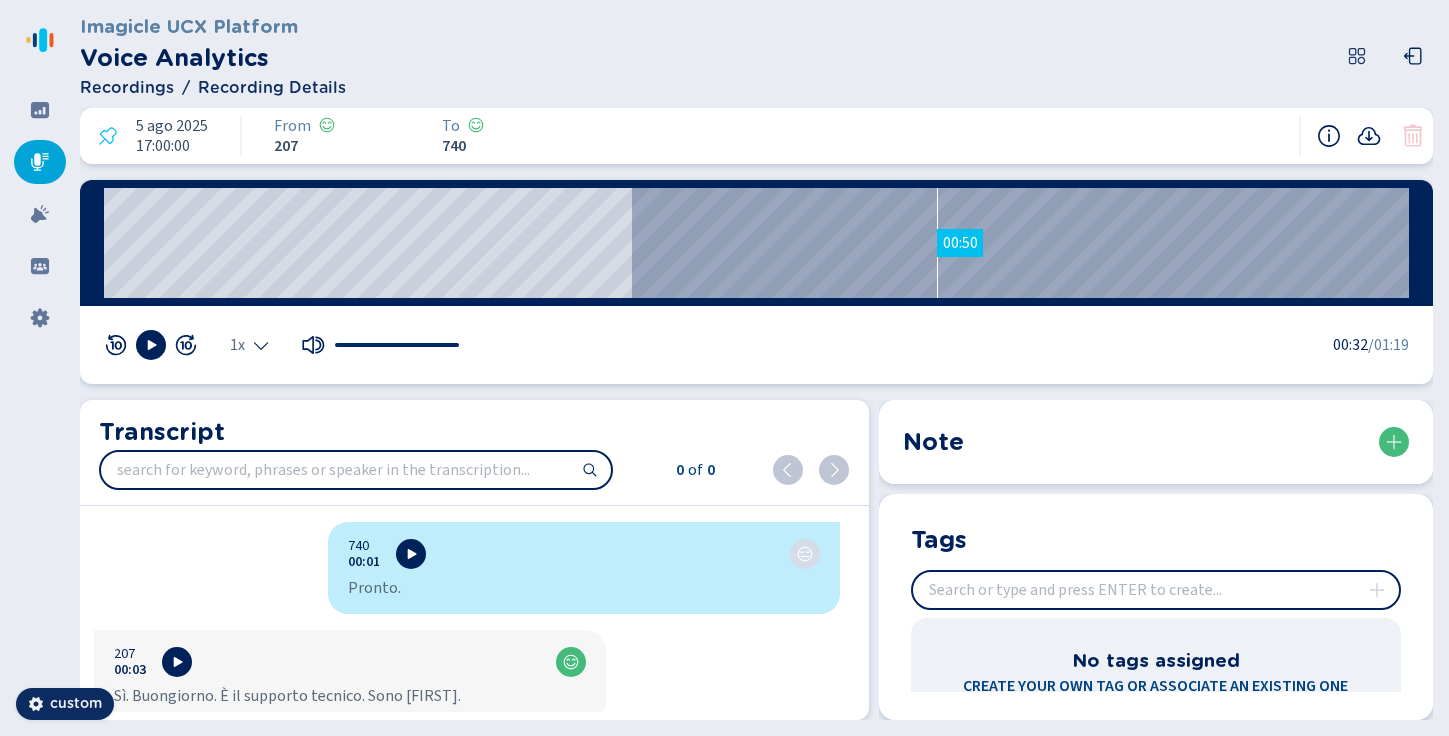 click on "00:50" at bounding box center (756, 243) 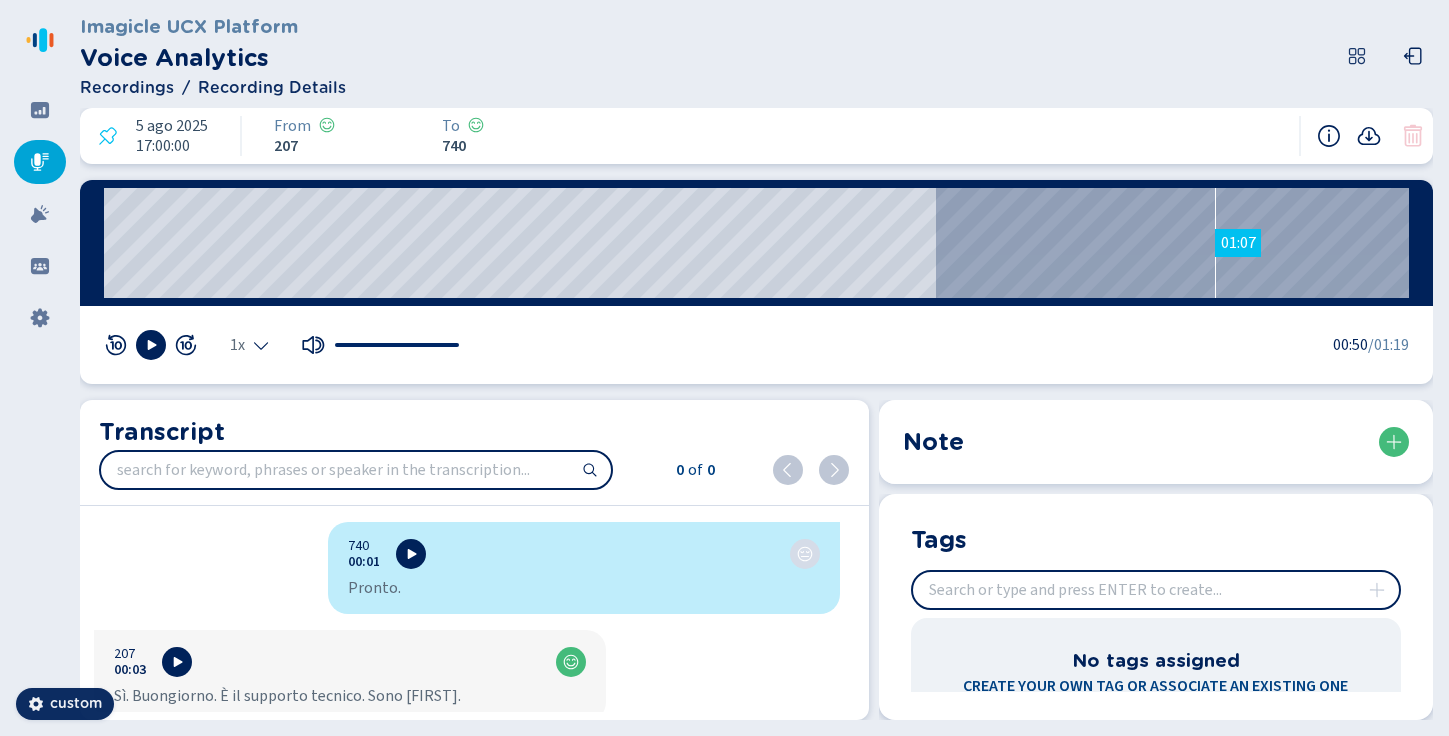 click on "01:07" at bounding box center (756, 243) 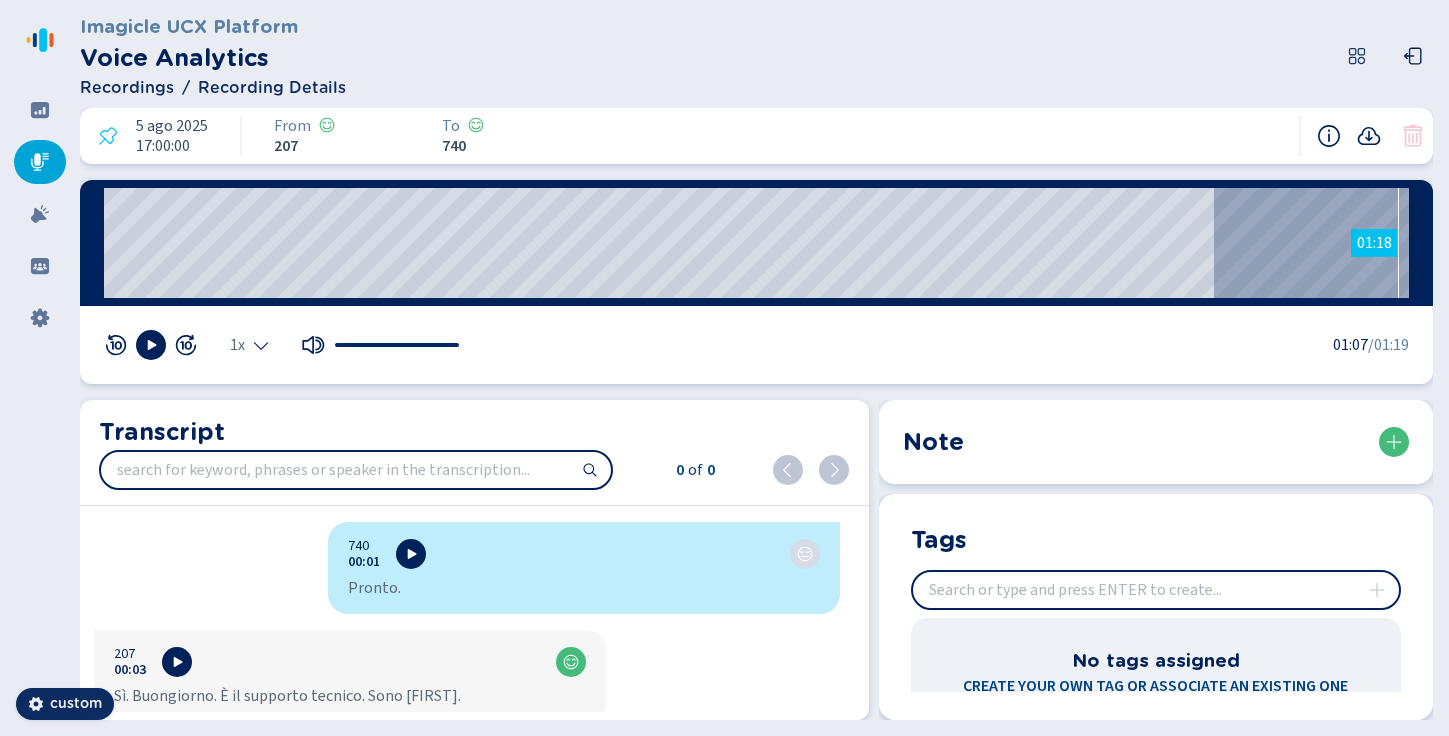 click on "01:18" at bounding box center [756, 243] 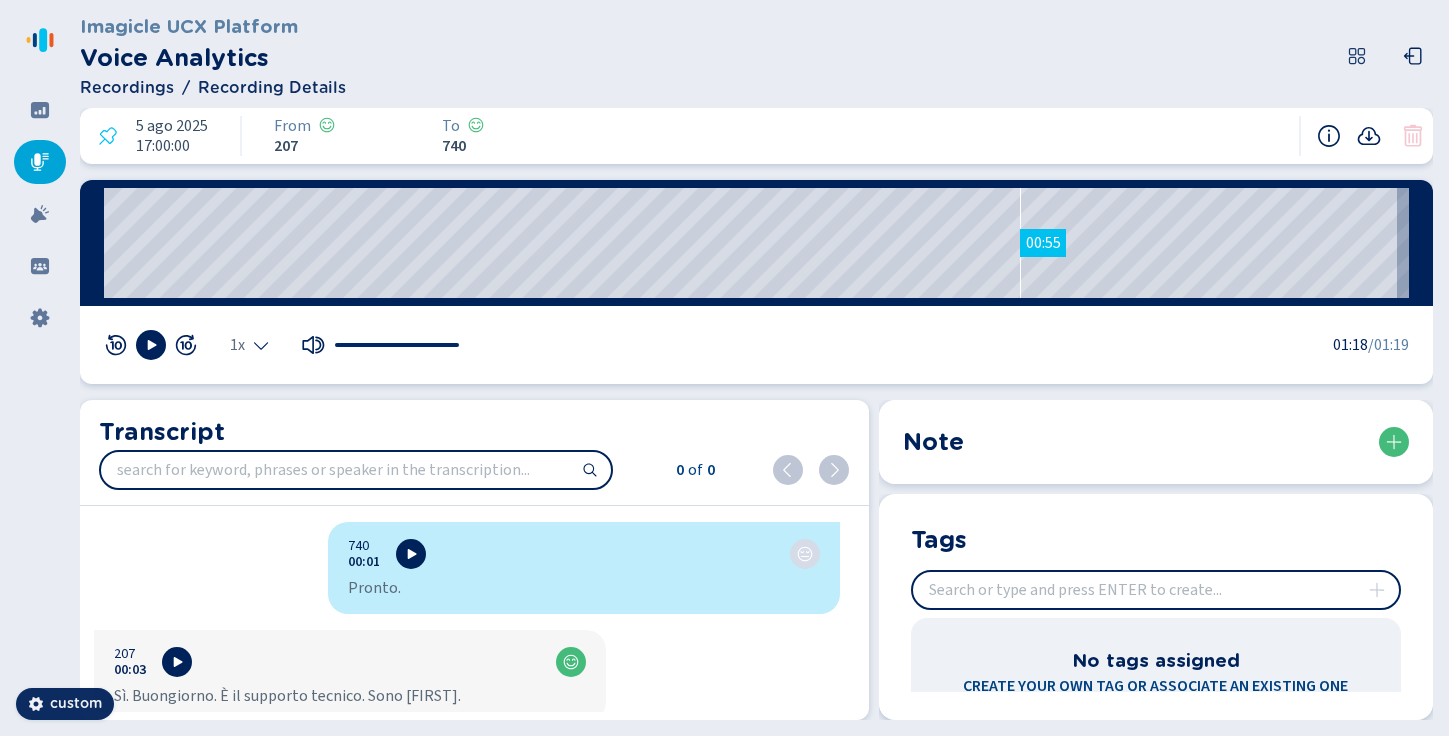 click on "00:55" at bounding box center (756, 243) 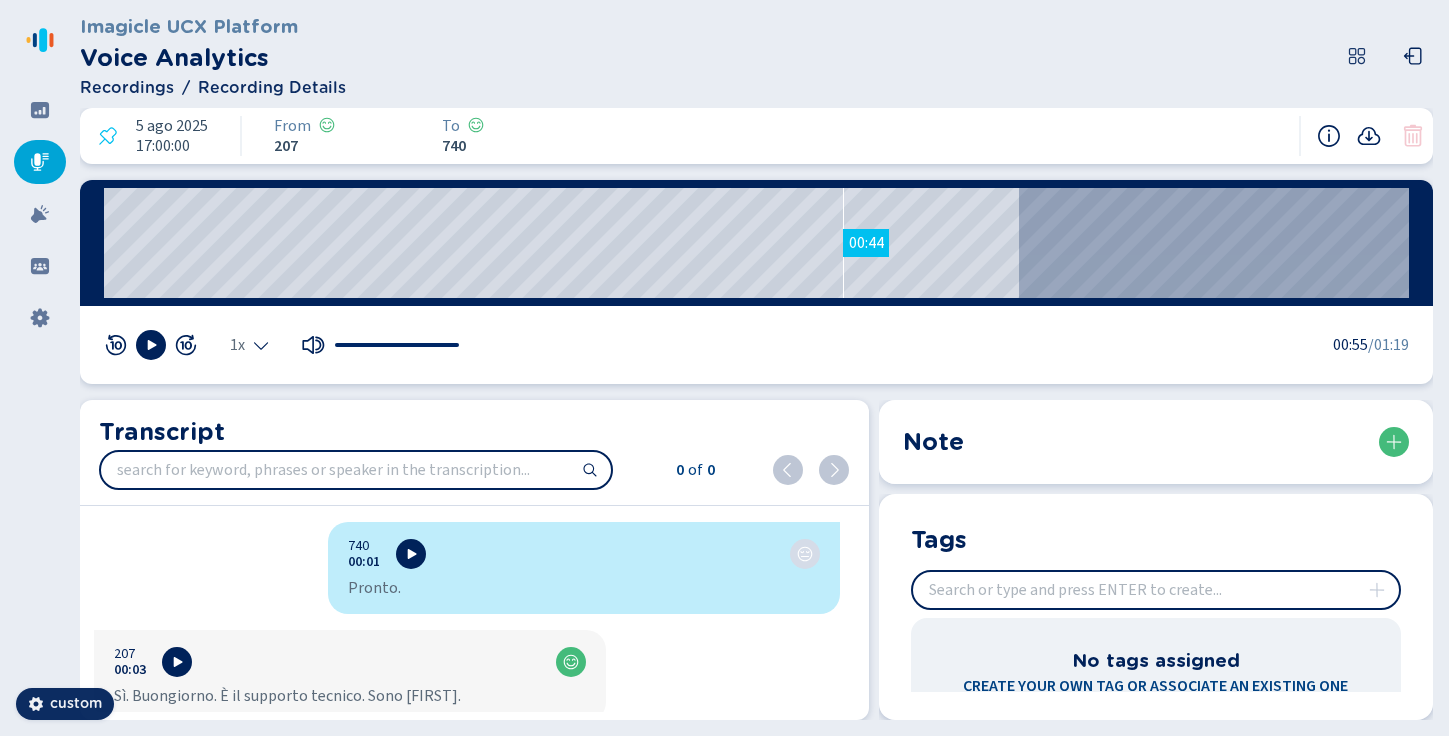 click on "00:44" at bounding box center [756, 243] 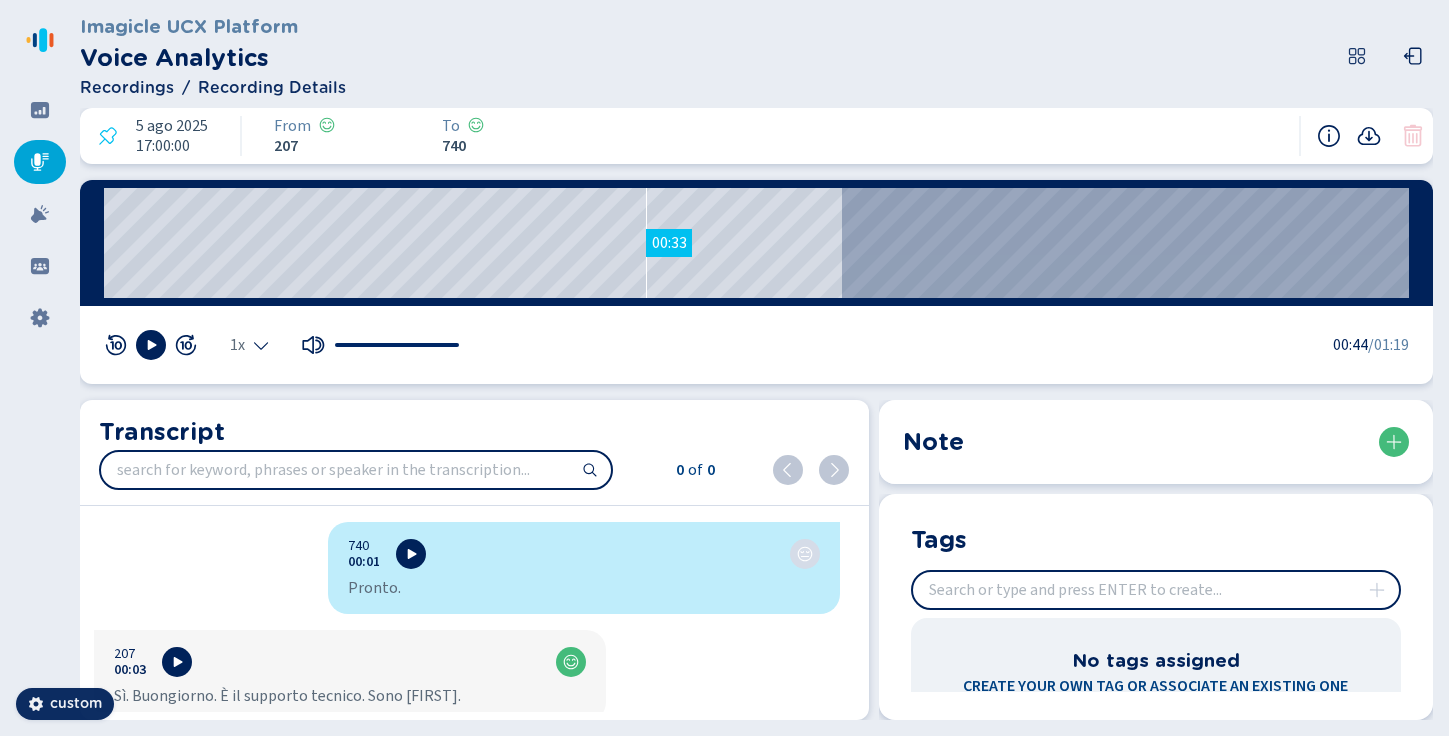 click on "00:33" at bounding box center (756, 243) 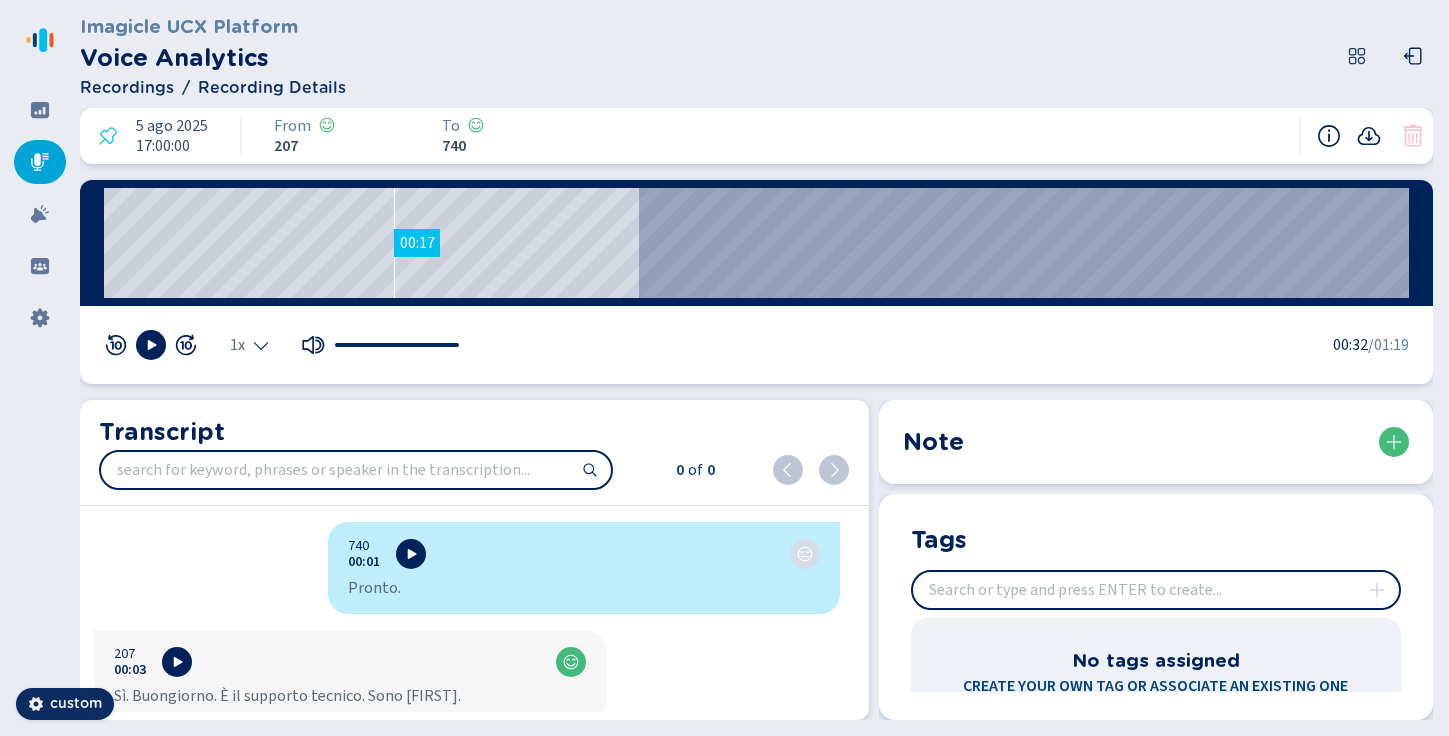 click on "00:17" at bounding box center (756, 243) 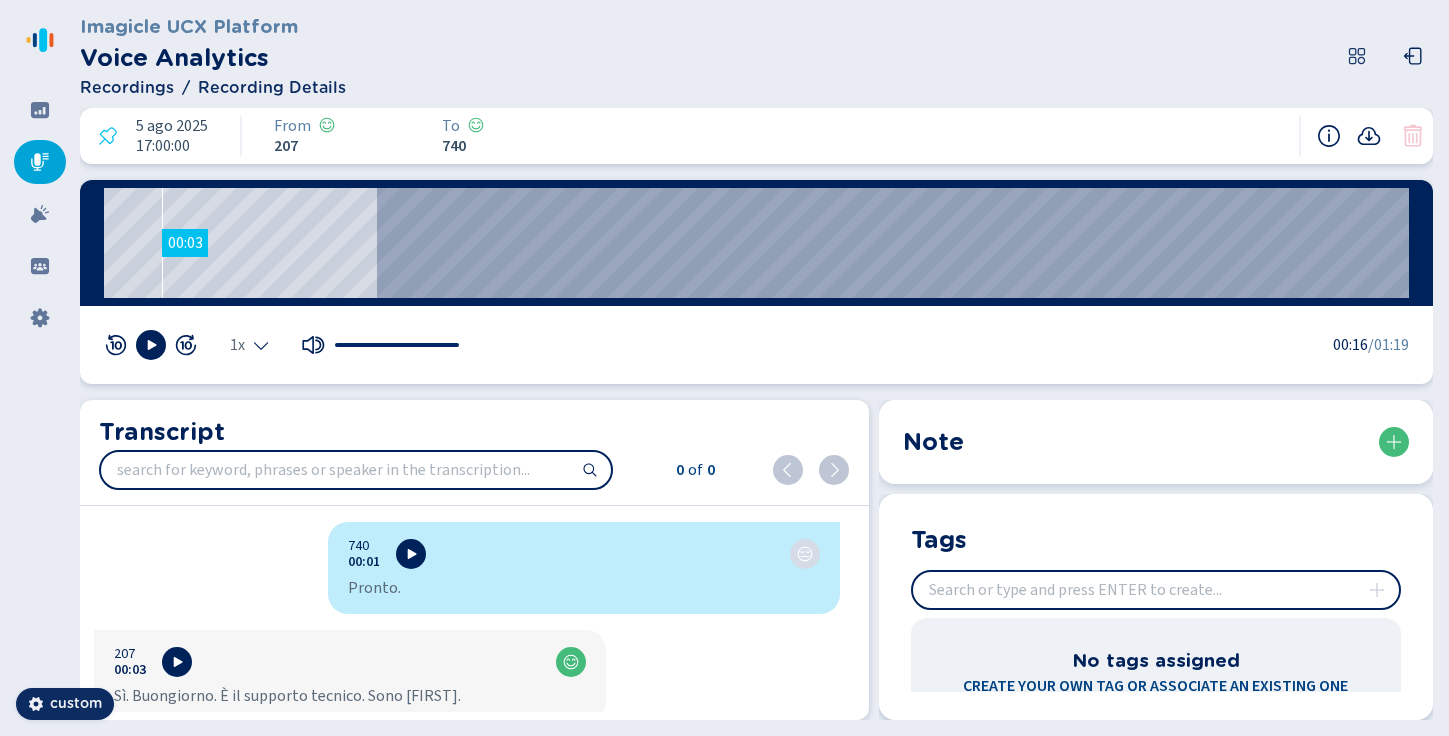 click on "00:03" at bounding box center (756, 243) 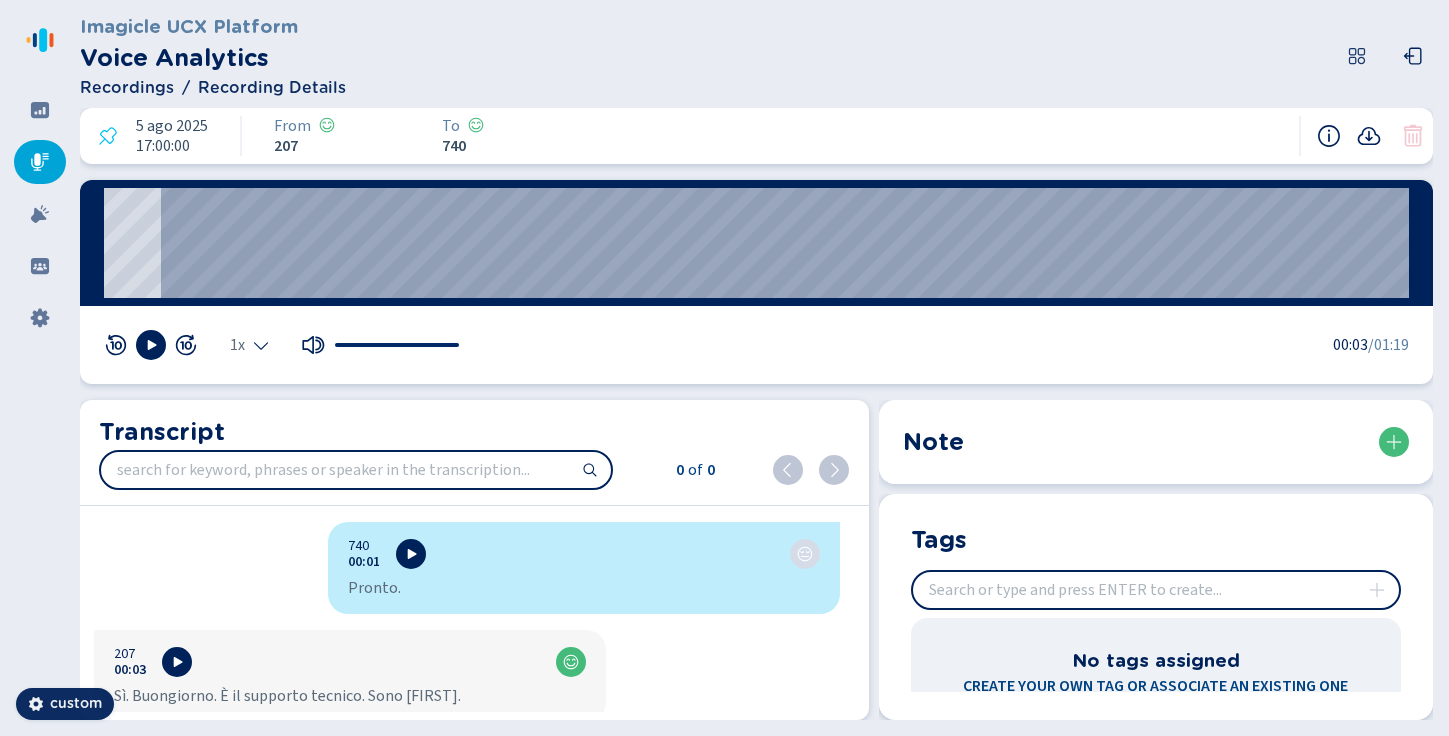 click at bounding box center (1156, 590) 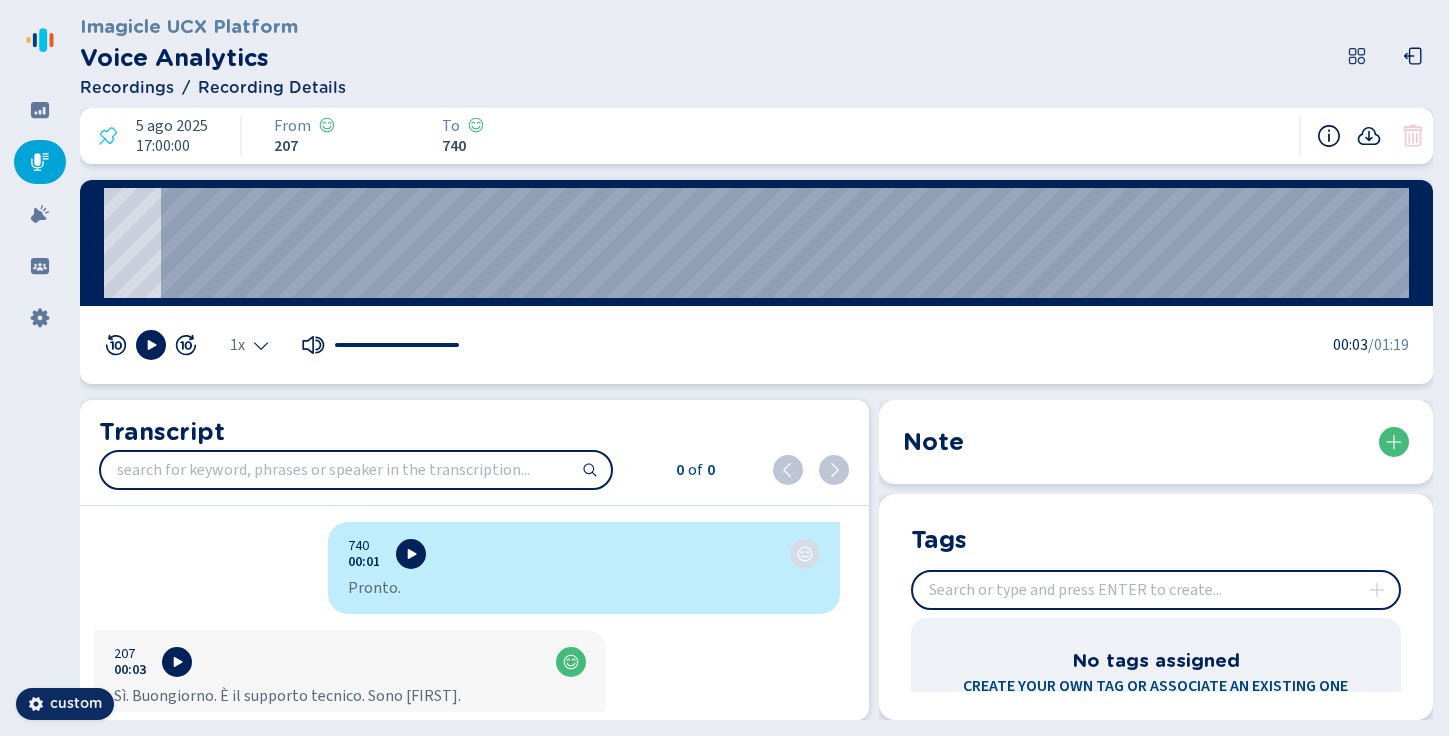 click 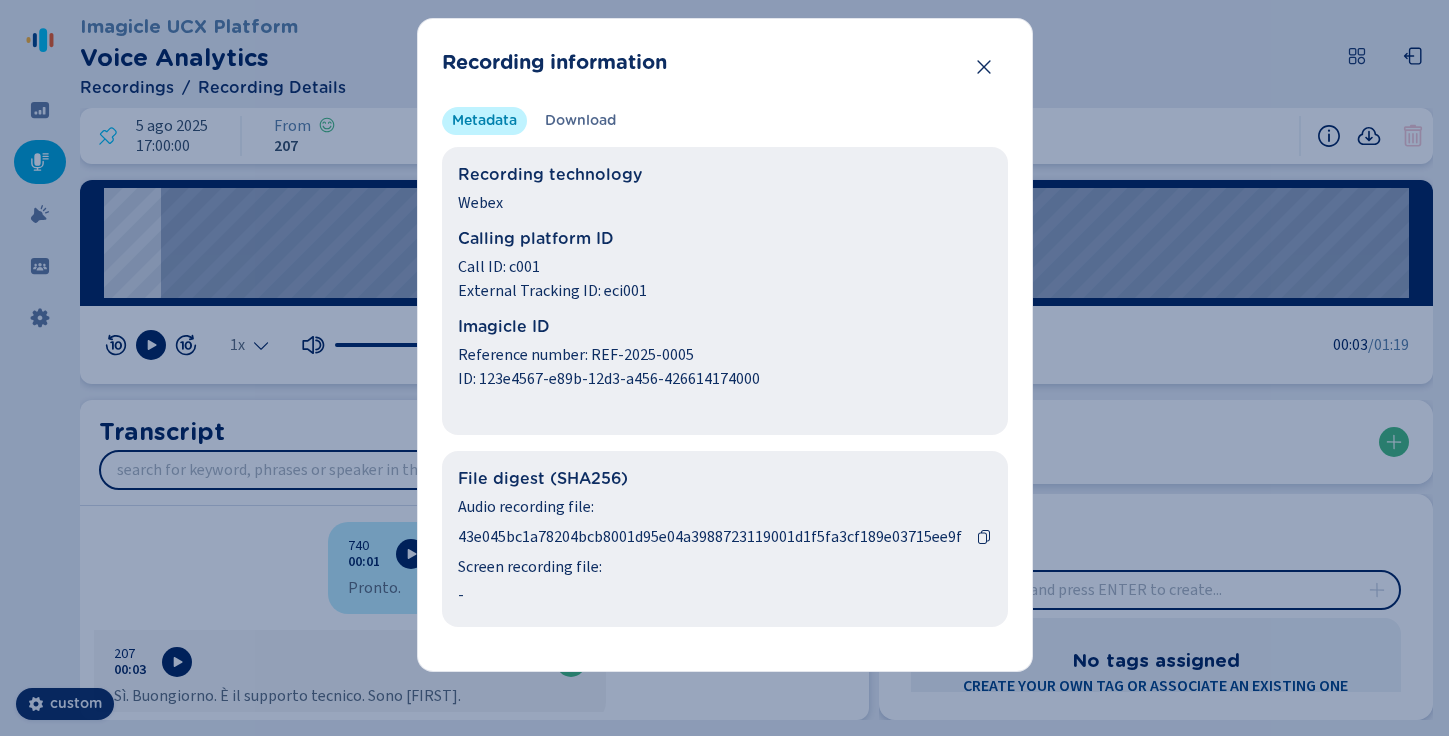 scroll, scrollTop: 0, scrollLeft: 0, axis: both 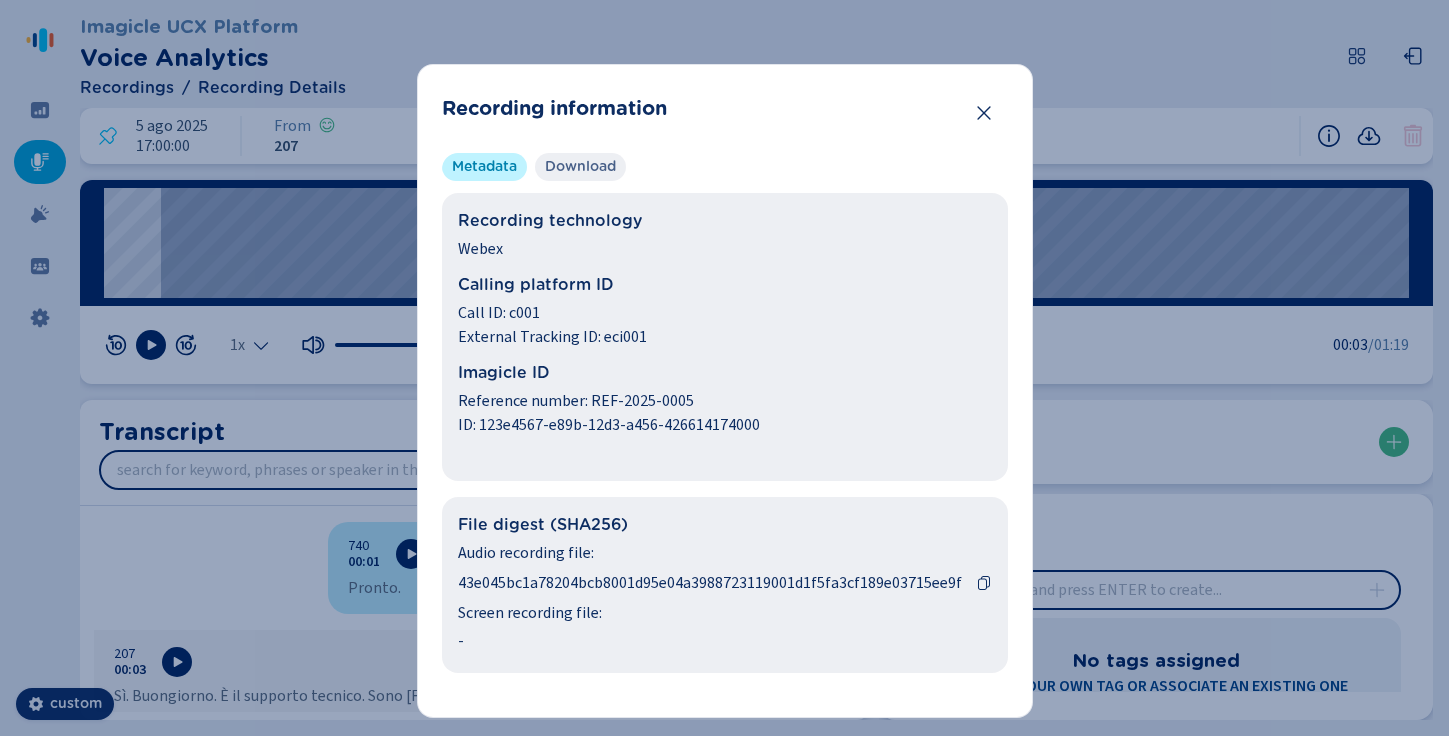 click on "Download" at bounding box center (580, 167) 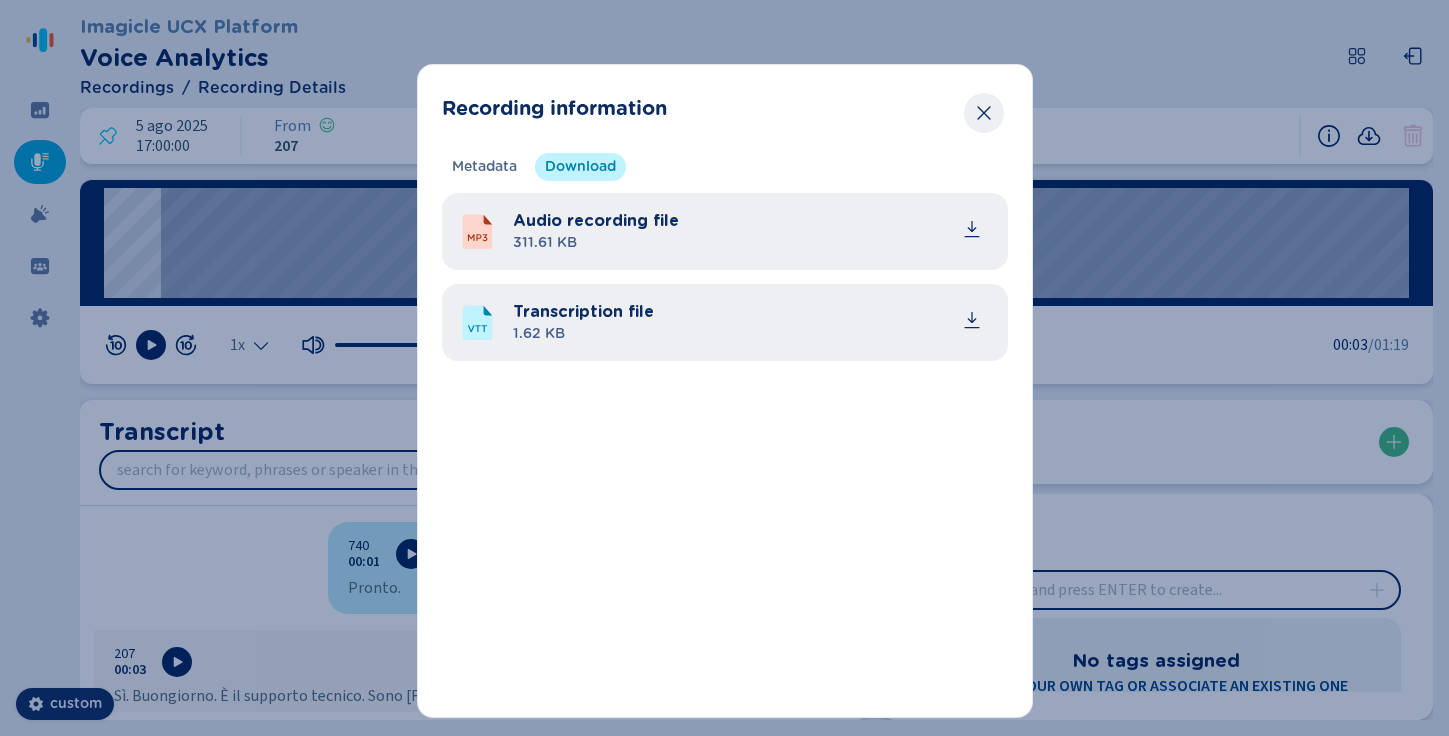 click at bounding box center [984, 113] 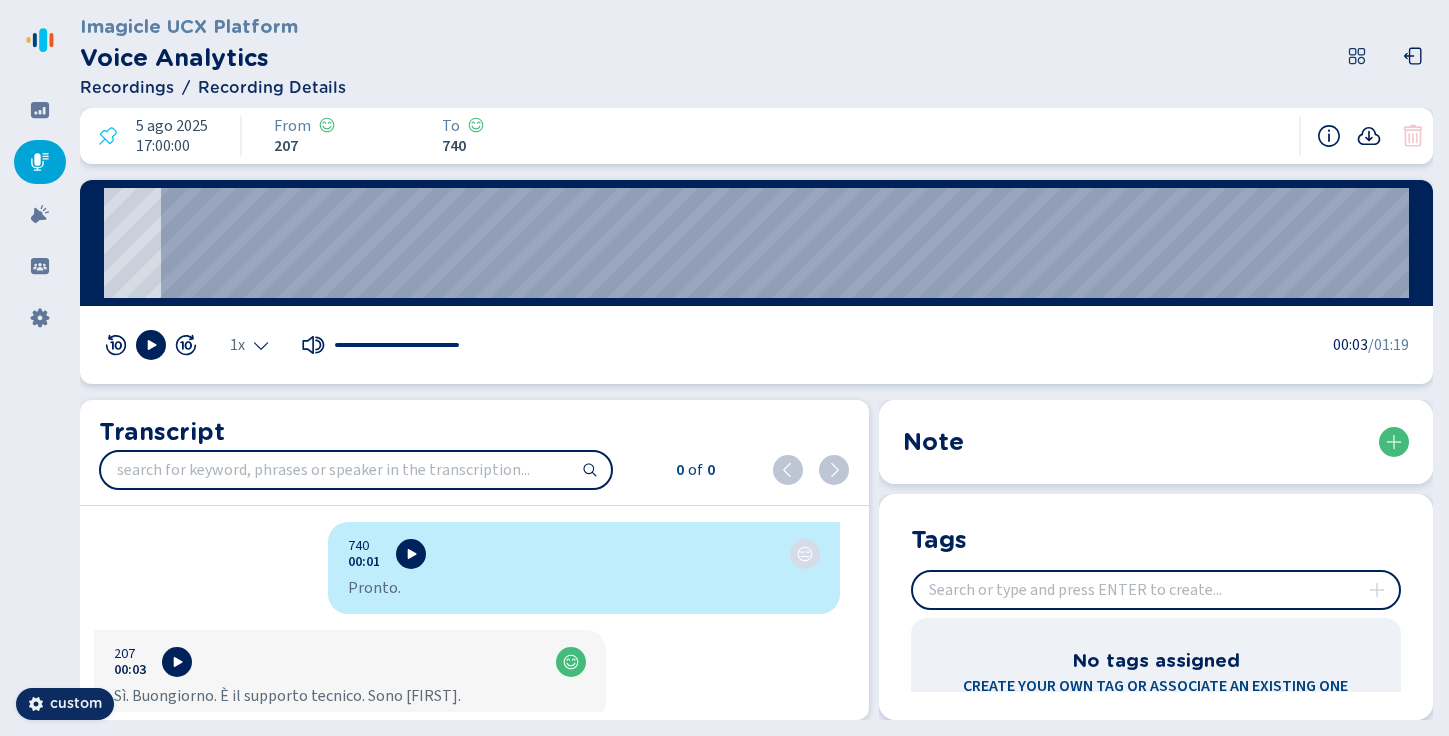 click 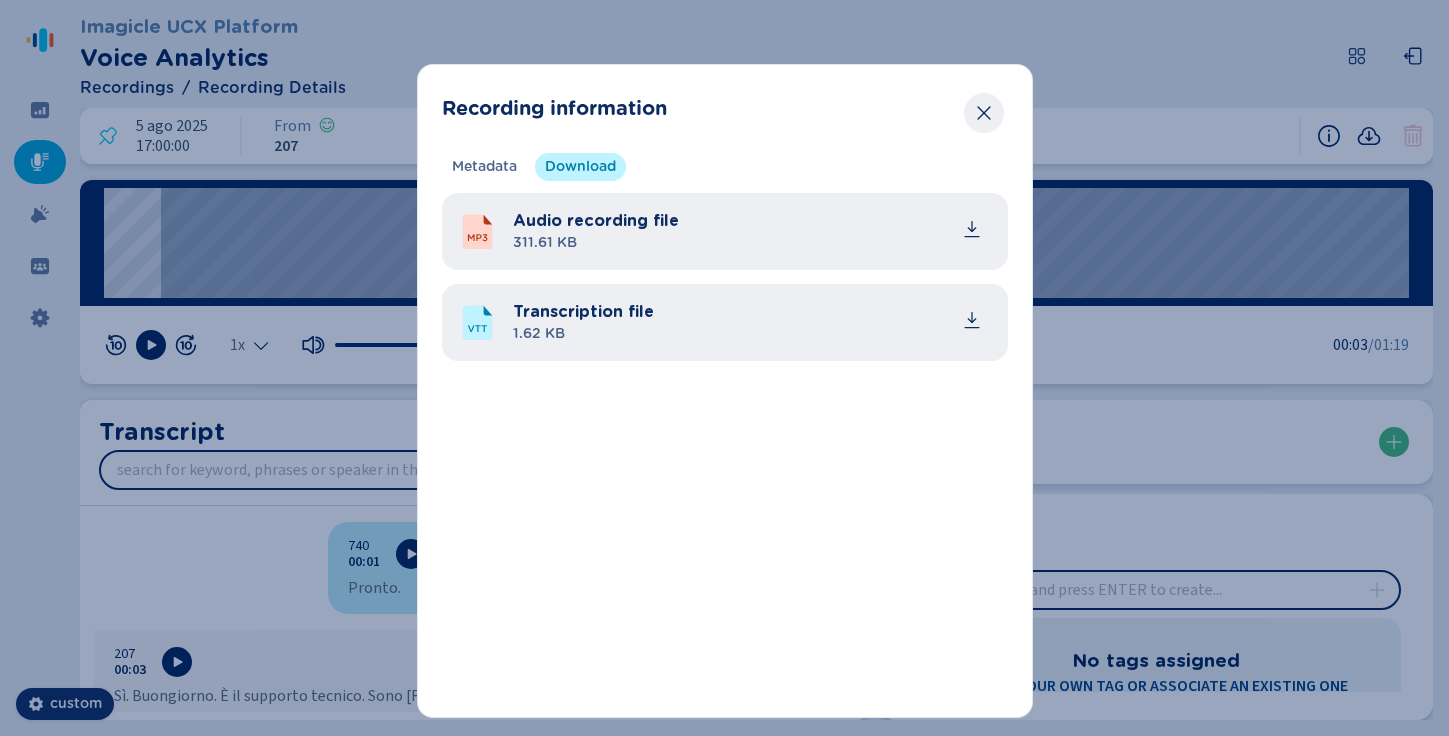 click at bounding box center (984, 113) 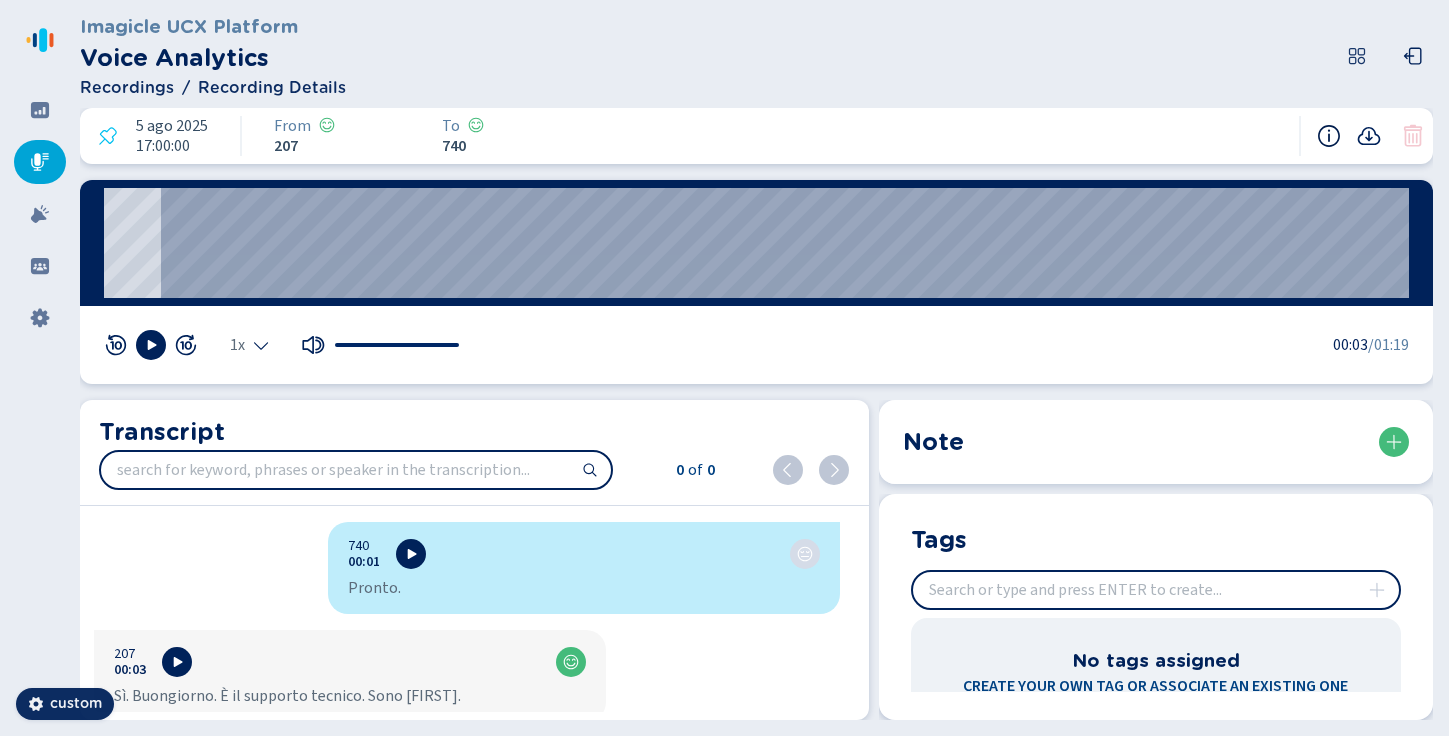 click 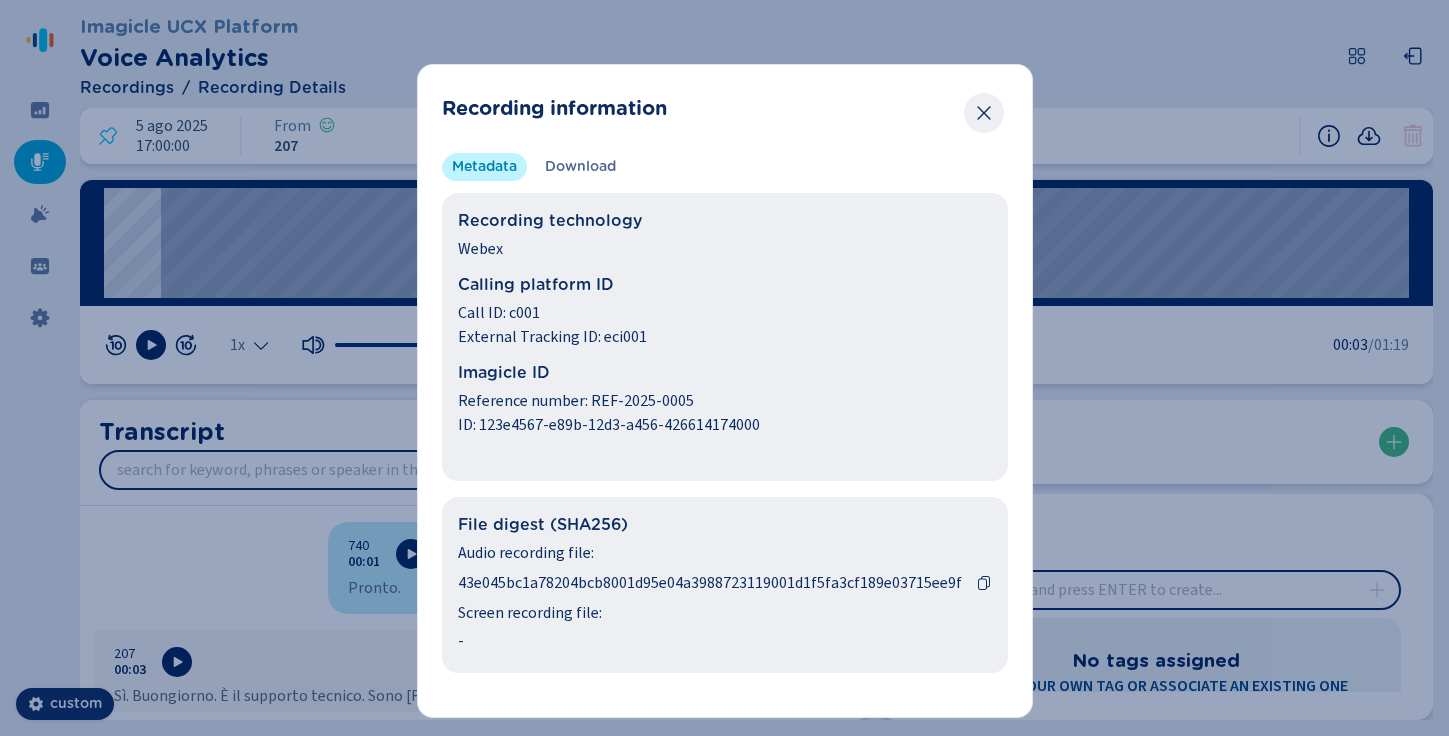 click at bounding box center [984, 113] 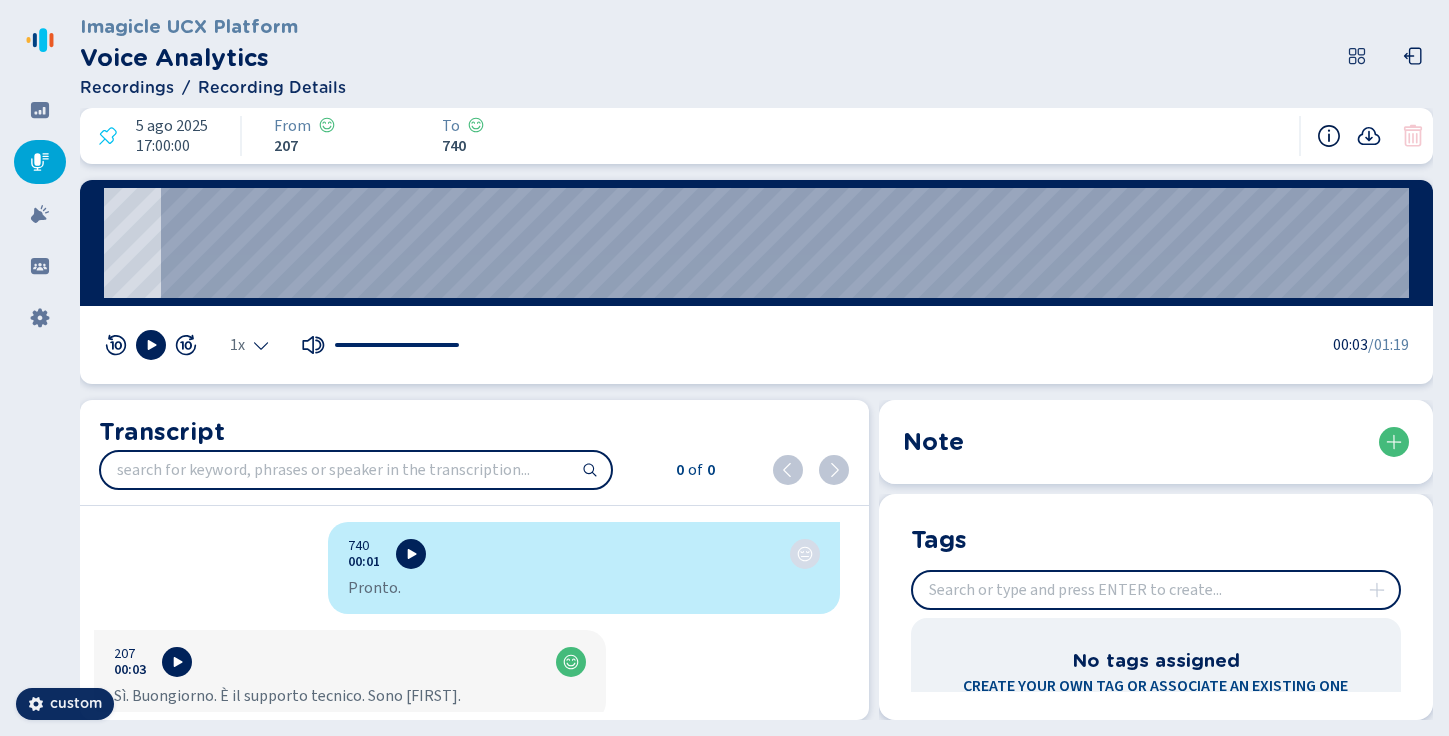 click 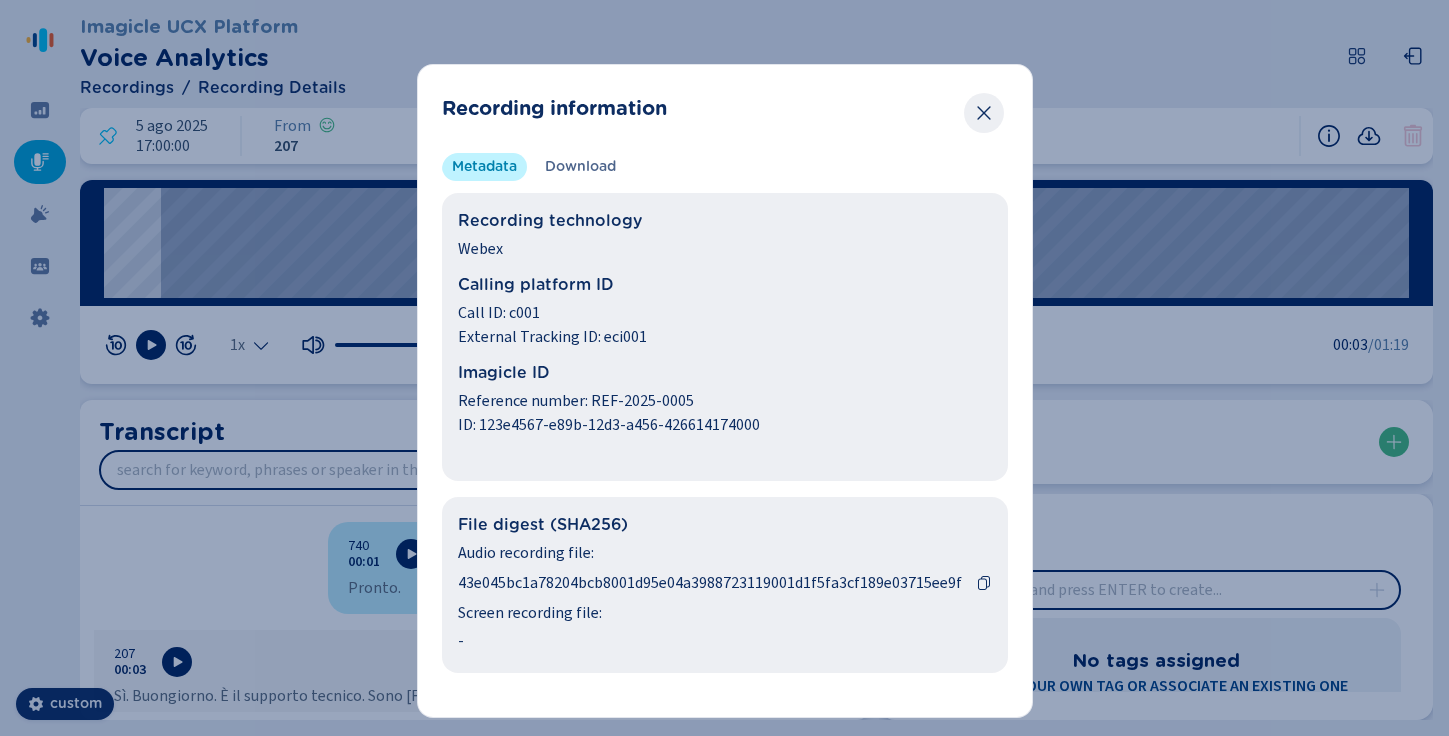 click at bounding box center [984, 113] 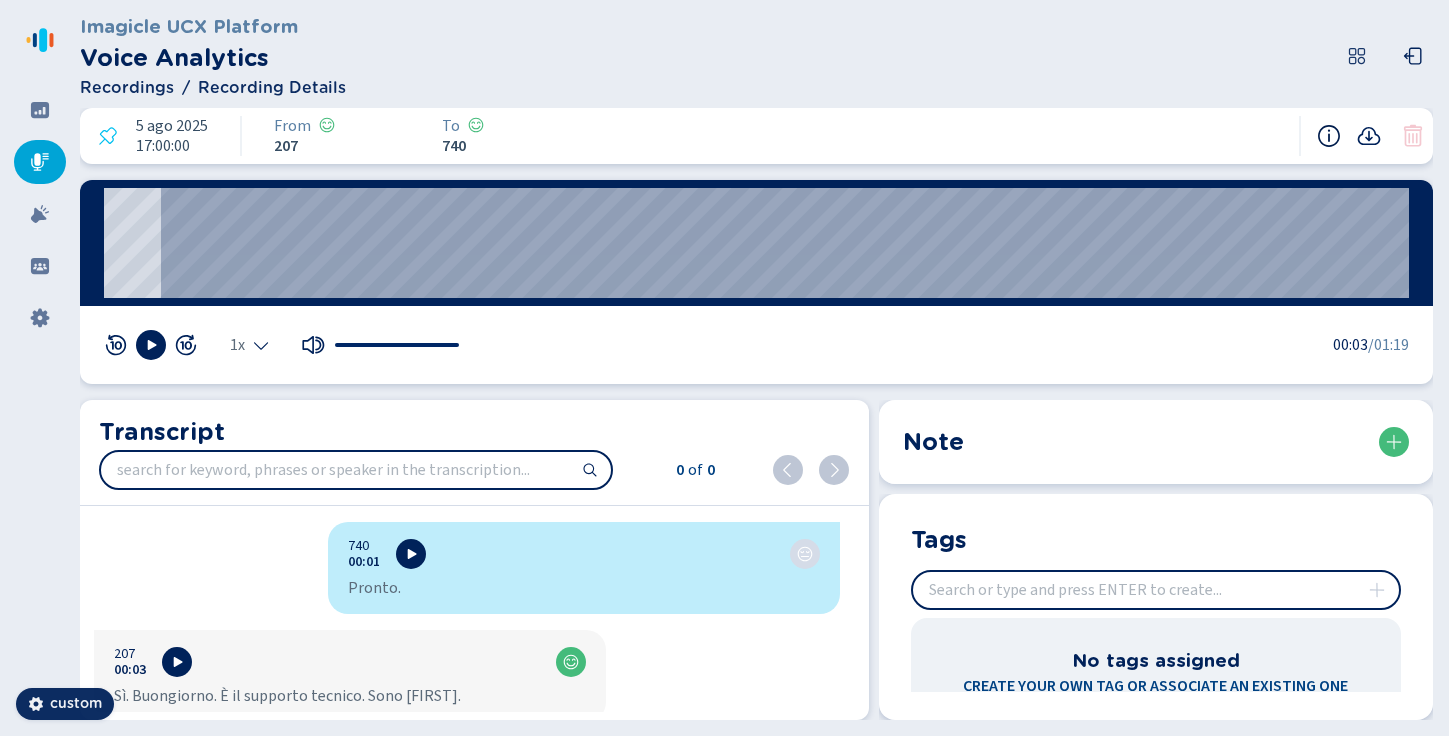 click 